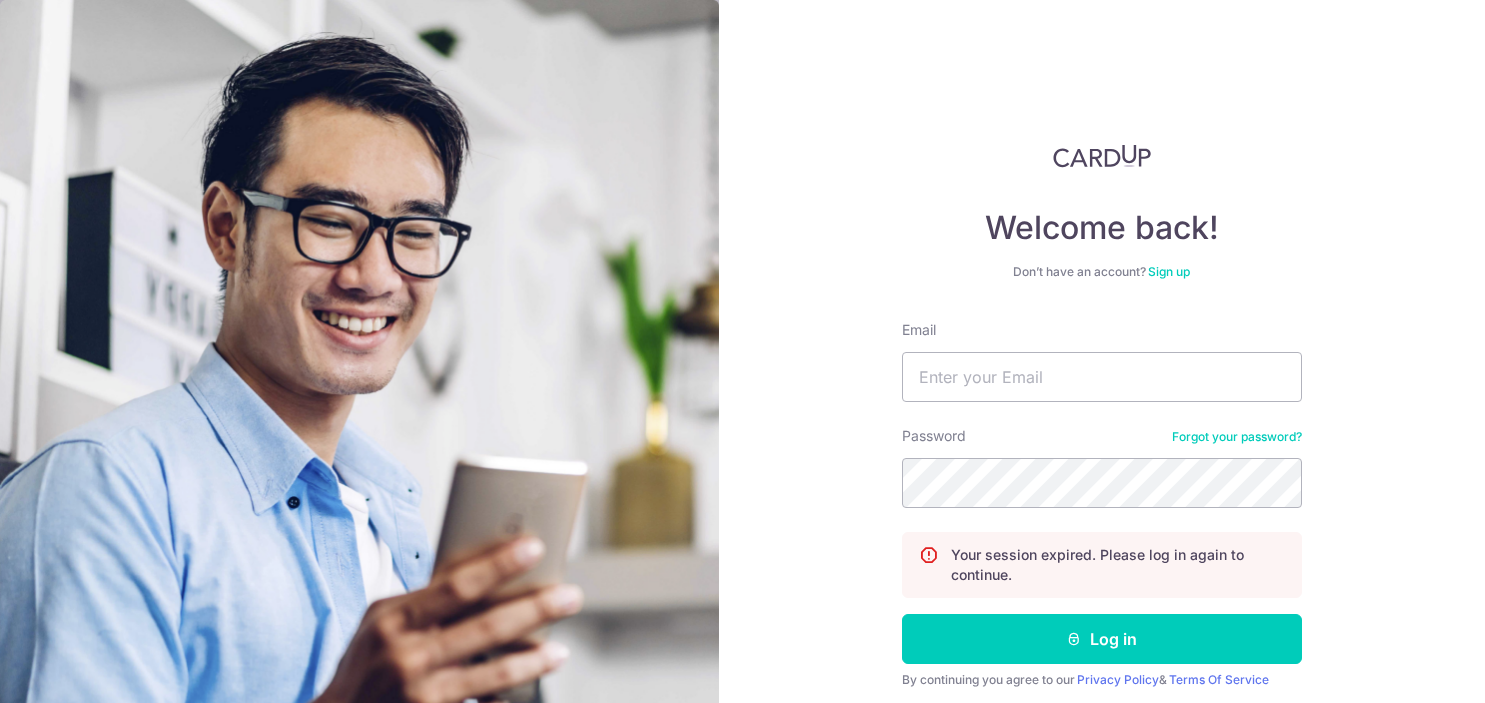 scroll, scrollTop: 0, scrollLeft: 0, axis: both 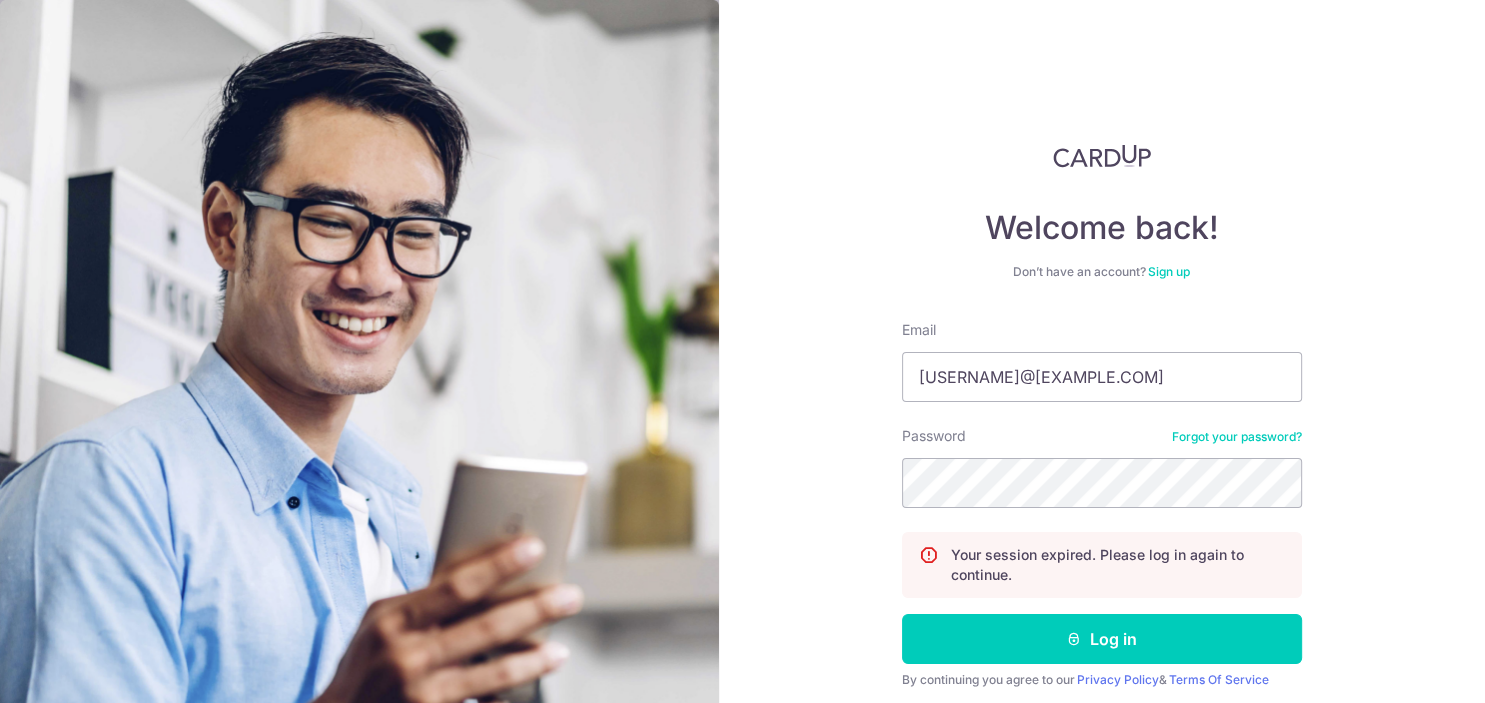 type on "[USERNAME]@[EXAMPLE.COM]" 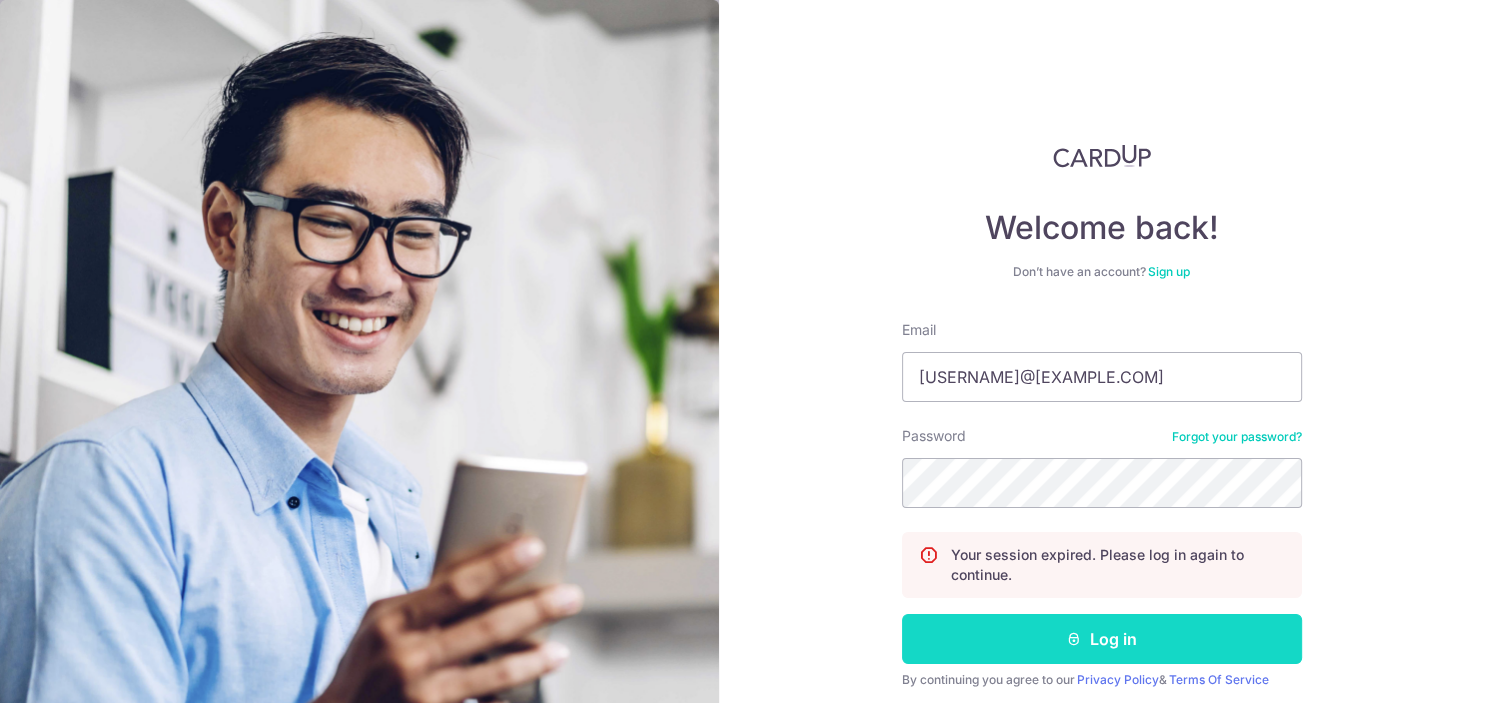 click on "Log in" at bounding box center (1102, 639) 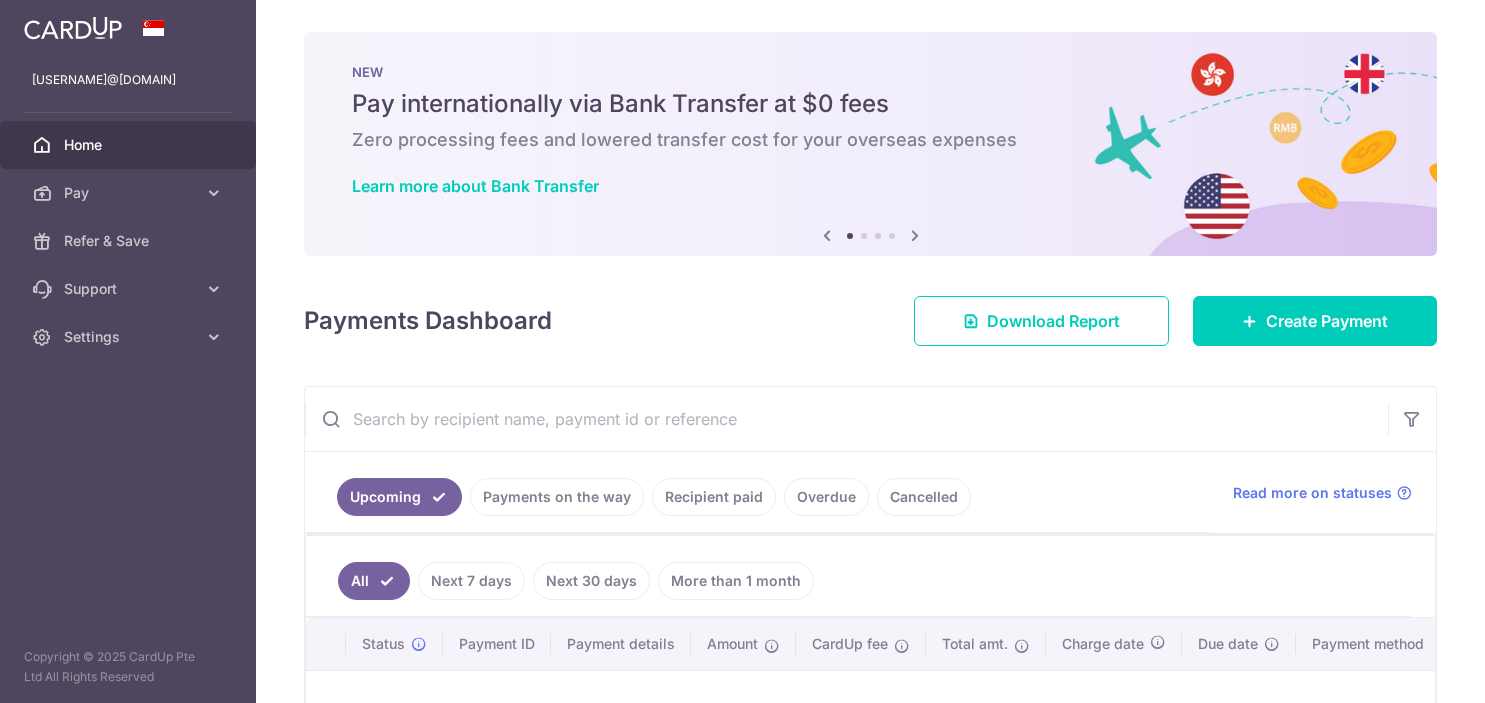 scroll, scrollTop: 0, scrollLeft: 0, axis: both 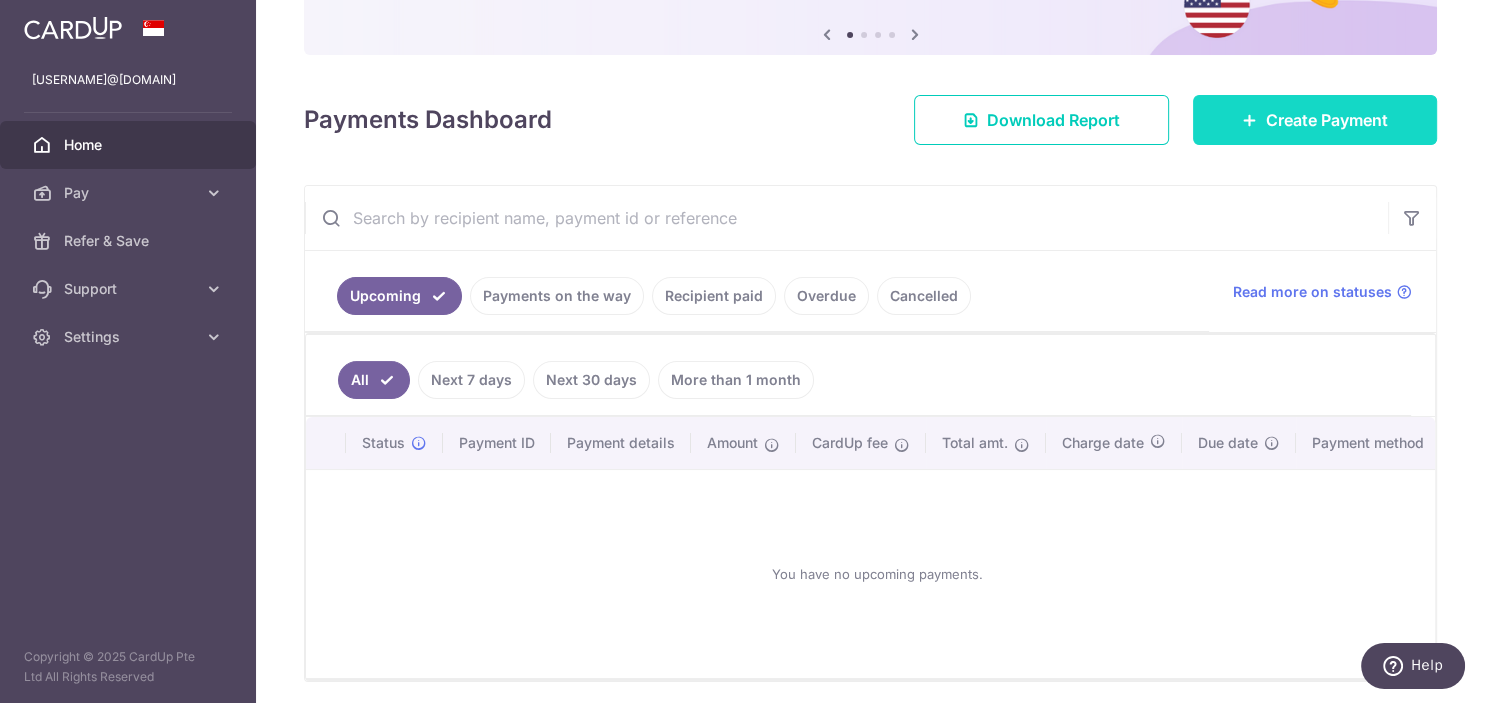 click on "Create Payment" at bounding box center [1327, 120] 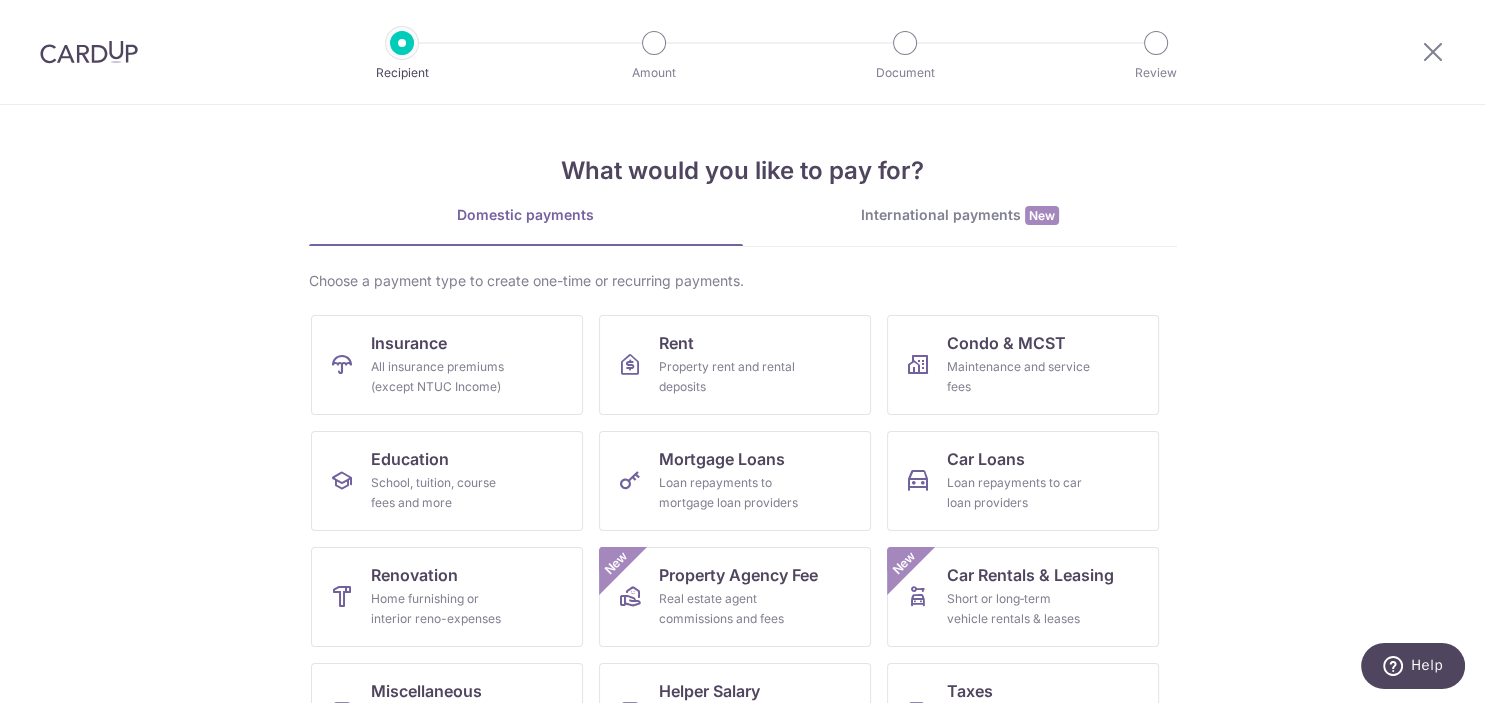 scroll, scrollTop: 0, scrollLeft: 0, axis: both 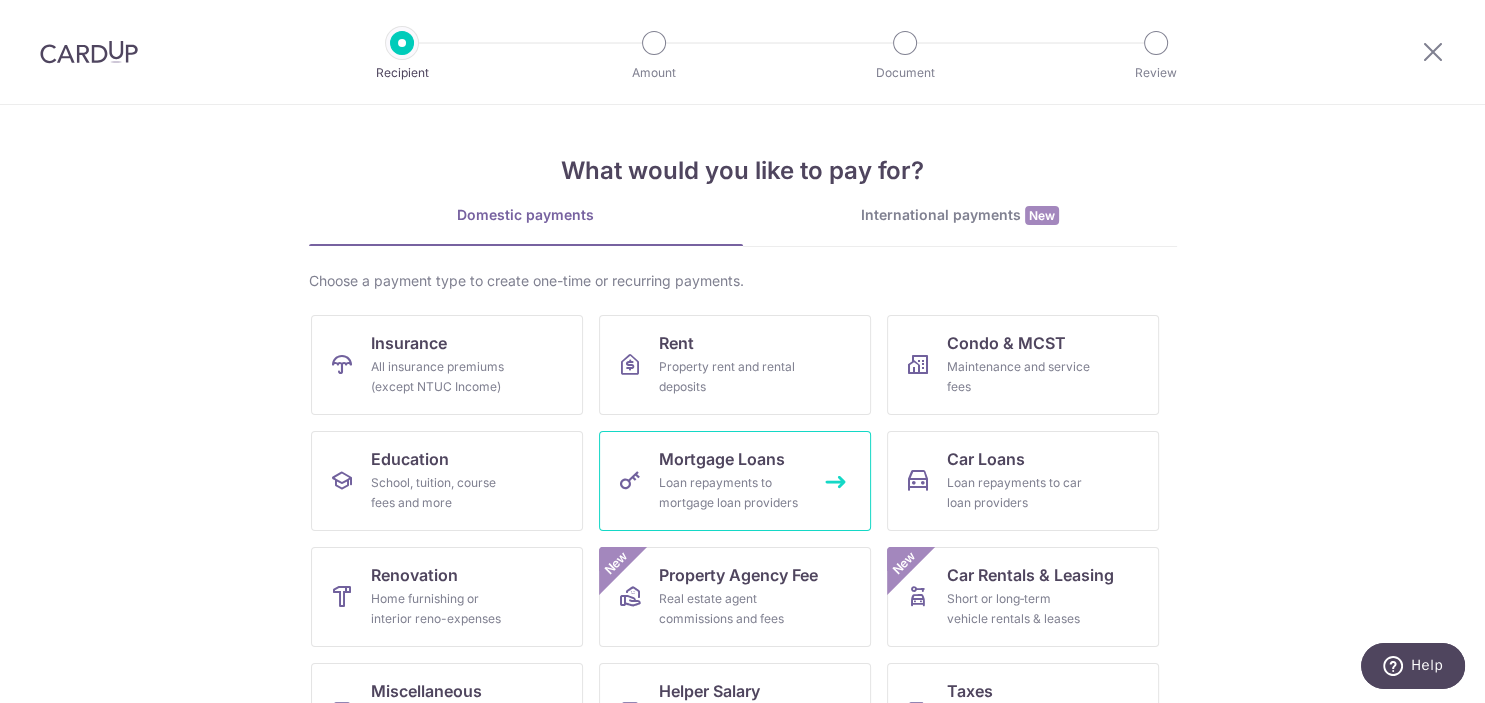 click on "Loan repayments to mortgage loan providers" at bounding box center [731, 493] 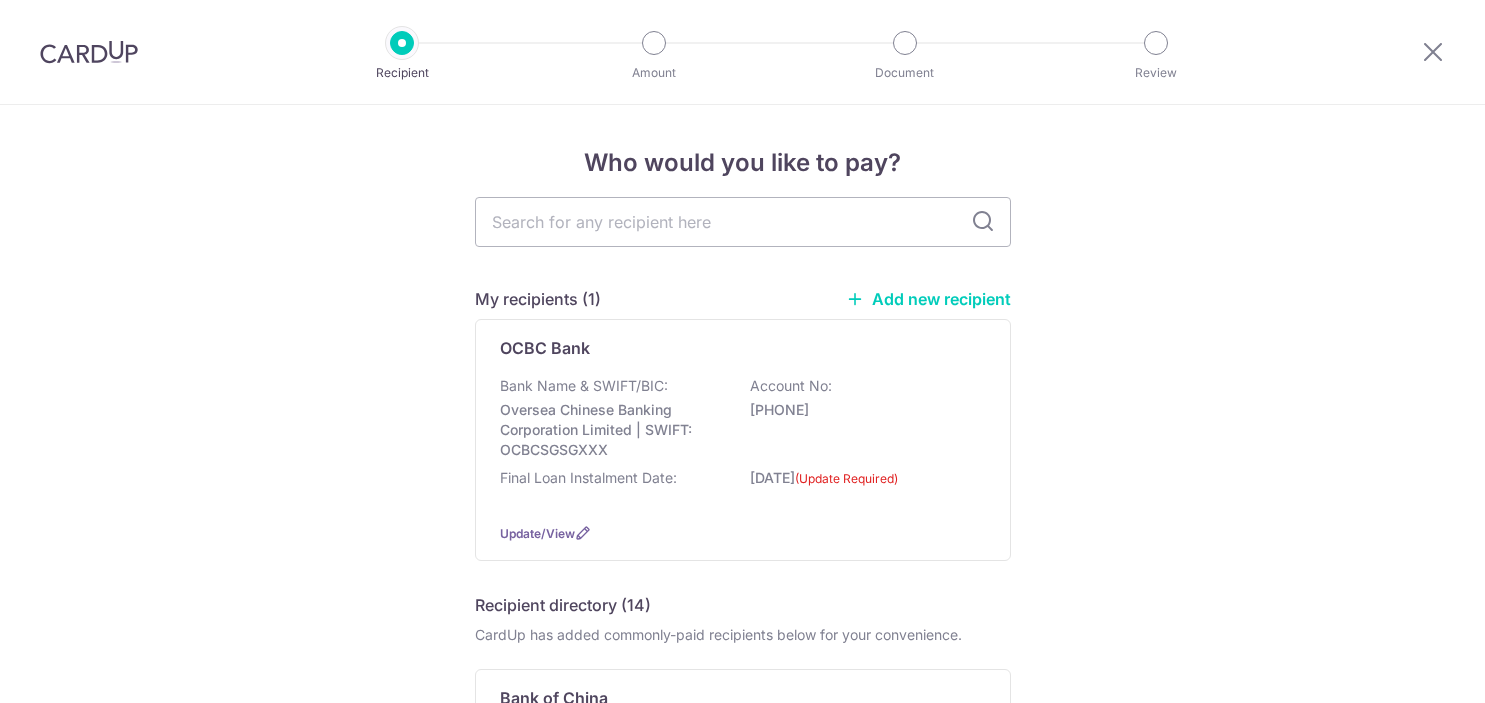 scroll, scrollTop: 0, scrollLeft: 0, axis: both 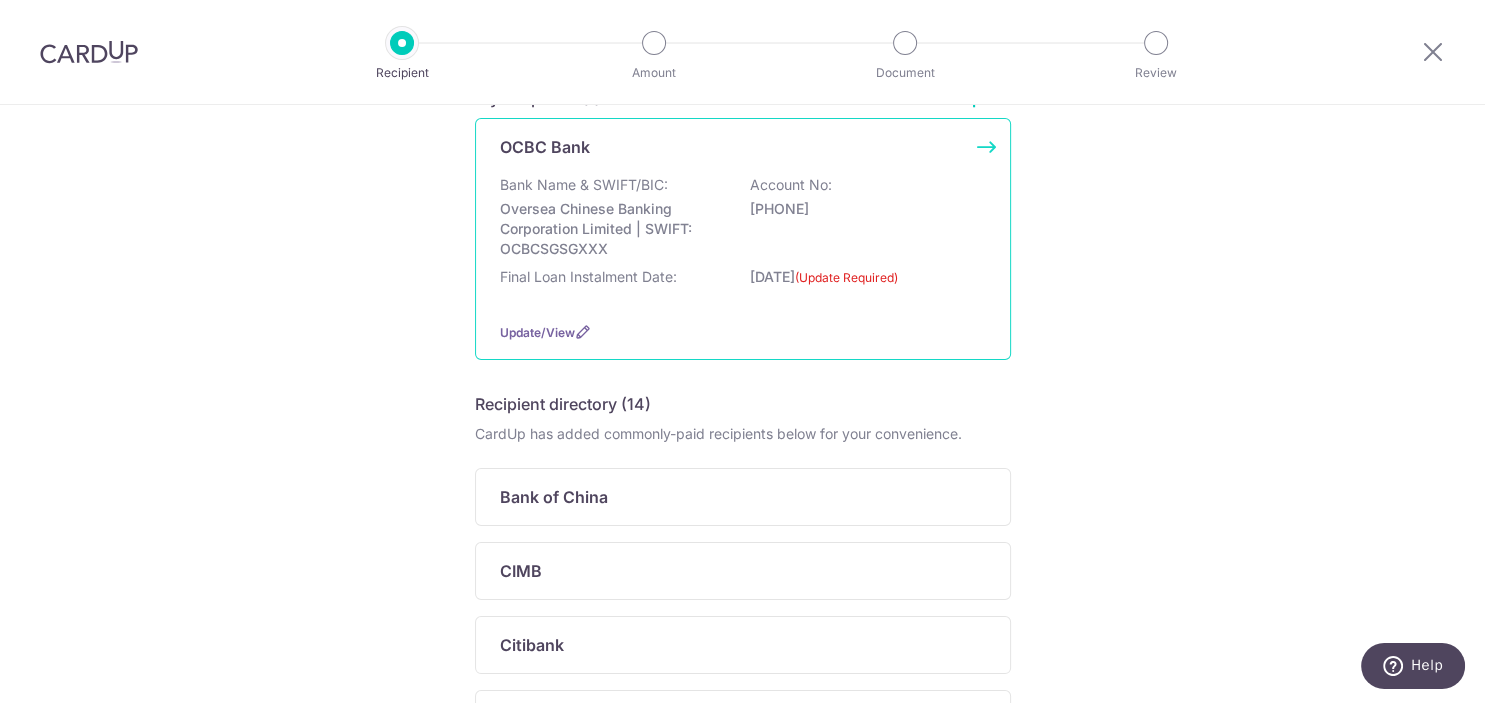 click on "31/01/2025
(Update Required)" at bounding box center [862, 283] 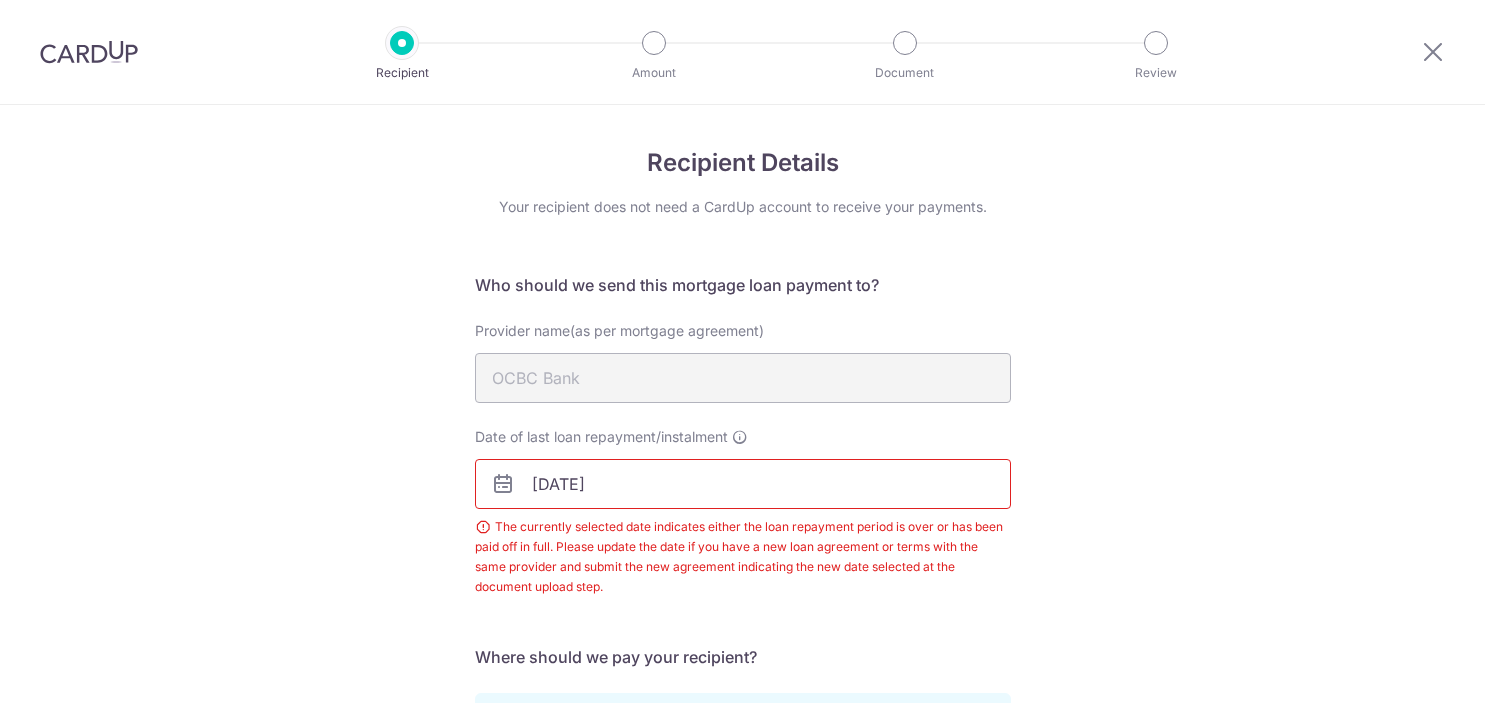 scroll, scrollTop: 0, scrollLeft: 0, axis: both 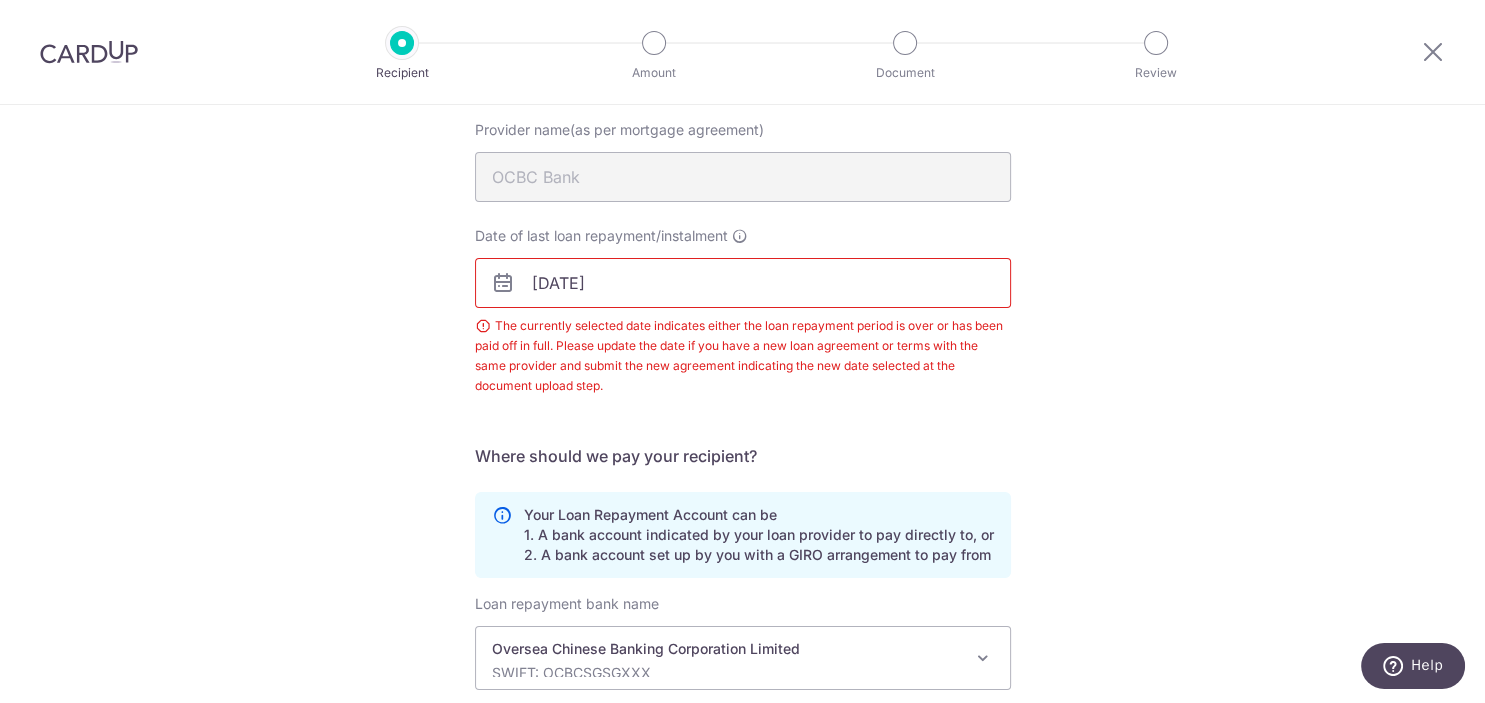 click on "31/01/2025" at bounding box center (743, 283) 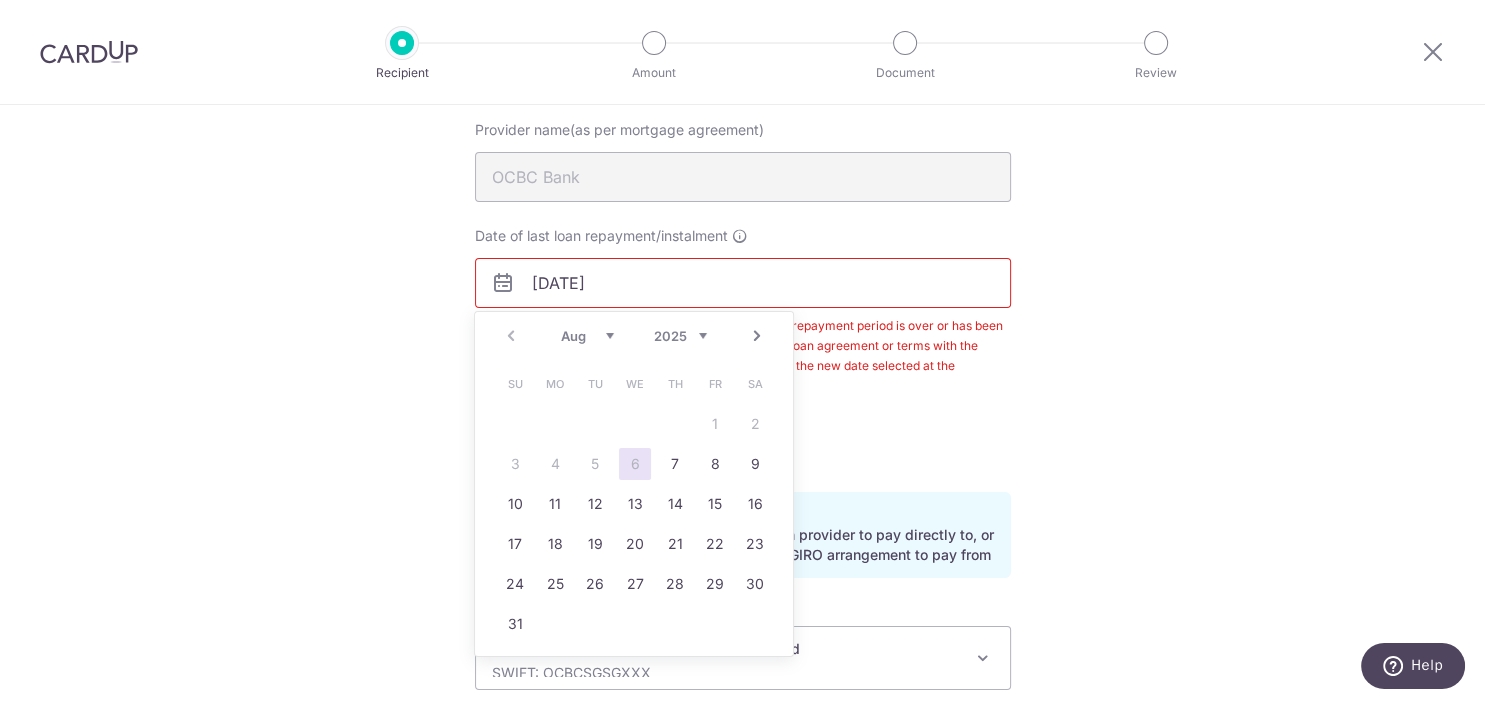click on "2025 2026 2027 2028 2029 2030 2031 2032 2033 2034 2035" at bounding box center [680, 336] 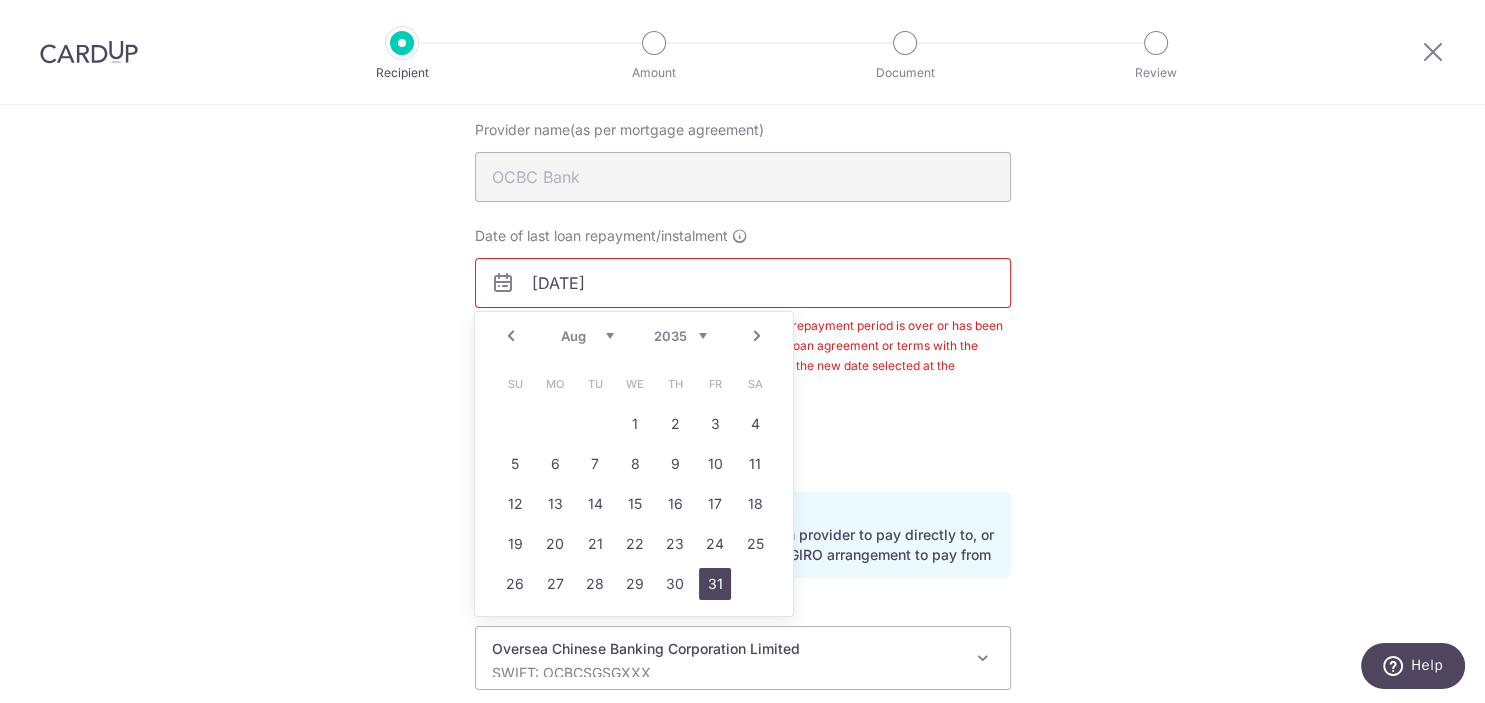 click on "31" at bounding box center (715, 584) 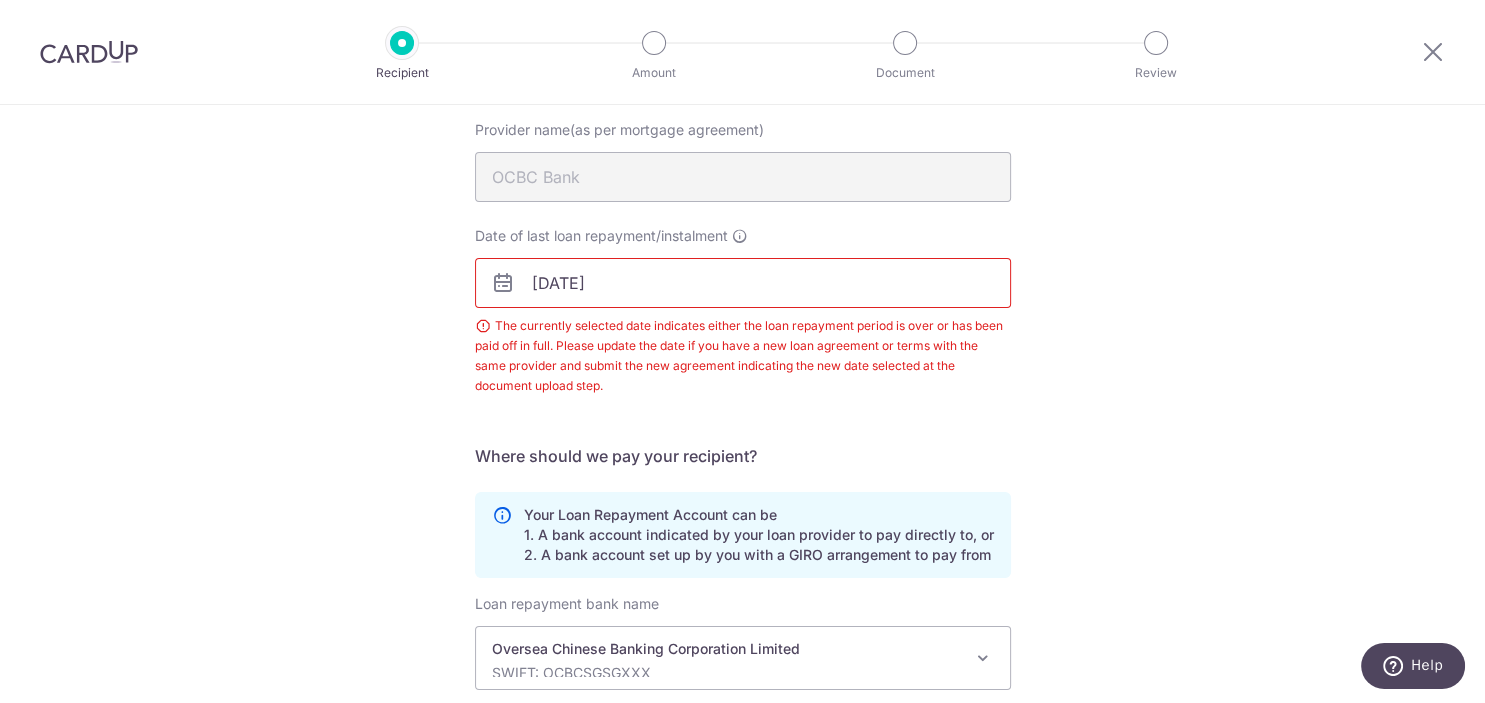 click on "Recipient Details
Your recipient does not need a CardUp account to receive your payments.
Who should we send this mortgage loan payment to?
Provider name(as per mortgage agreement)
OCBC Bank
Date of last loan repayment/instalment
31/08/2035
The currently selected date indicates either the loan repayment period is over or has been paid off in full. Please update the date if you have a new loan agreement or terms with the same provider and submit the new agreement indicating the new date selected at the document upload step.
URL" at bounding box center (742, 430) 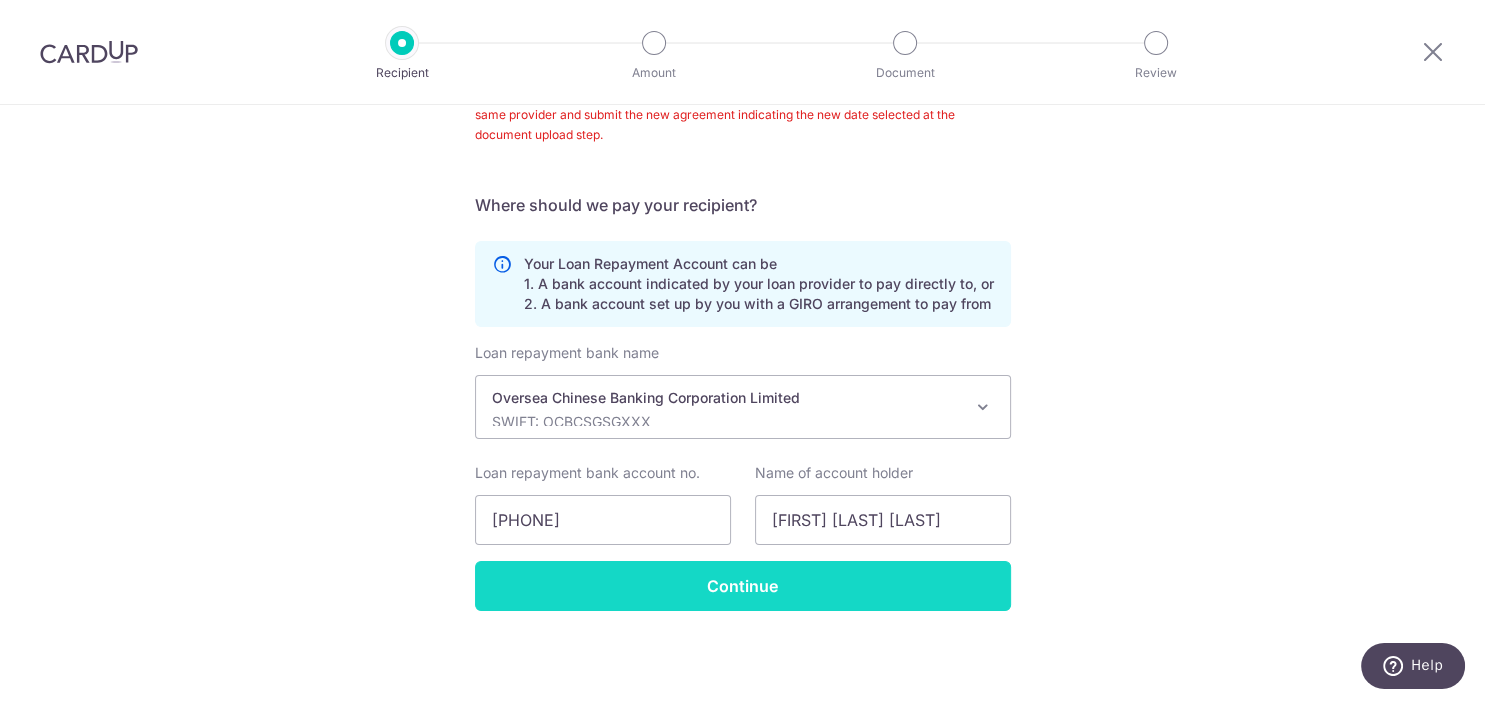 click on "Continue" at bounding box center (743, 586) 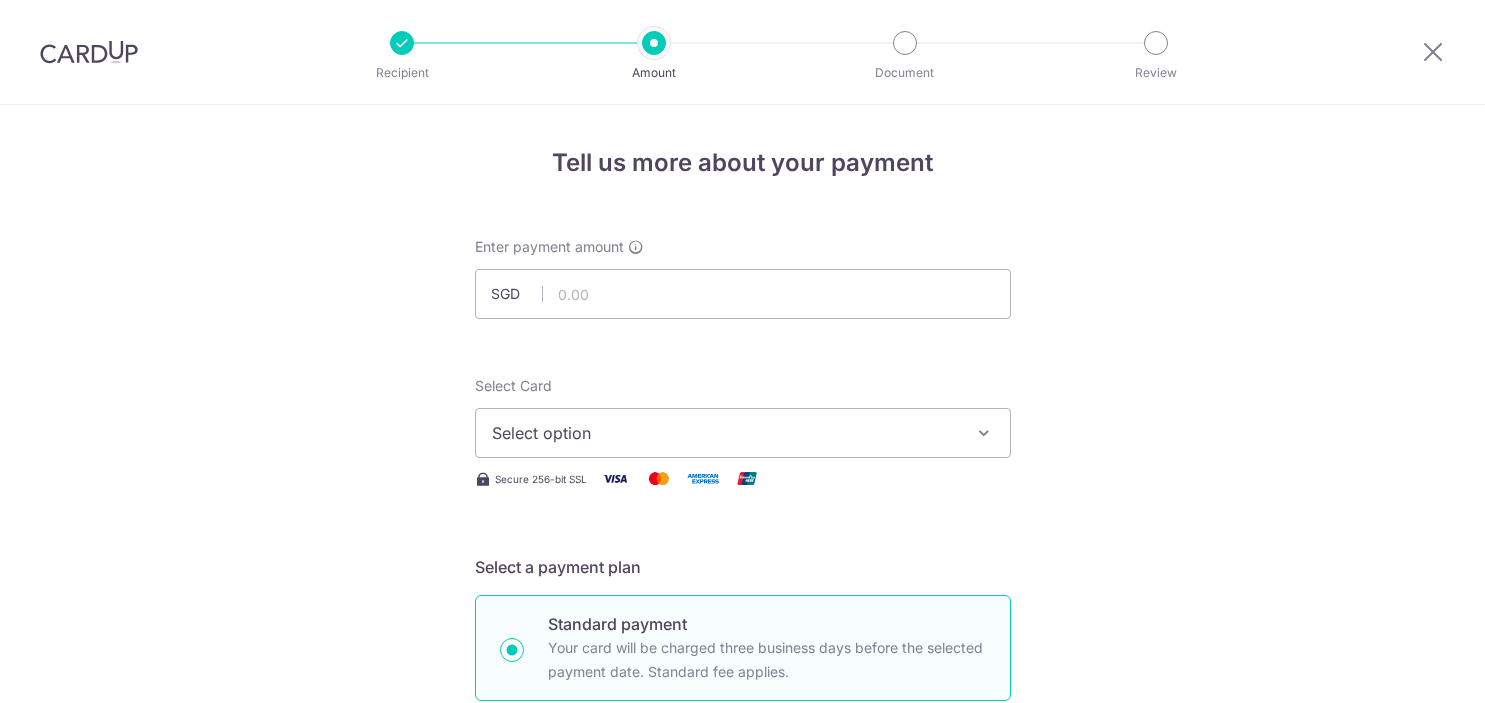 scroll, scrollTop: 0, scrollLeft: 0, axis: both 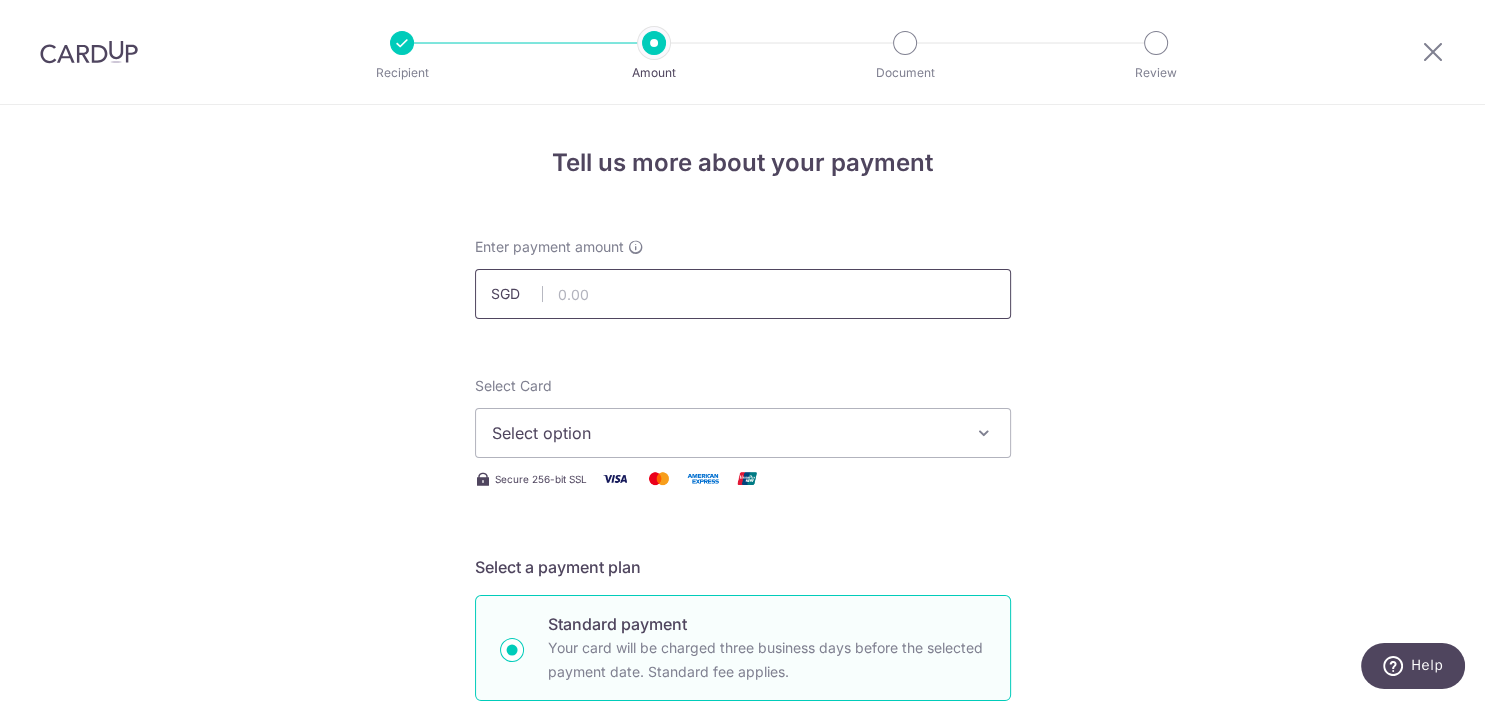 click at bounding box center (743, 294) 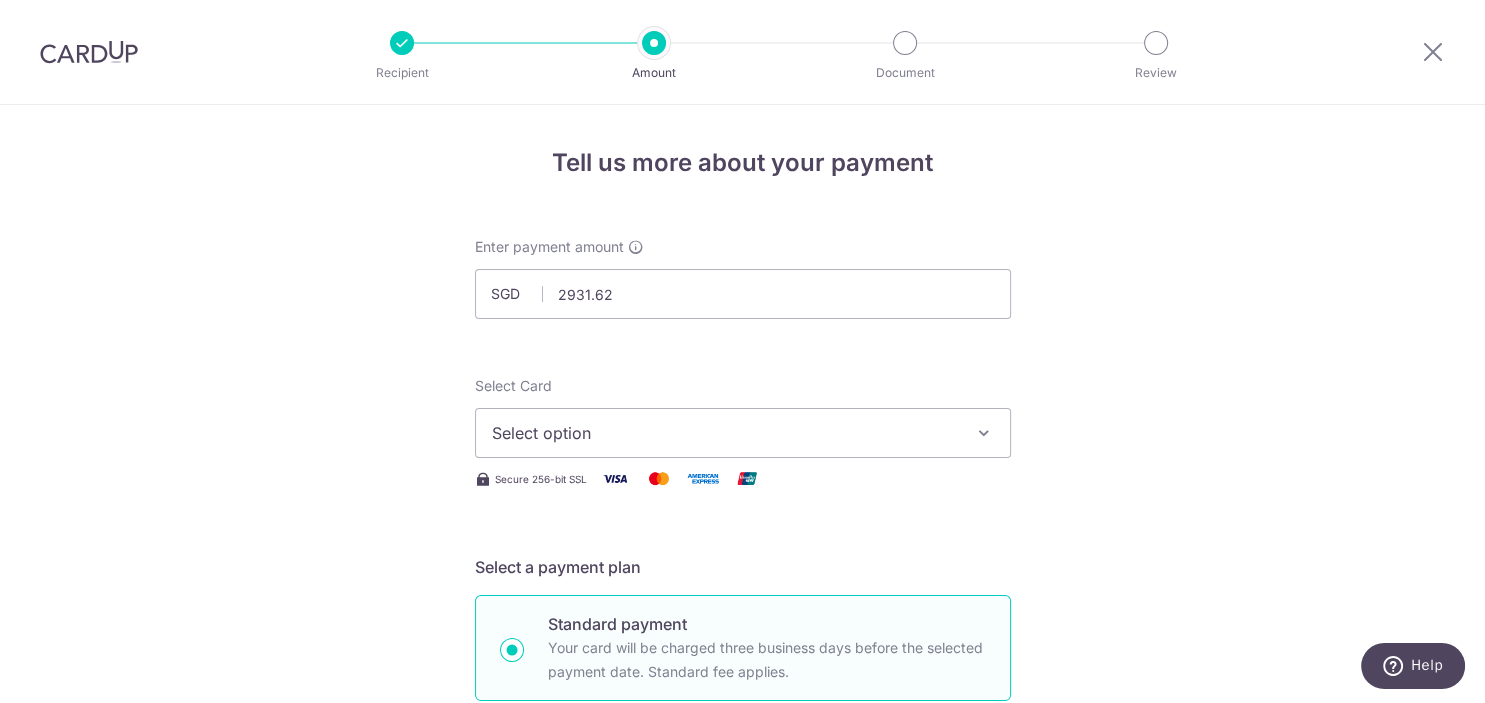 type on "2,931.62" 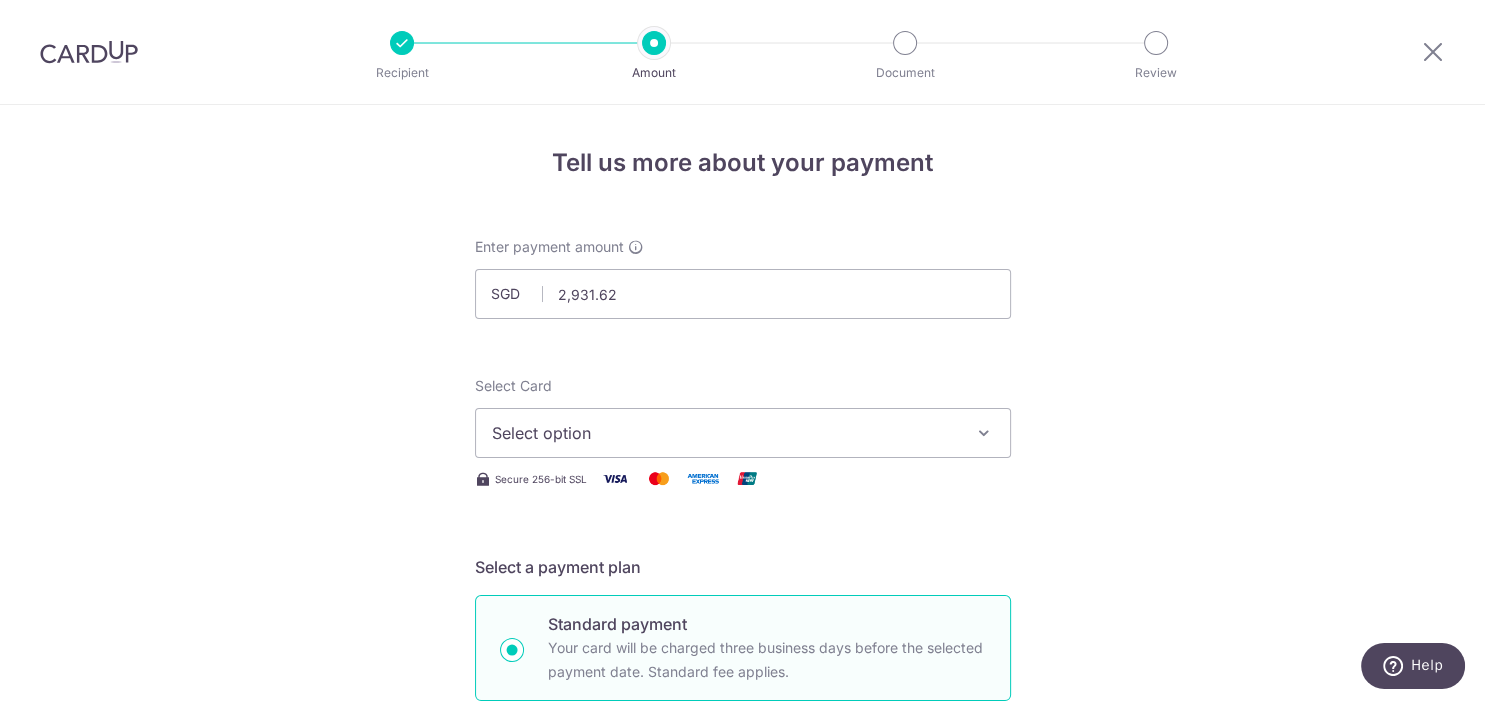 click on "Tell us more about your payment
Enter payment amount
SGD
2,931.62
2931.62
Select Card
Select option
Add credit card
Your Cards
**** 3502
**** 0954
**** 9533
**** 9355
Secure 256-bit SSL
Text
New card details" at bounding box center (742, 1009) 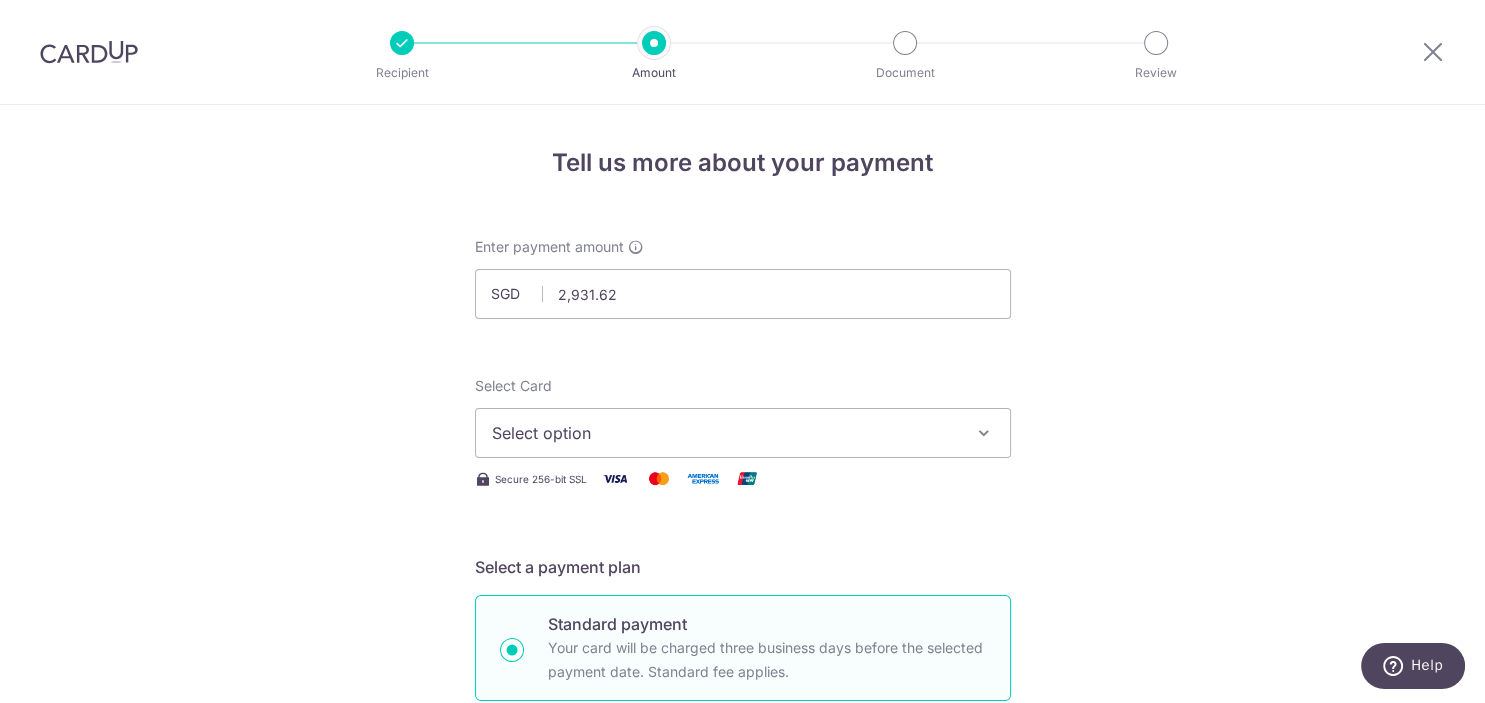 click at bounding box center (984, 433) 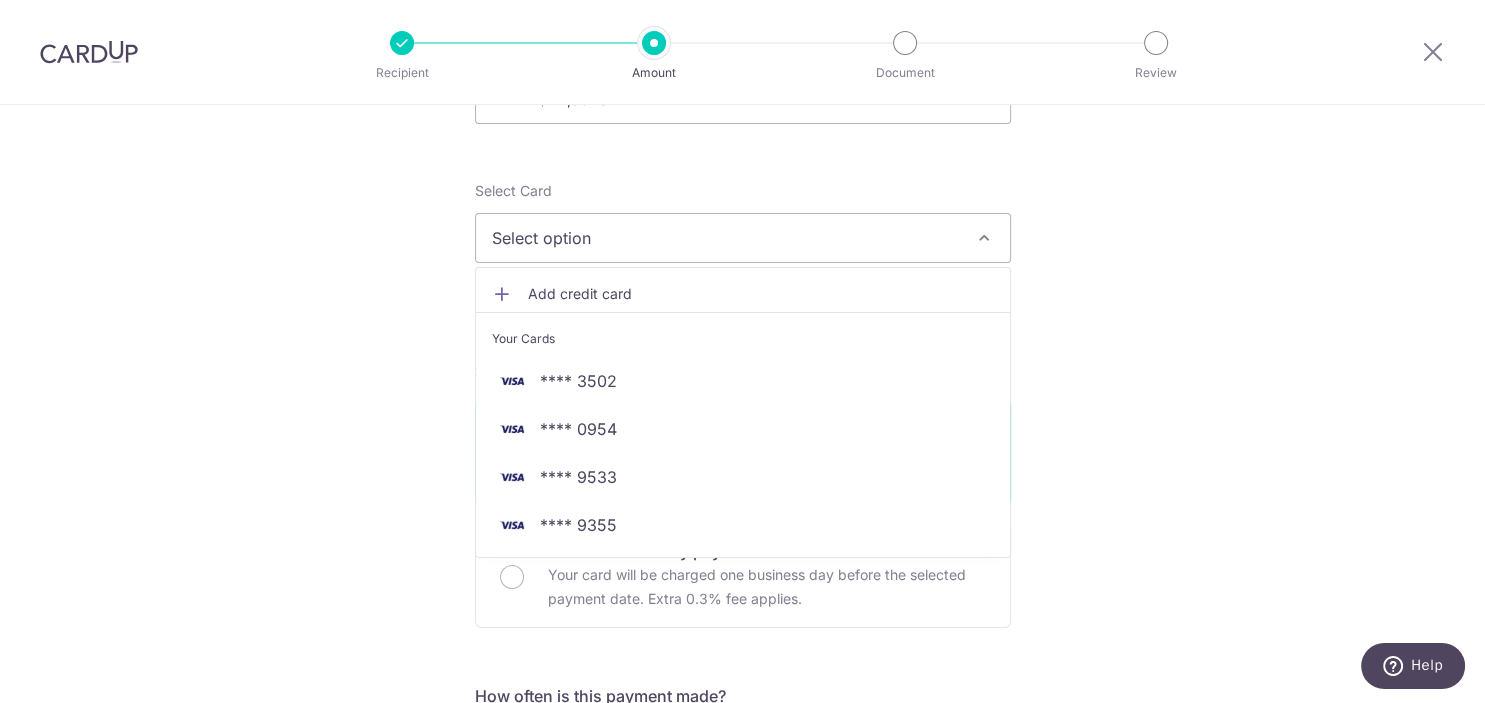 scroll, scrollTop: 201, scrollLeft: 0, axis: vertical 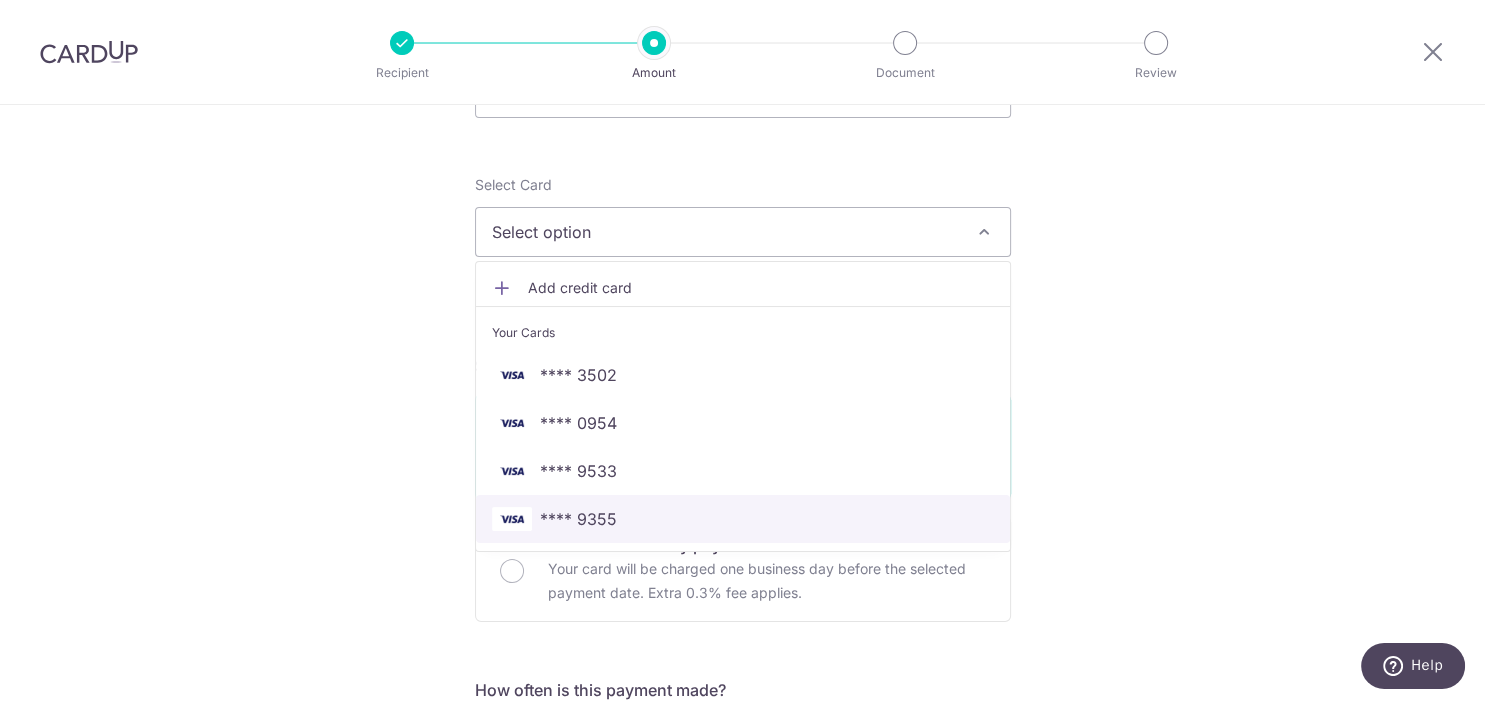 click on "**** 9355" at bounding box center (578, 519) 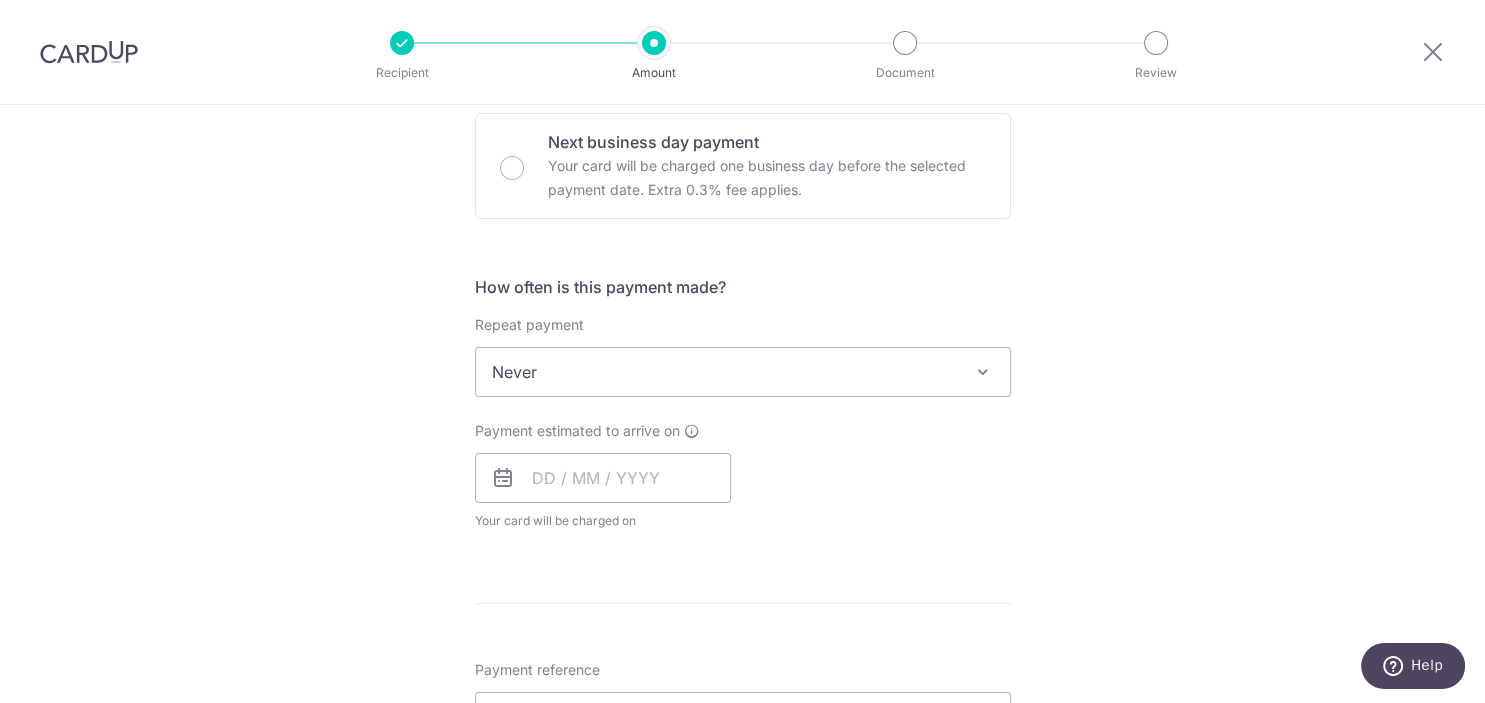 scroll, scrollTop: 604, scrollLeft: 0, axis: vertical 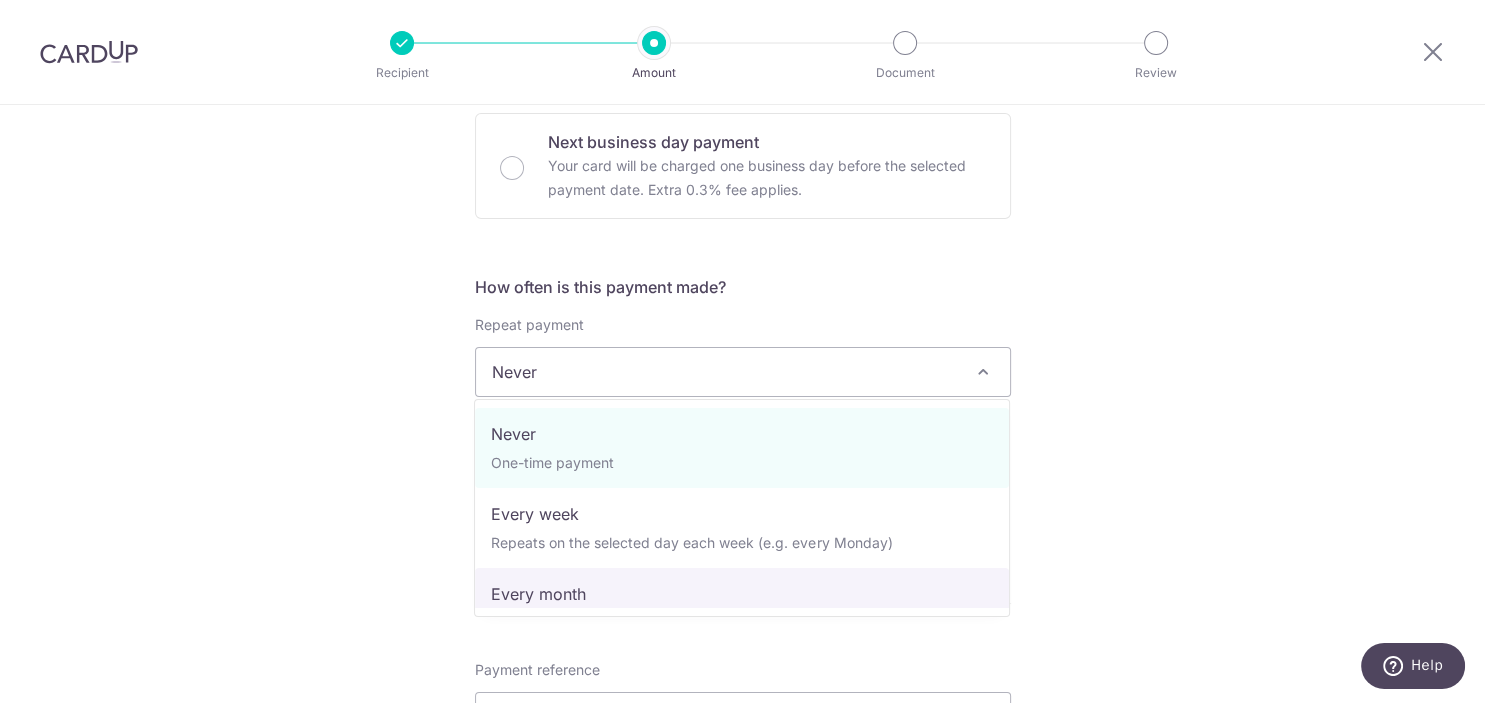 select on "3" 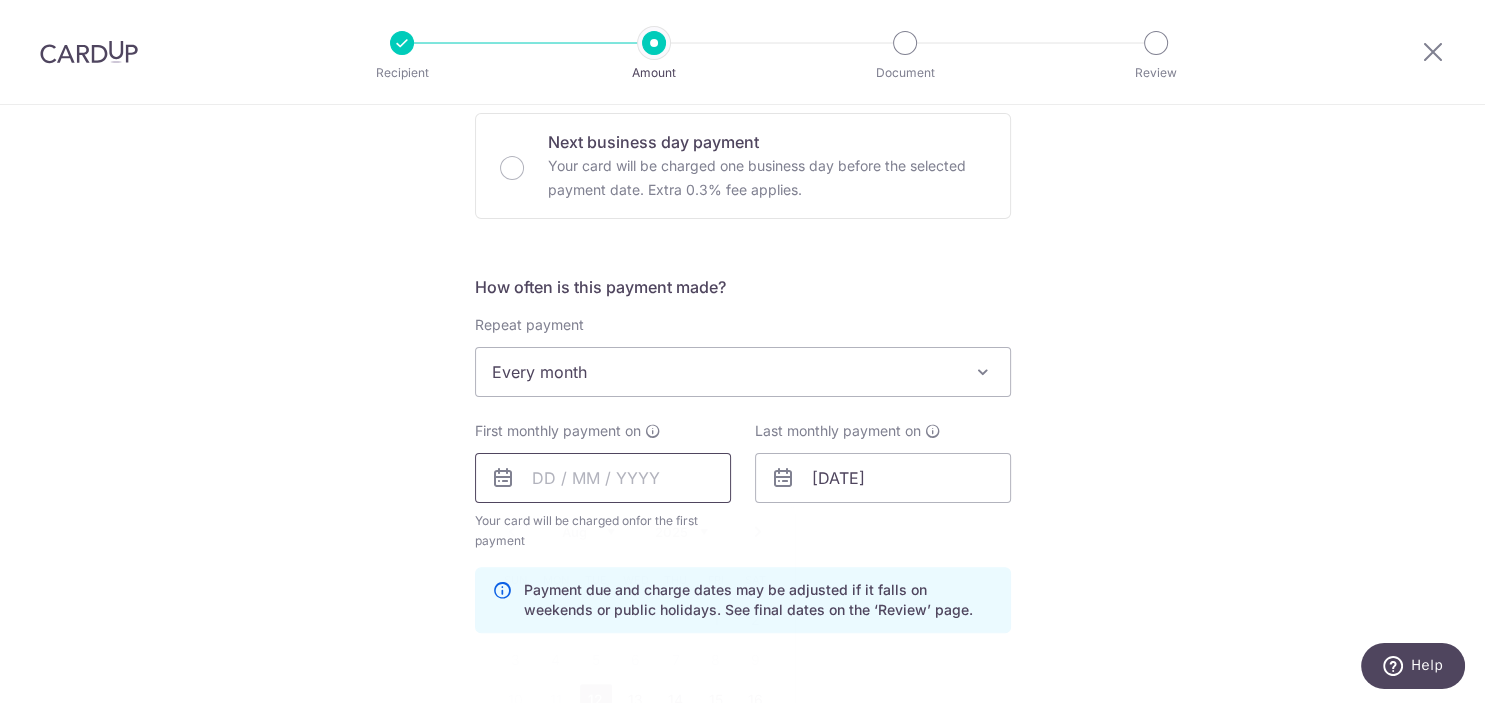click at bounding box center (603, 478) 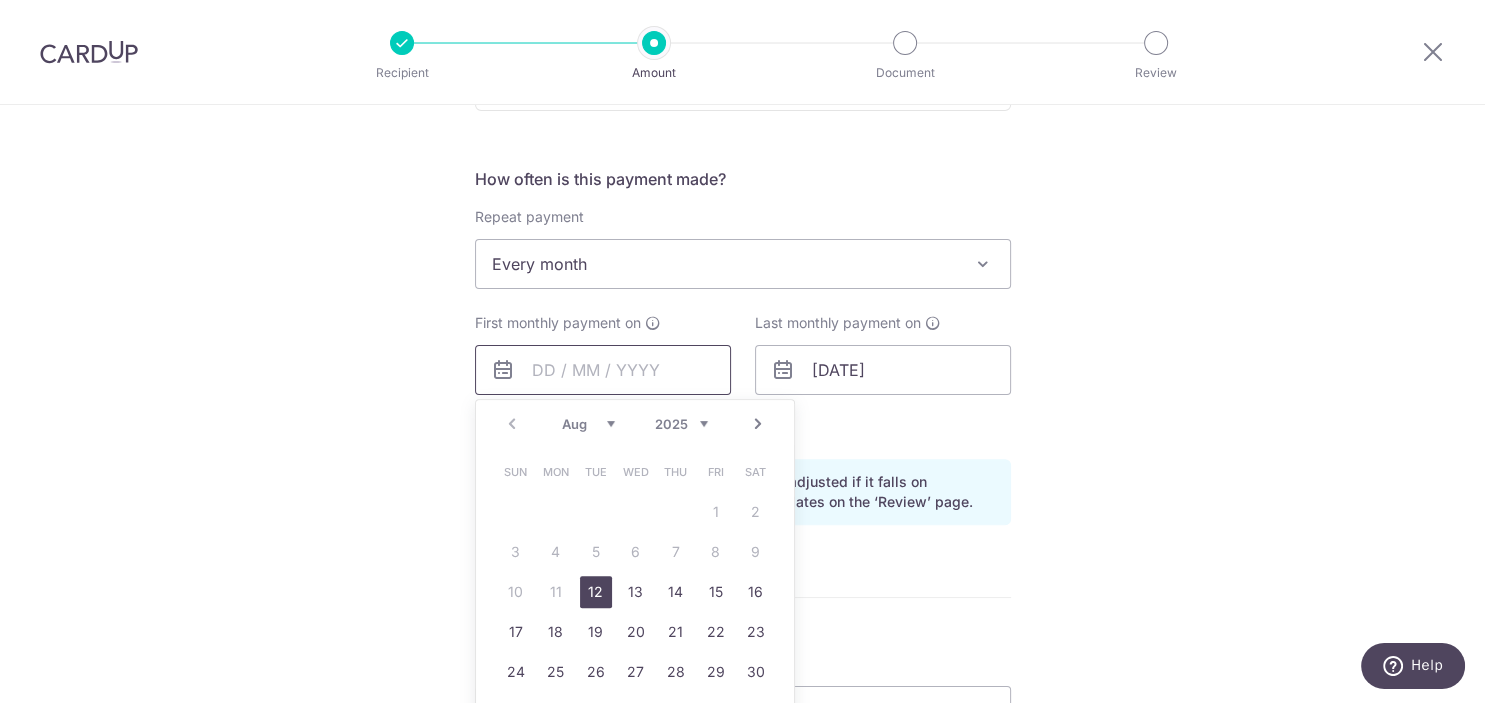 scroll, scrollTop: 907, scrollLeft: 0, axis: vertical 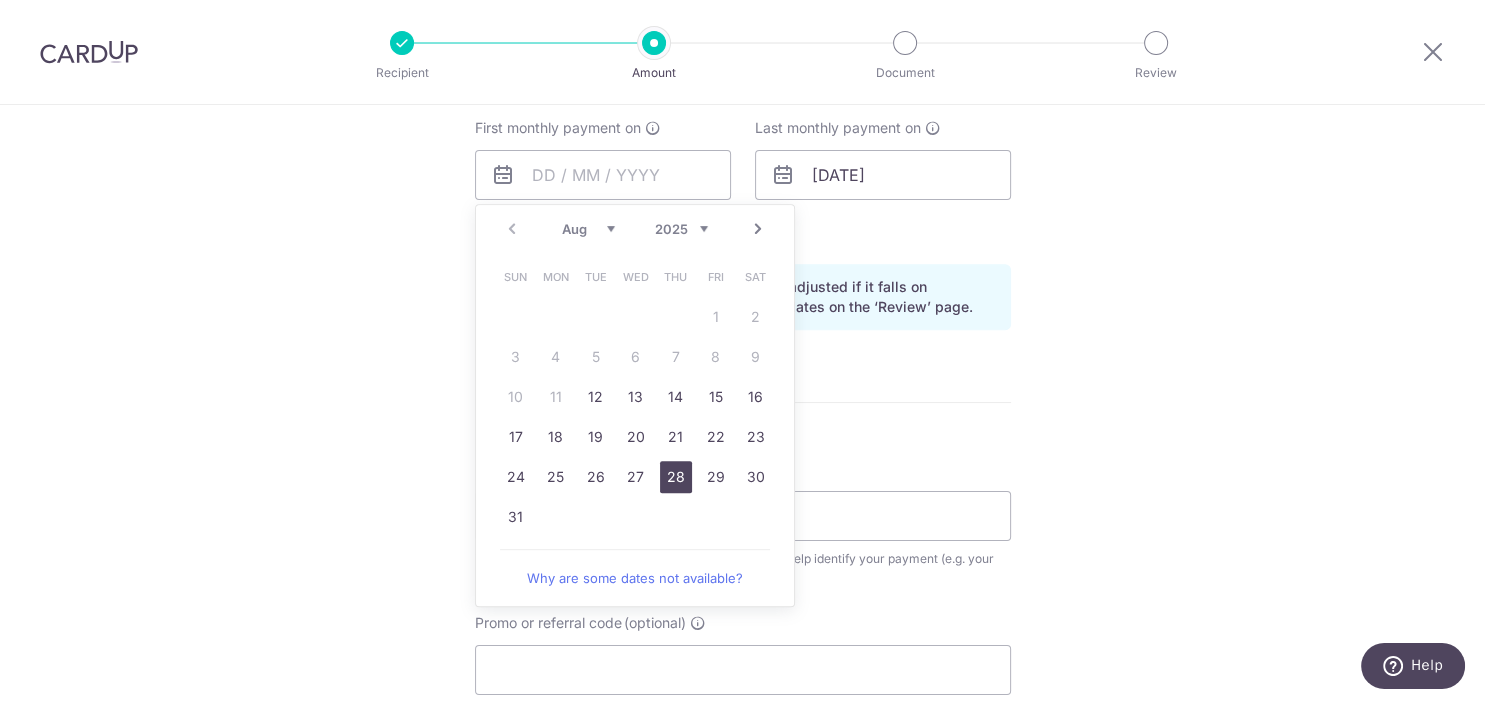 click on "28" at bounding box center [676, 477] 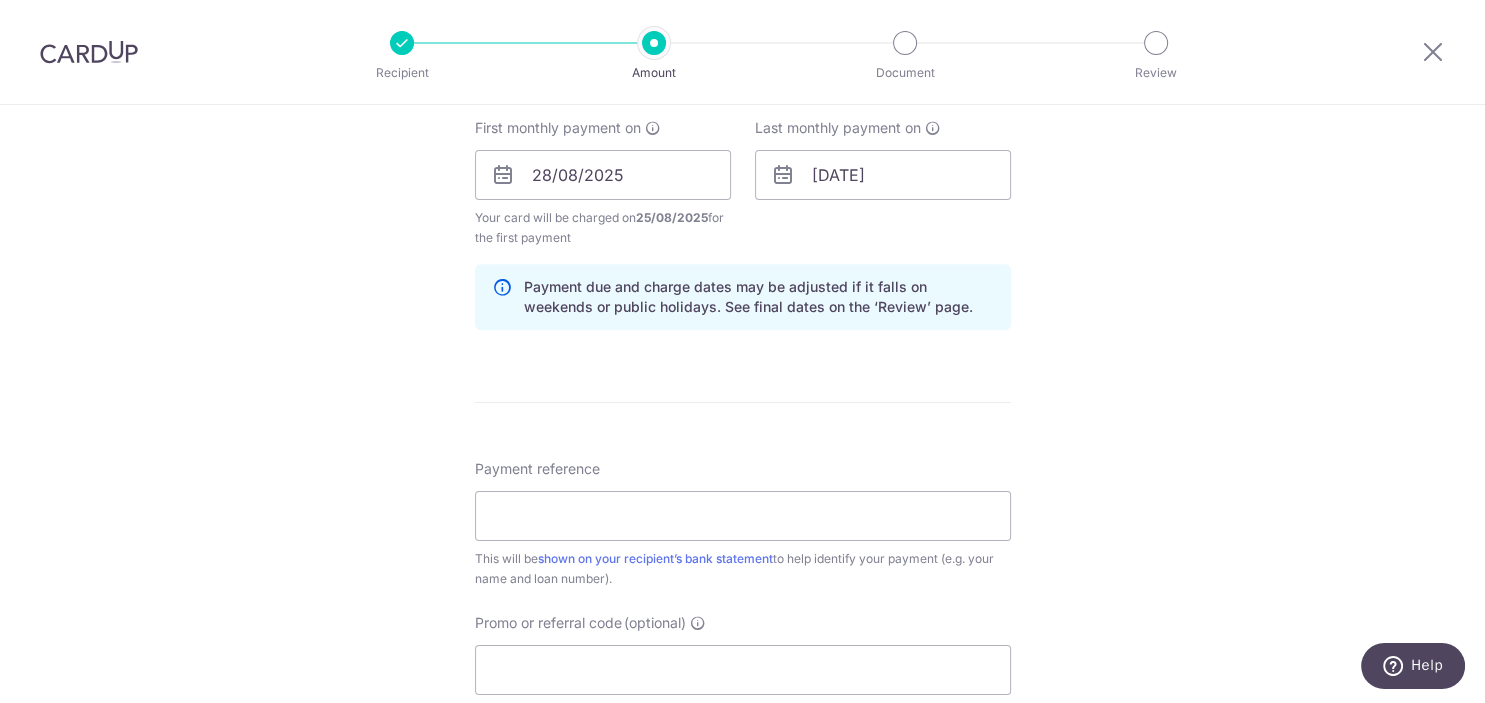 click on "Tell us more about your payment
Enter payment amount
SGD
2,931.62
2931.62
Select Card
**** 9355
Add credit card
Your Cards
**** 3502
**** 0954
**** 9533
**** 9355
Secure 256-bit SSL
Text
New card details" at bounding box center (742, 153) 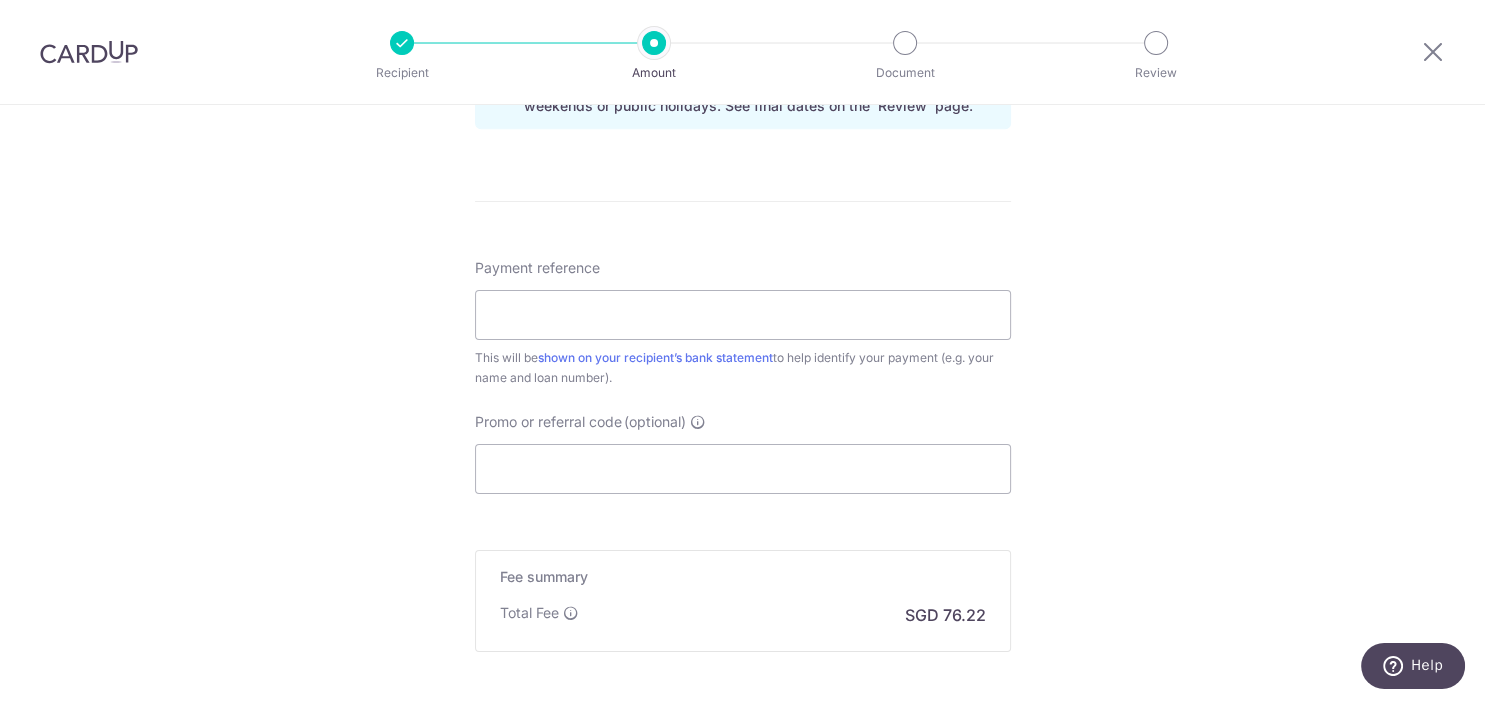 scroll, scrollTop: 907, scrollLeft: 0, axis: vertical 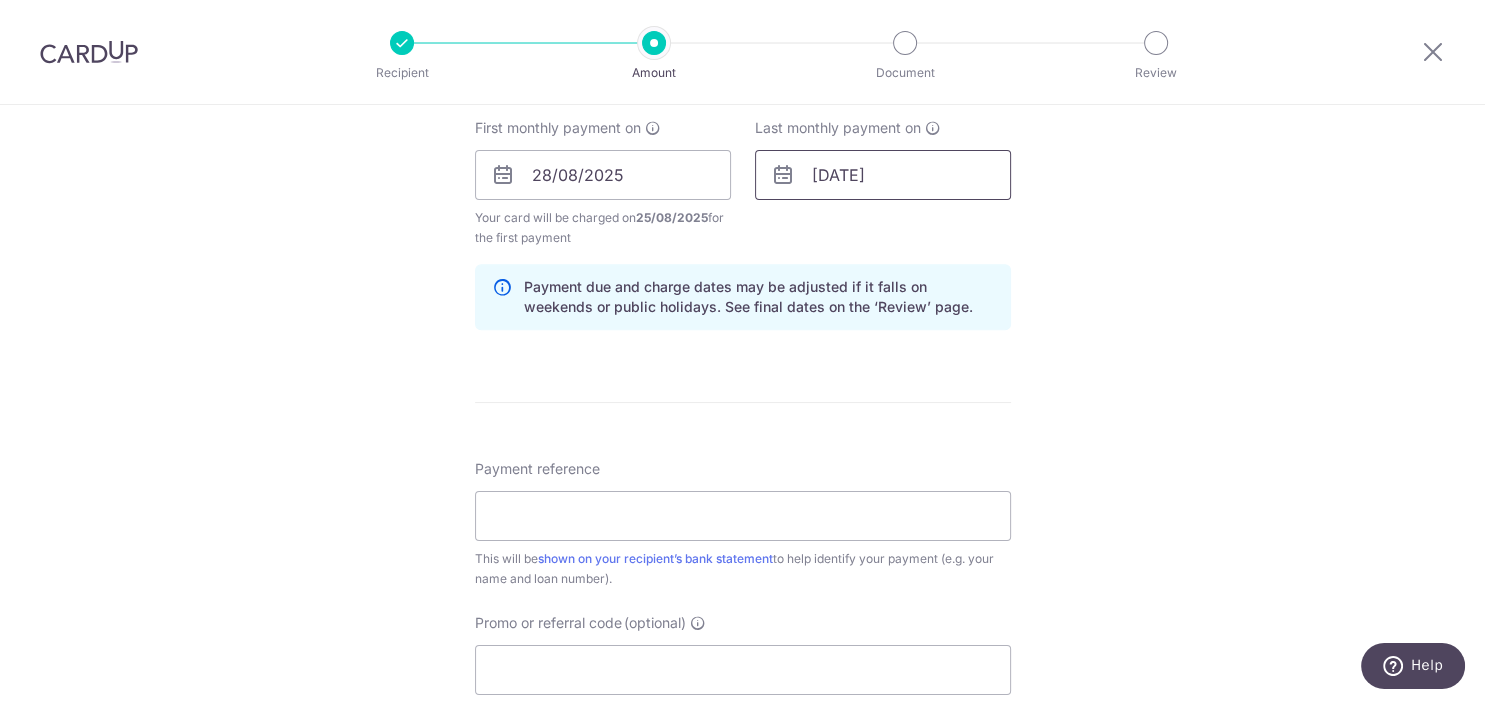 click on "31/08/2035" at bounding box center (883, 175) 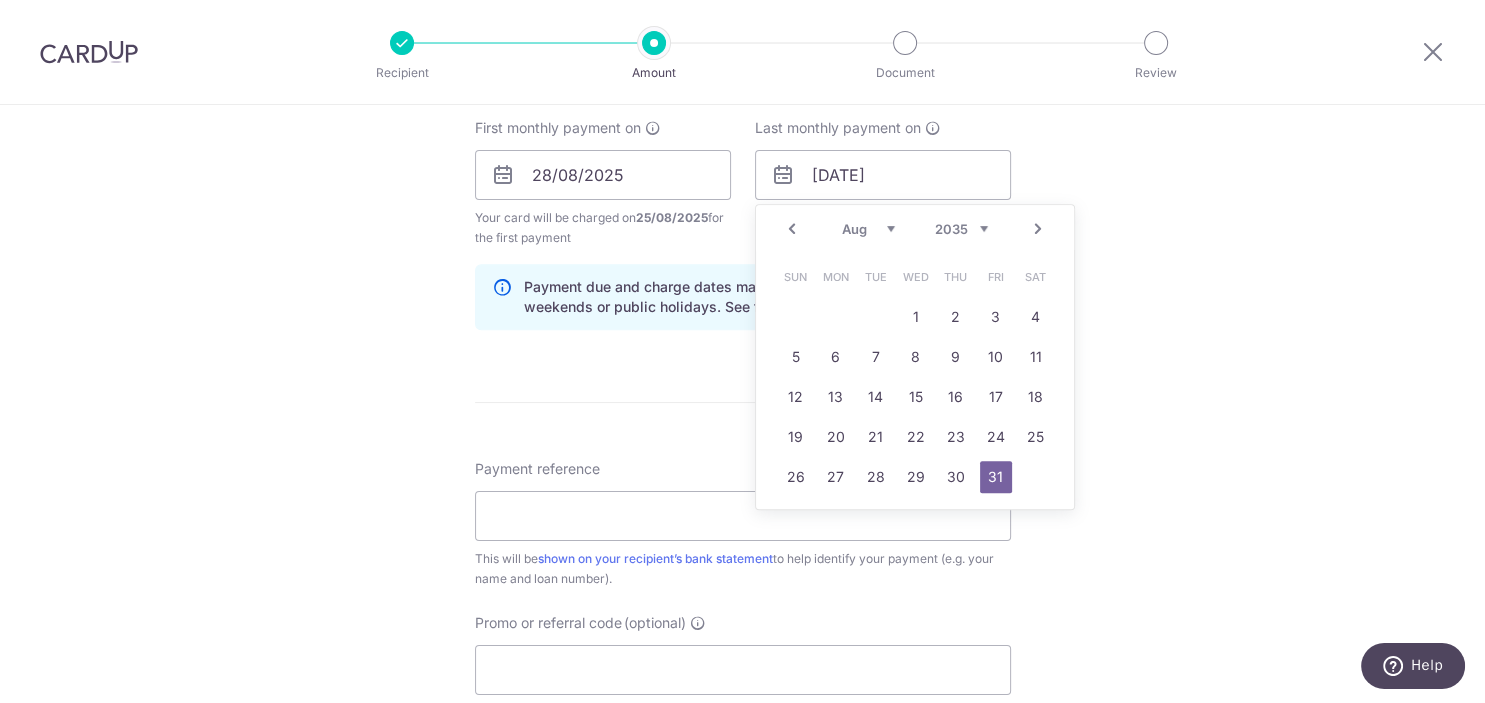 click on "Prev Next Jan Feb Mar Apr May Jun Jul Aug Sep Oct Nov Dec 2024 2025 2026 2027 2028 2029 2030 2031 2032 2033 2034 2035" at bounding box center (915, 229) 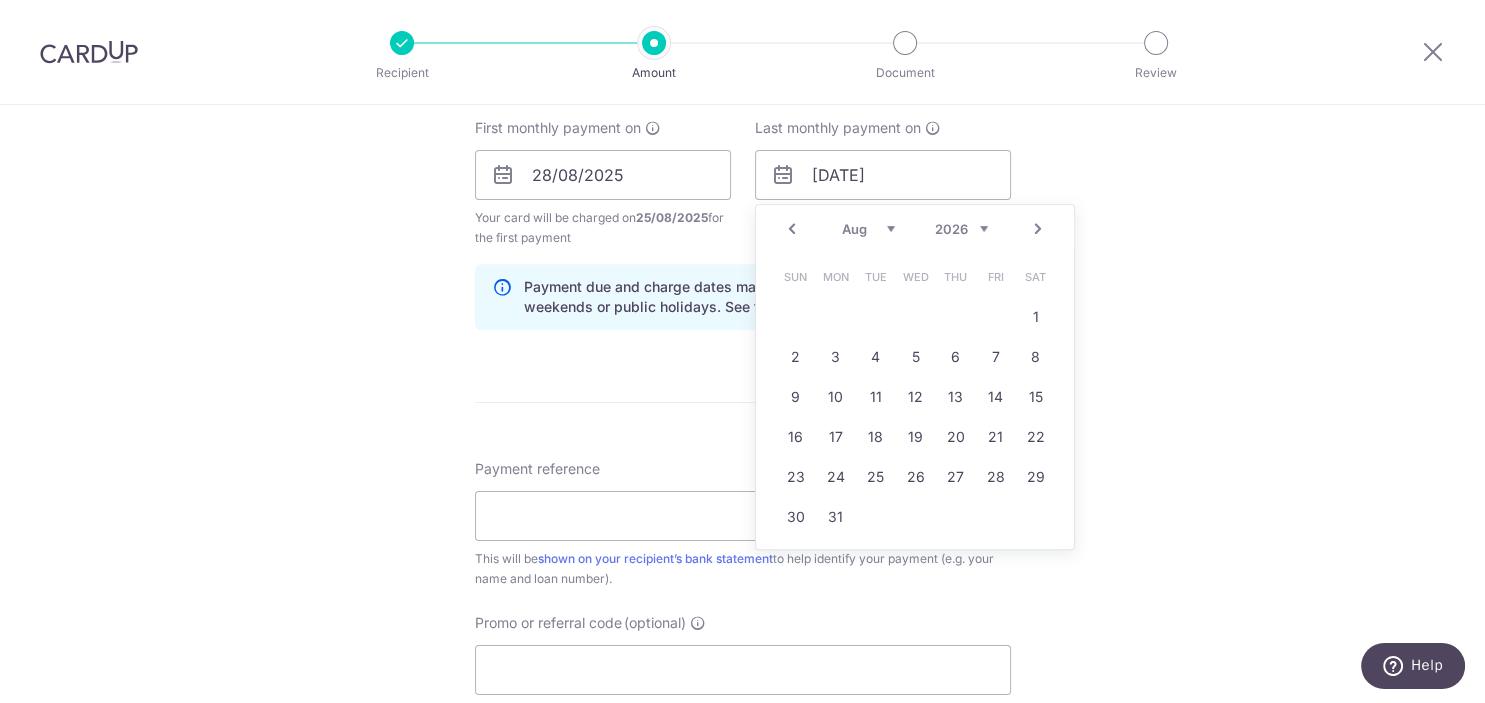 click on "2024 2025 2026 2027 2028 2029 2030 2031 2032 2033 2034 2035" at bounding box center [961, 229] 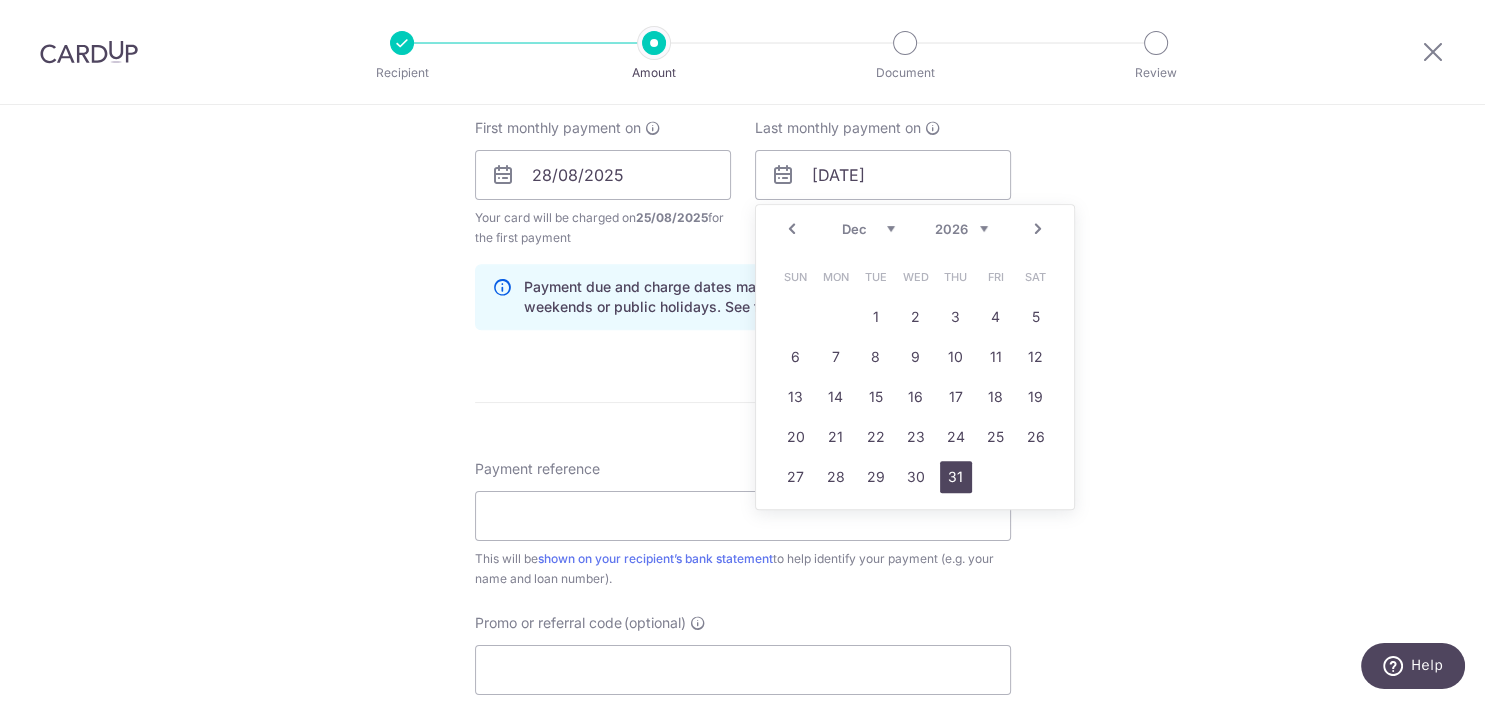 click on "31" at bounding box center [956, 477] 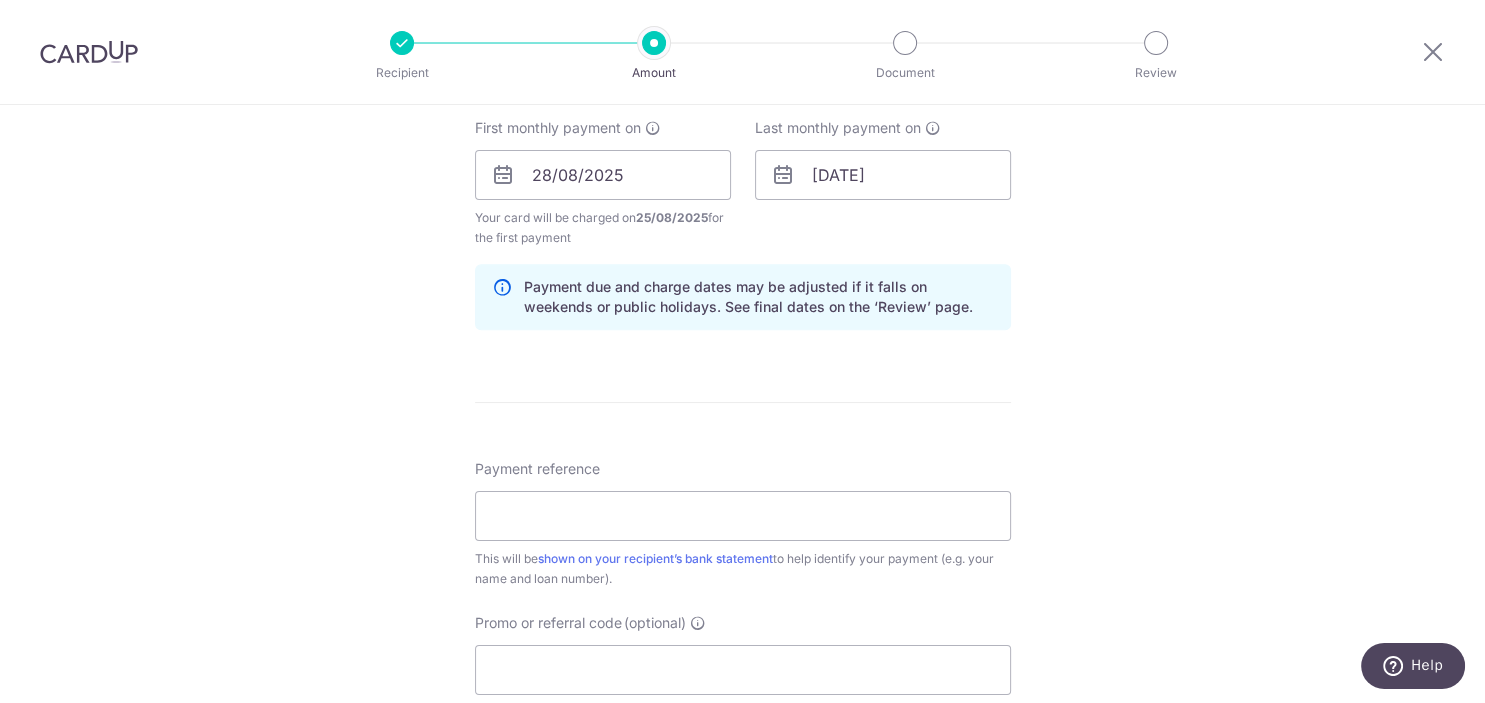click on "Tell us more about your payment
Enter payment amount
SGD
2,931.62
2931.62
Select Card
**** 9355
Add credit card
Your Cards
**** 3502
**** 0954
**** 9533
**** 9355
Secure 256-bit SSL
Text
New card details" at bounding box center (742, 153) 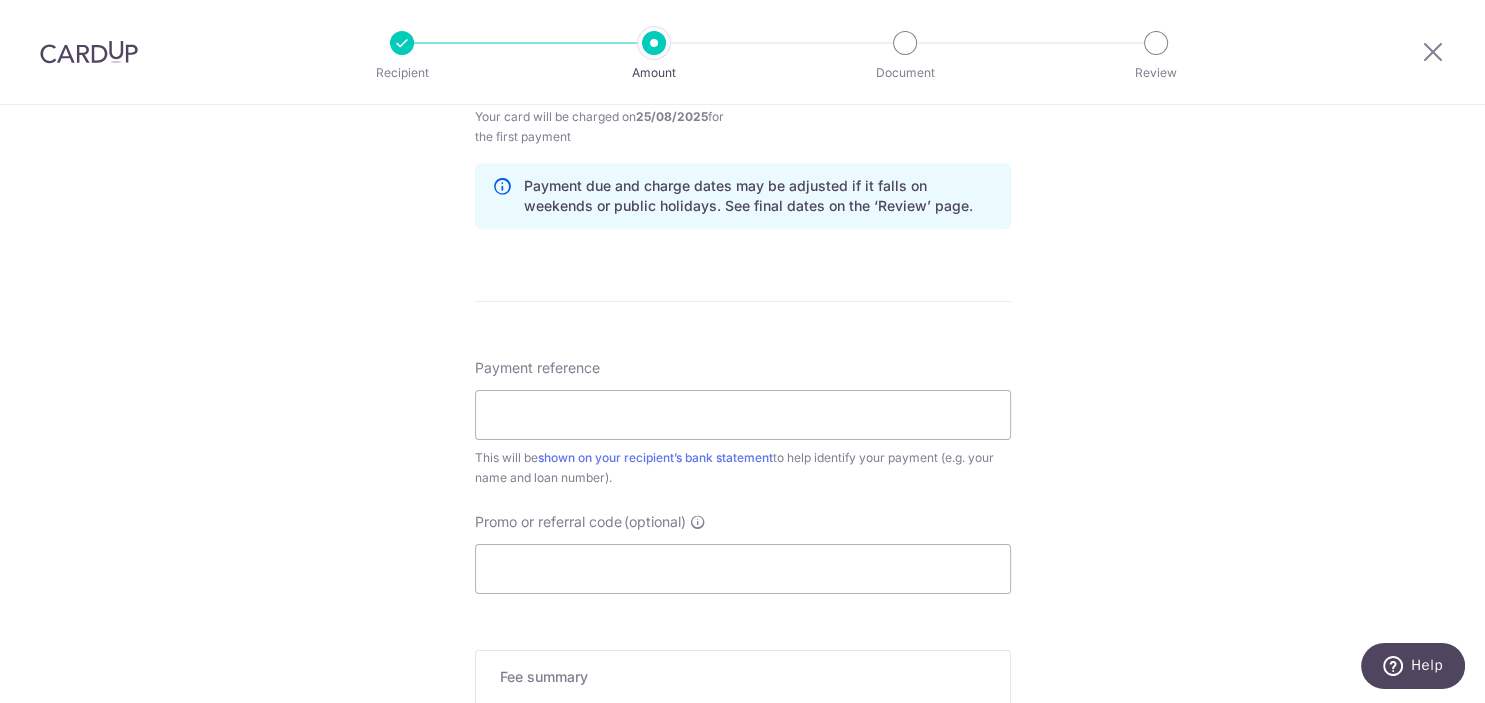 scroll, scrollTop: 1108, scrollLeft: 0, axis: vertical 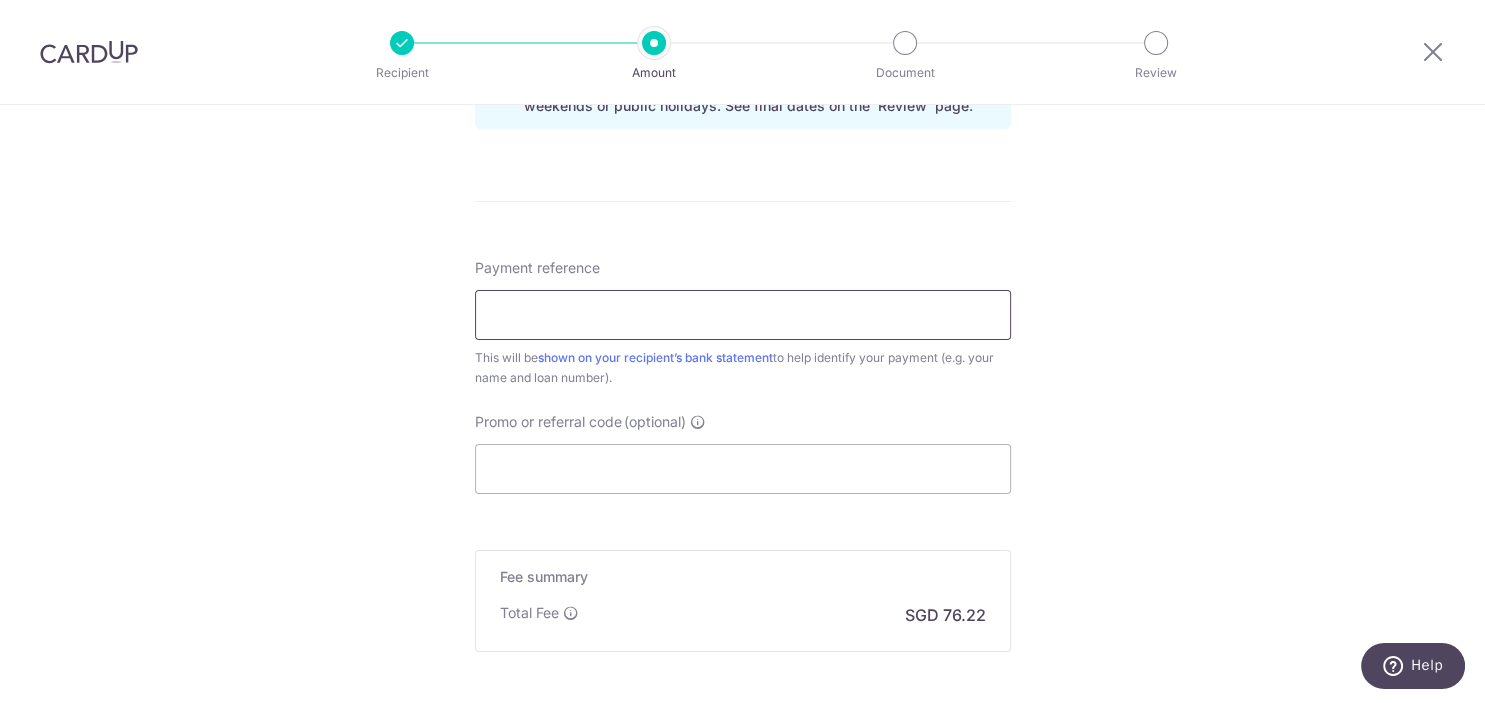 click on "Payment reference" at bounding box center [743, 315] 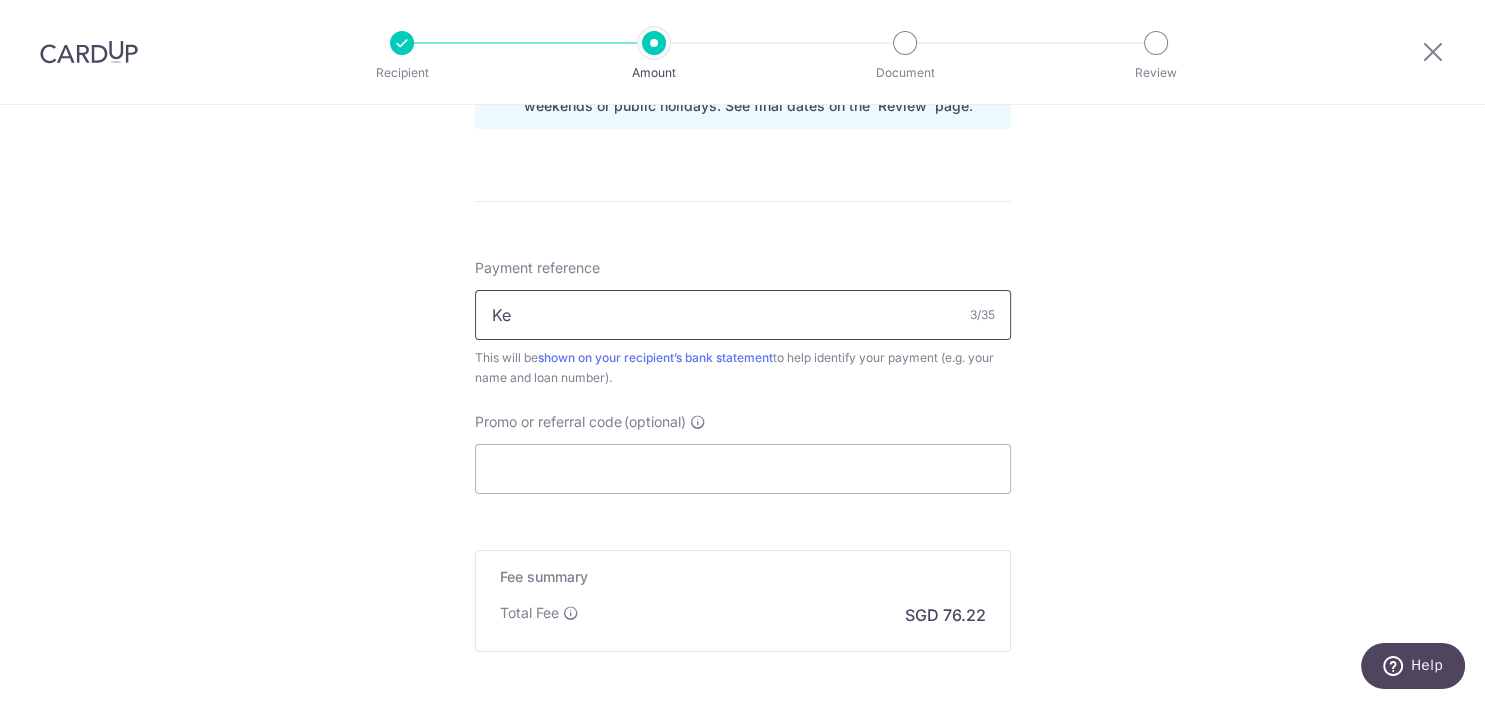 type on "K" 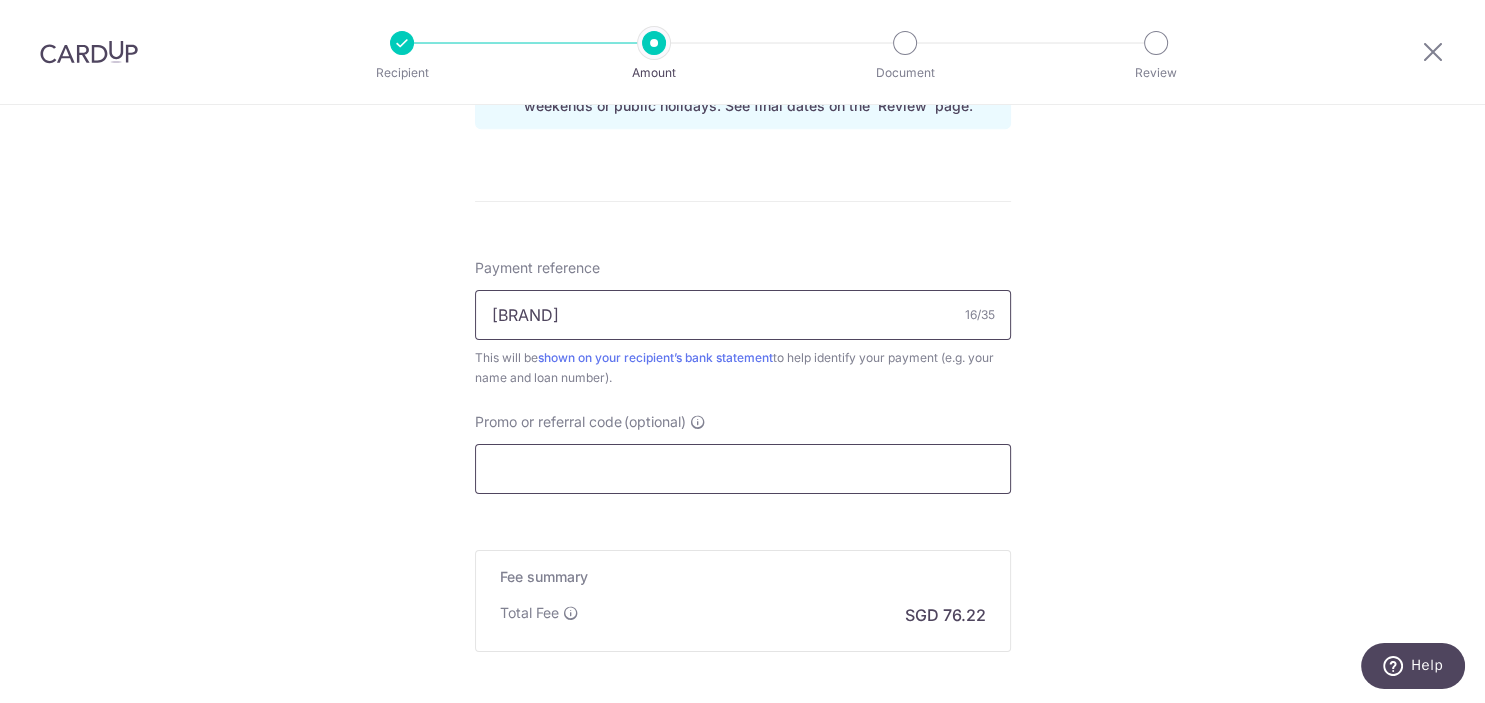 type on "CitylifeOCBCLoan" 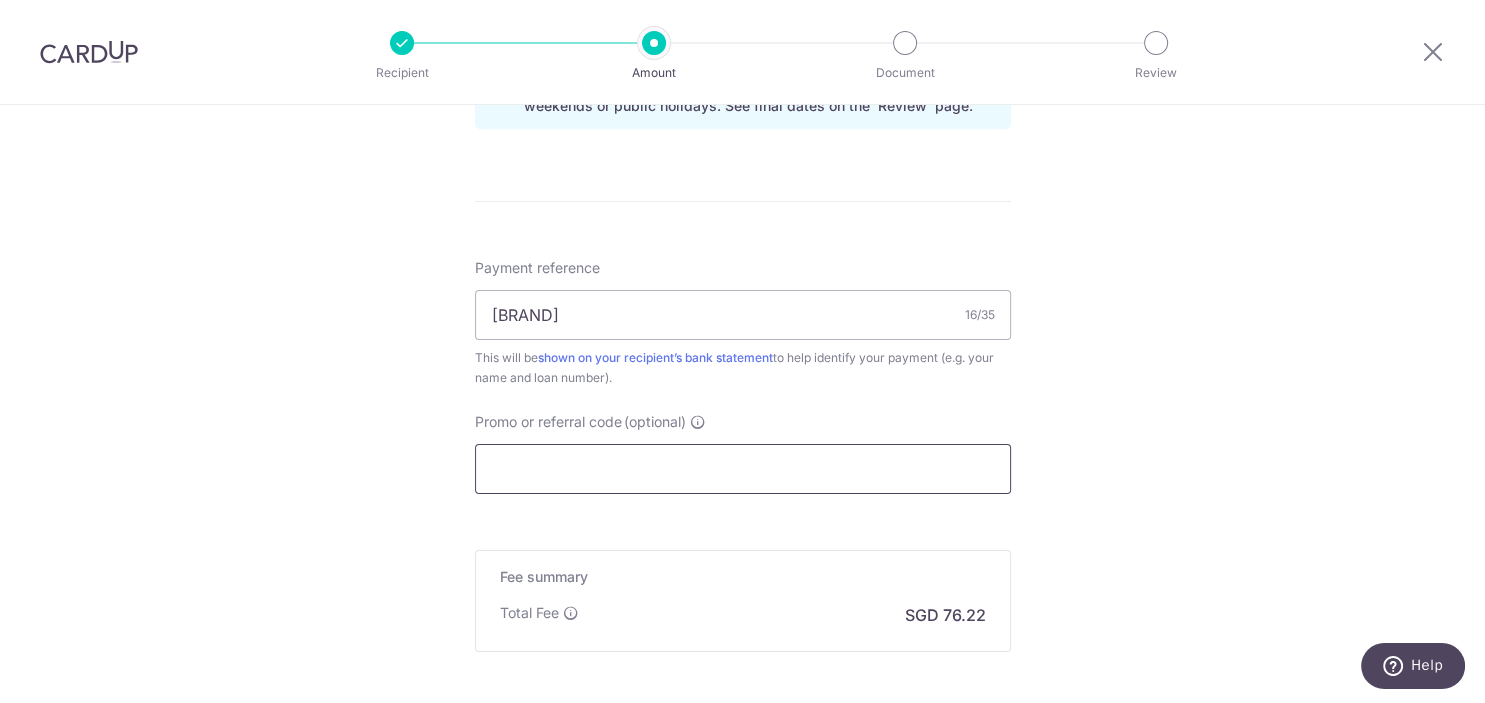 click on "Promo or referral code
(optional)" at bounding box center [743, 469] 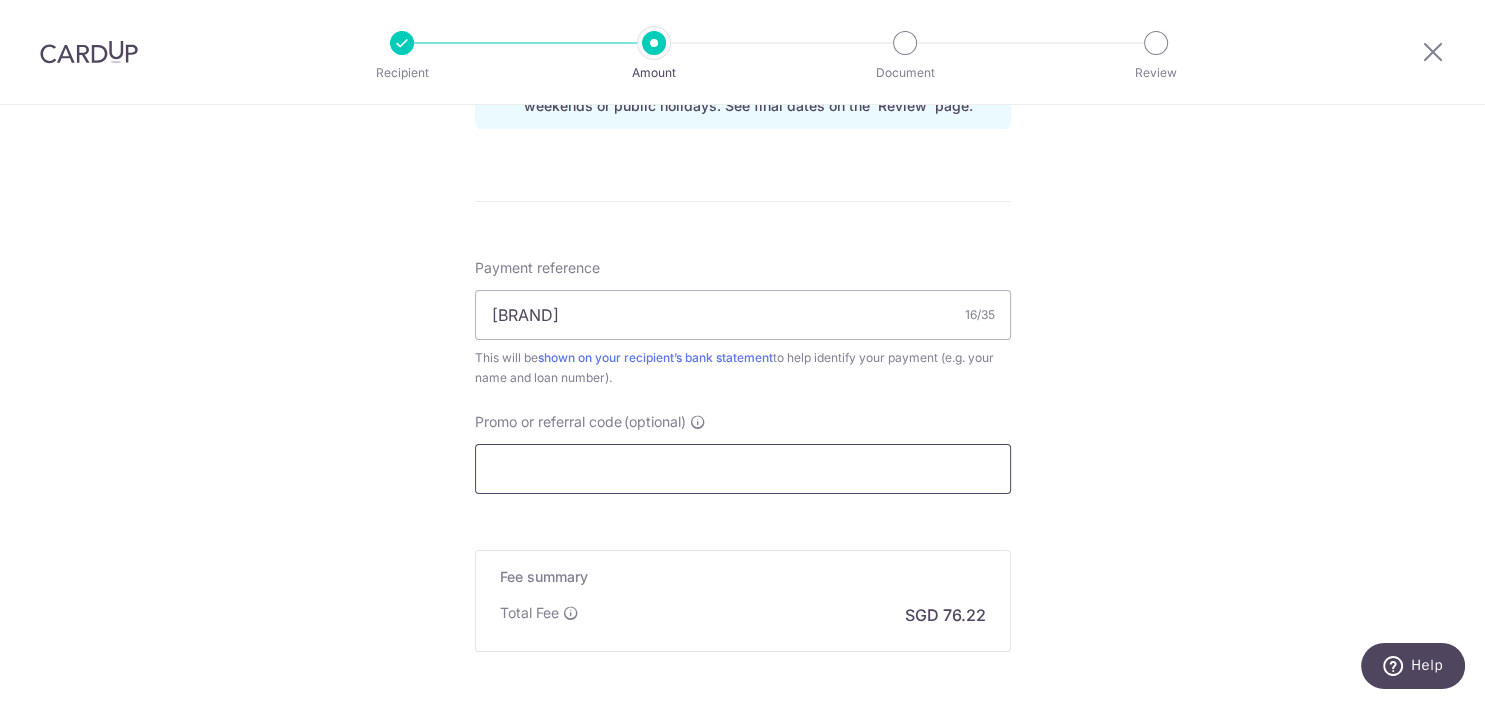 click on "Promo or referral code
(optional)" at bounding box center [743, 469] 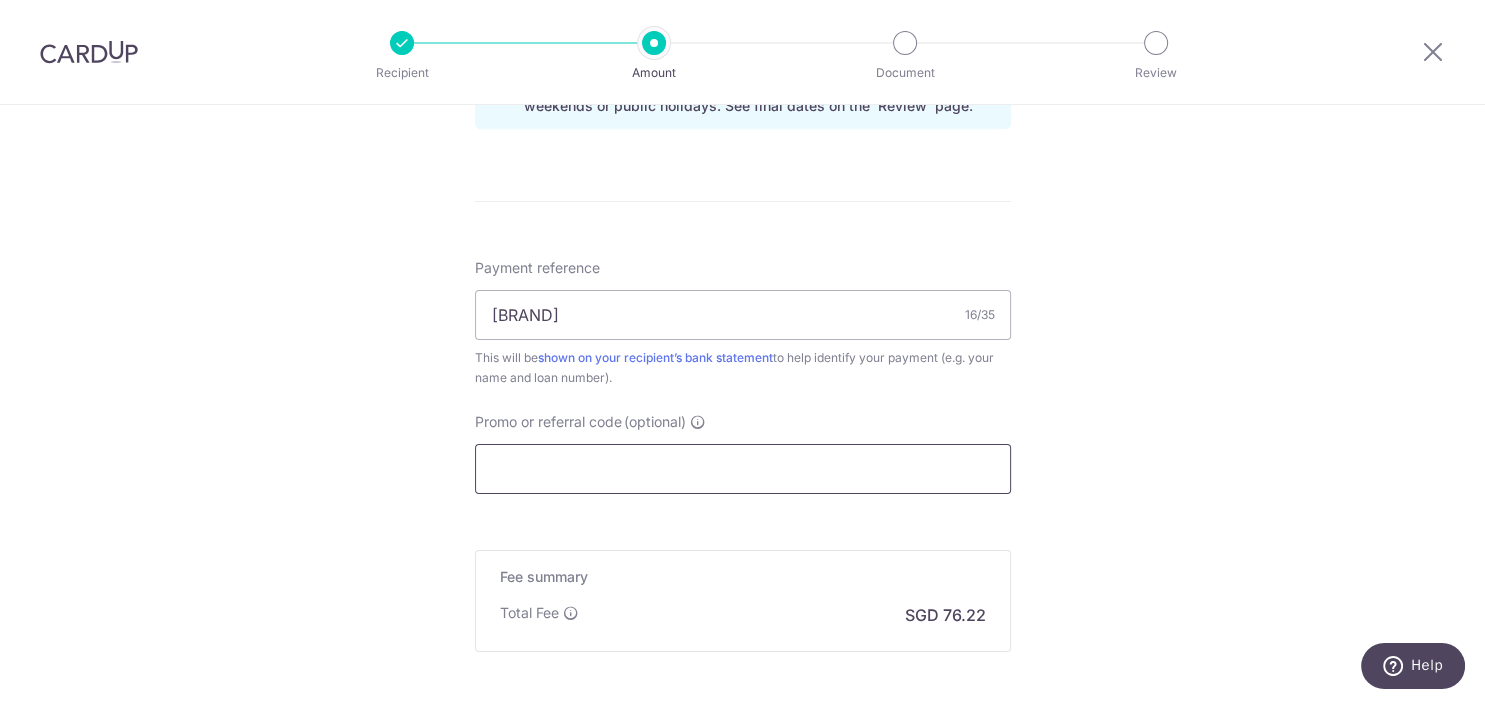paste on "3HOME25R" 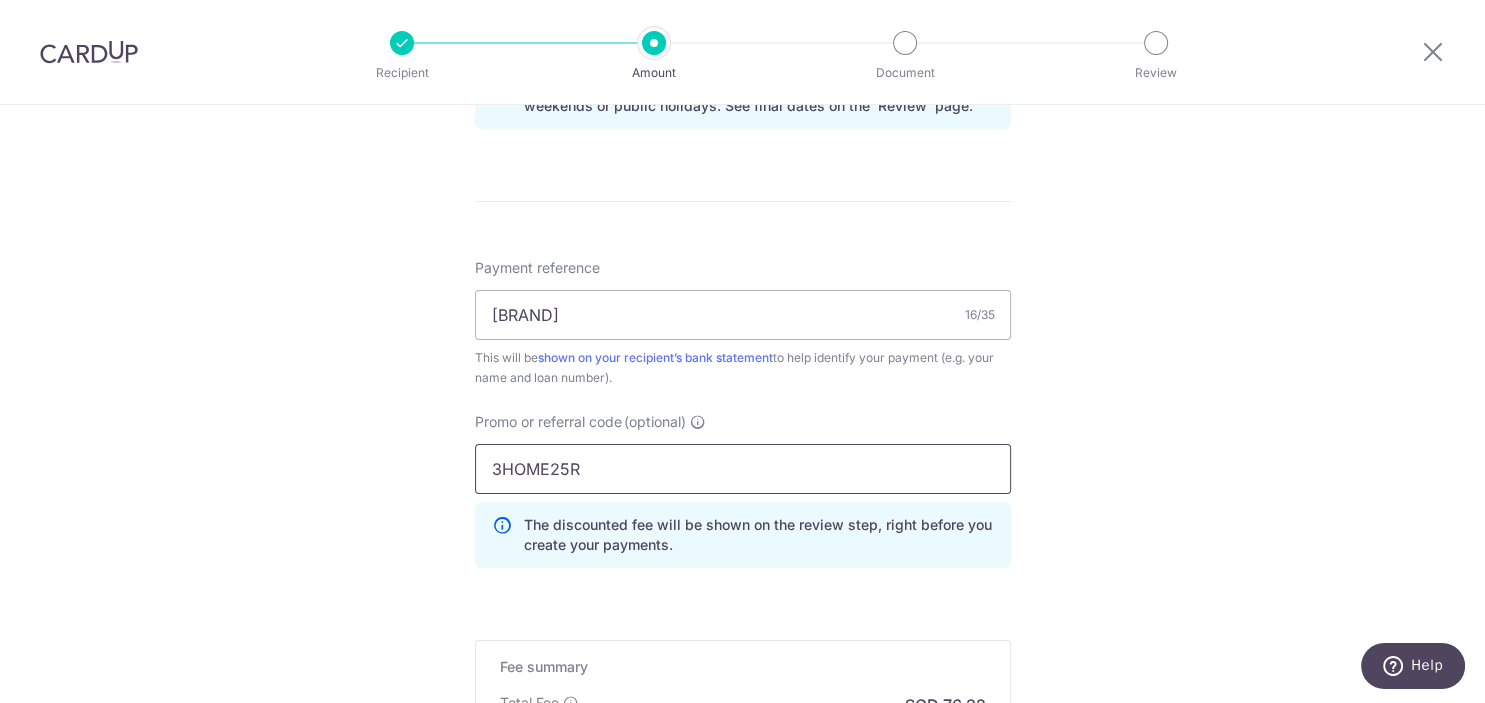 click on "3HOME25R" at bounding box center (743, 469) 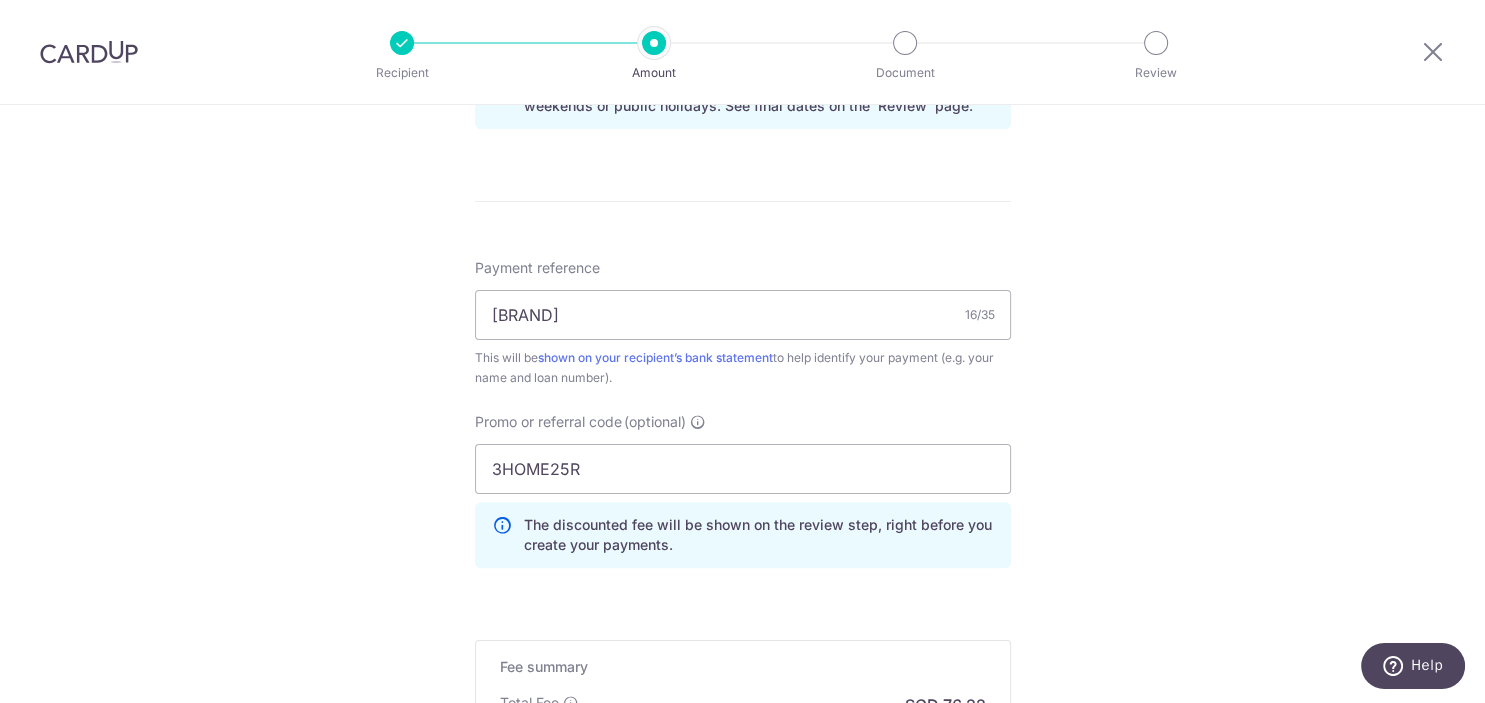 click on "Tell us more about your payment
Enter payment amount
SGD
2,931.62
2931.62
Select Card
**** 9355
Add credit card
Your Cards
**** 3502
**** 0954
**** 9533
**** 9355
Secure 256-bit SSL
Text
New card details" at bounding box center (742, -3) 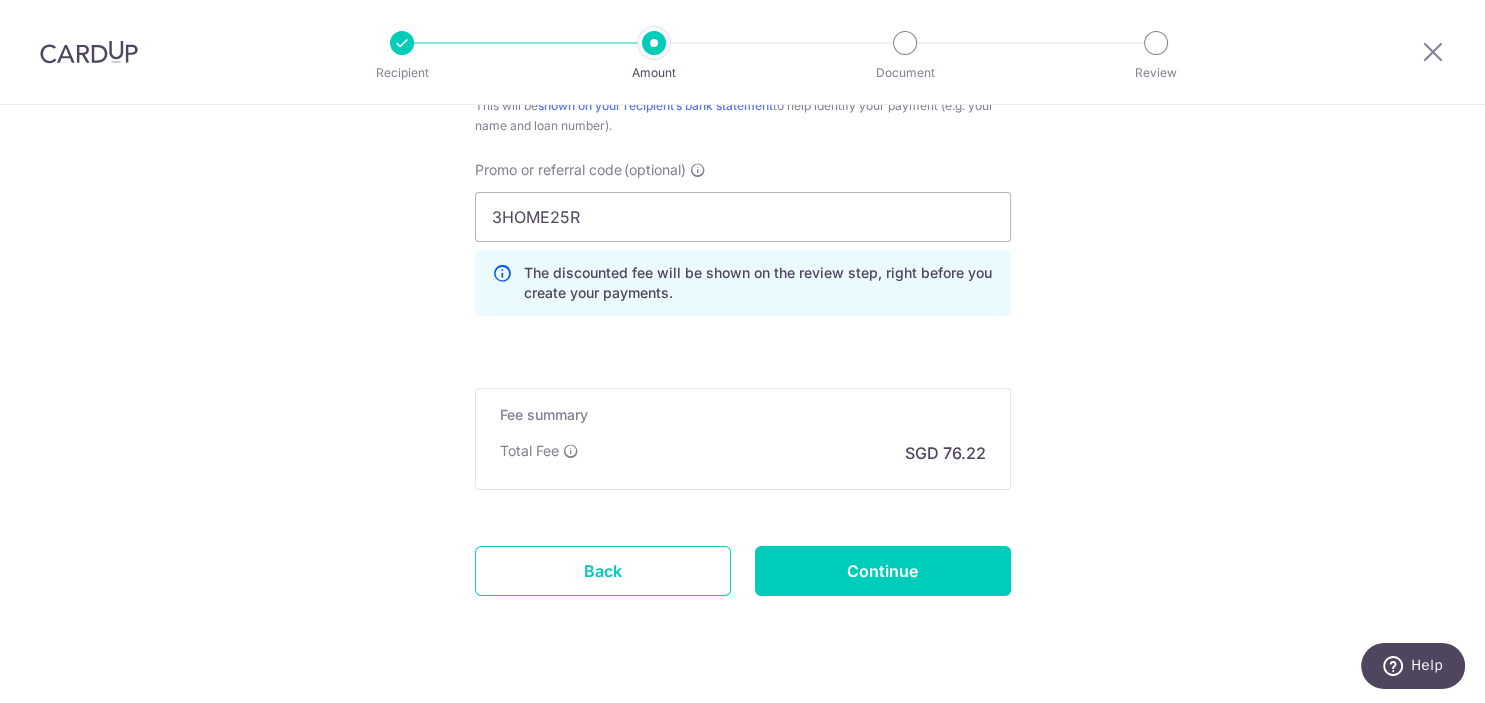 scroll, scrollTop: 1400, scrollLeft: 0, axis: vertical 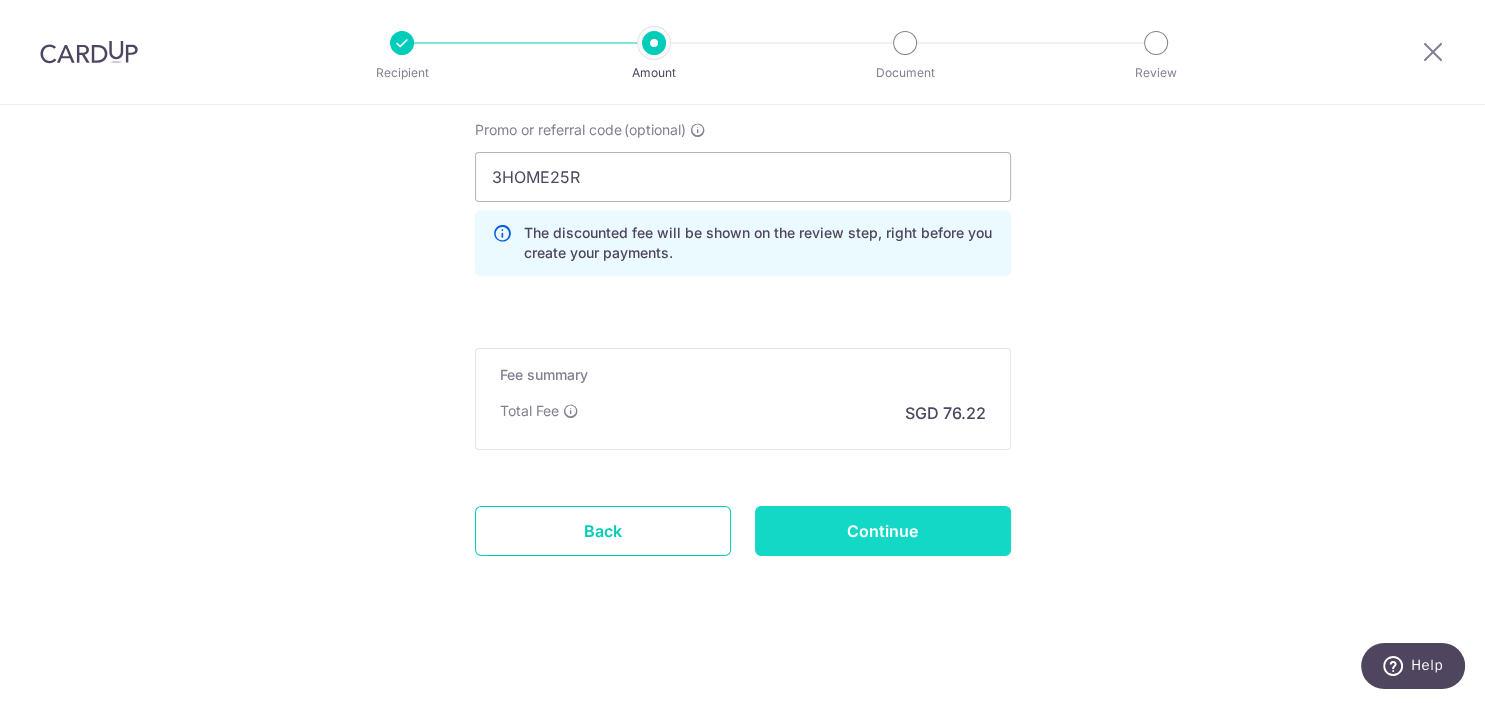 click on "Continue" at bounding box center [883, 531] 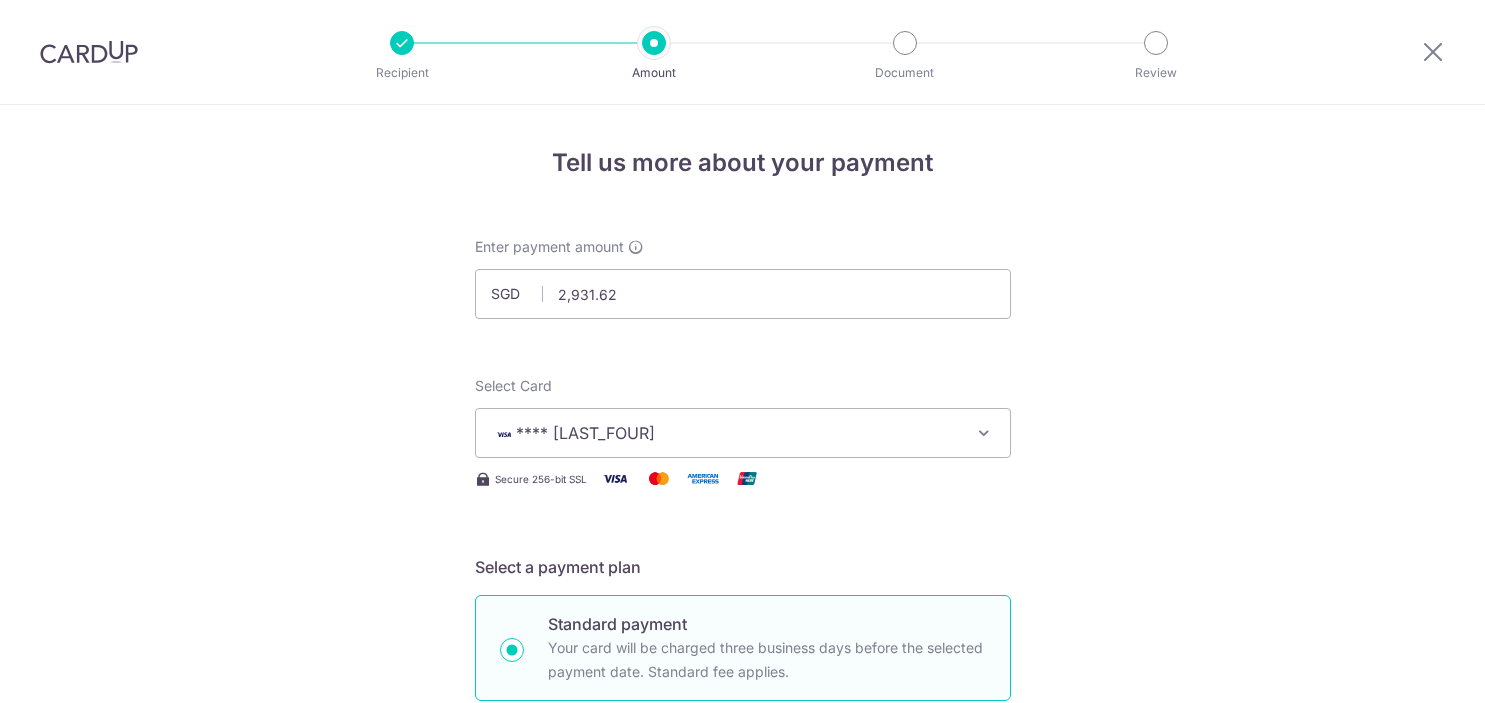 scroll, scrollTop: 0, scrollLeft: 0, axis: both 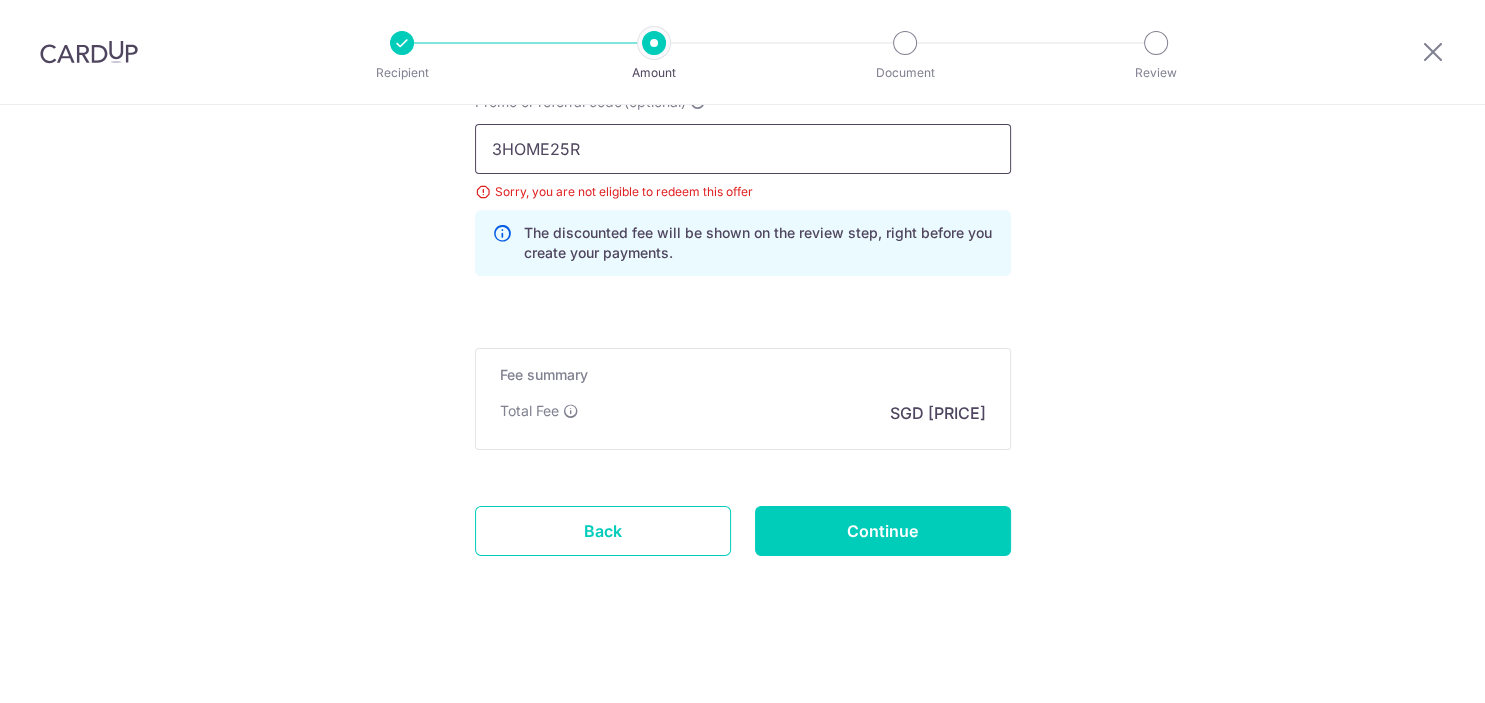 click on "3HOME25R" at bounding box center [743, 149] 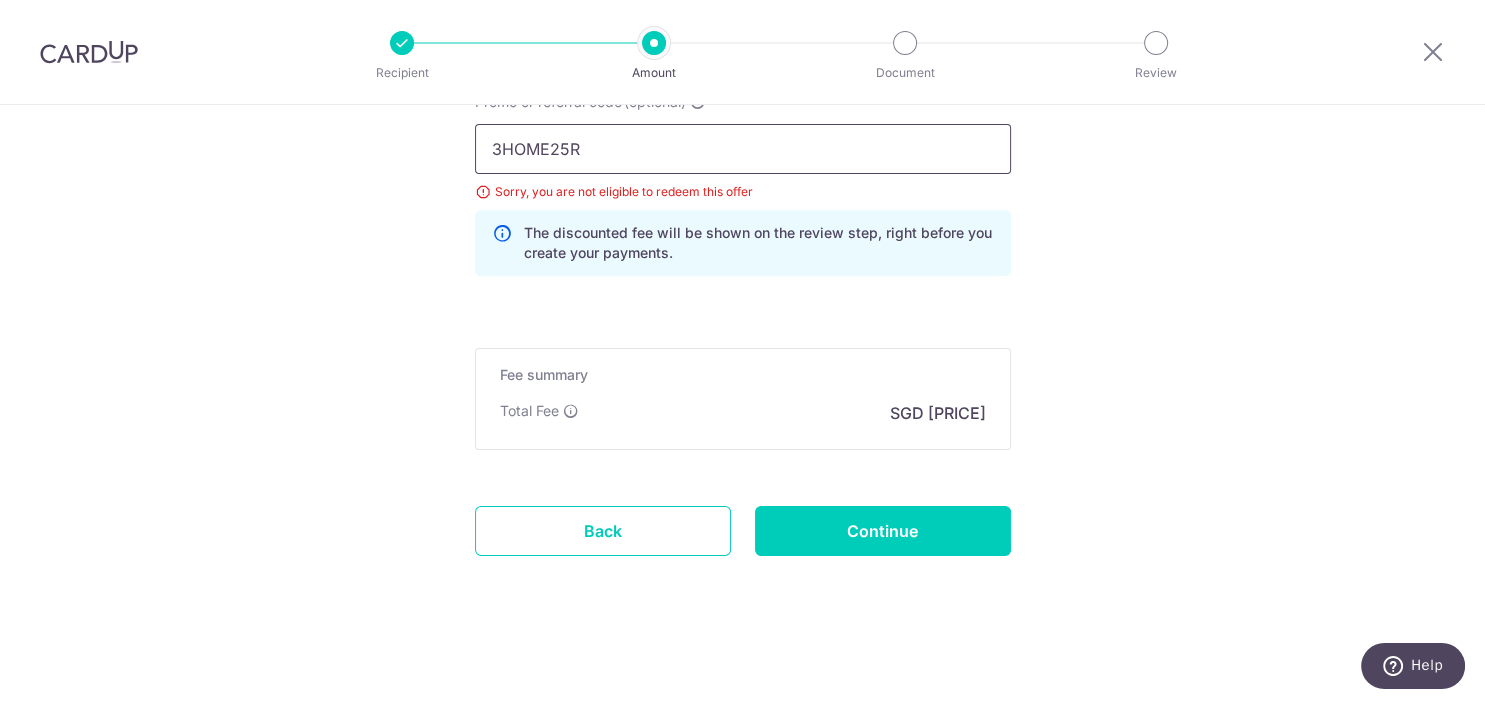 click on "3HOME25R" at bounding box center [743, 149] 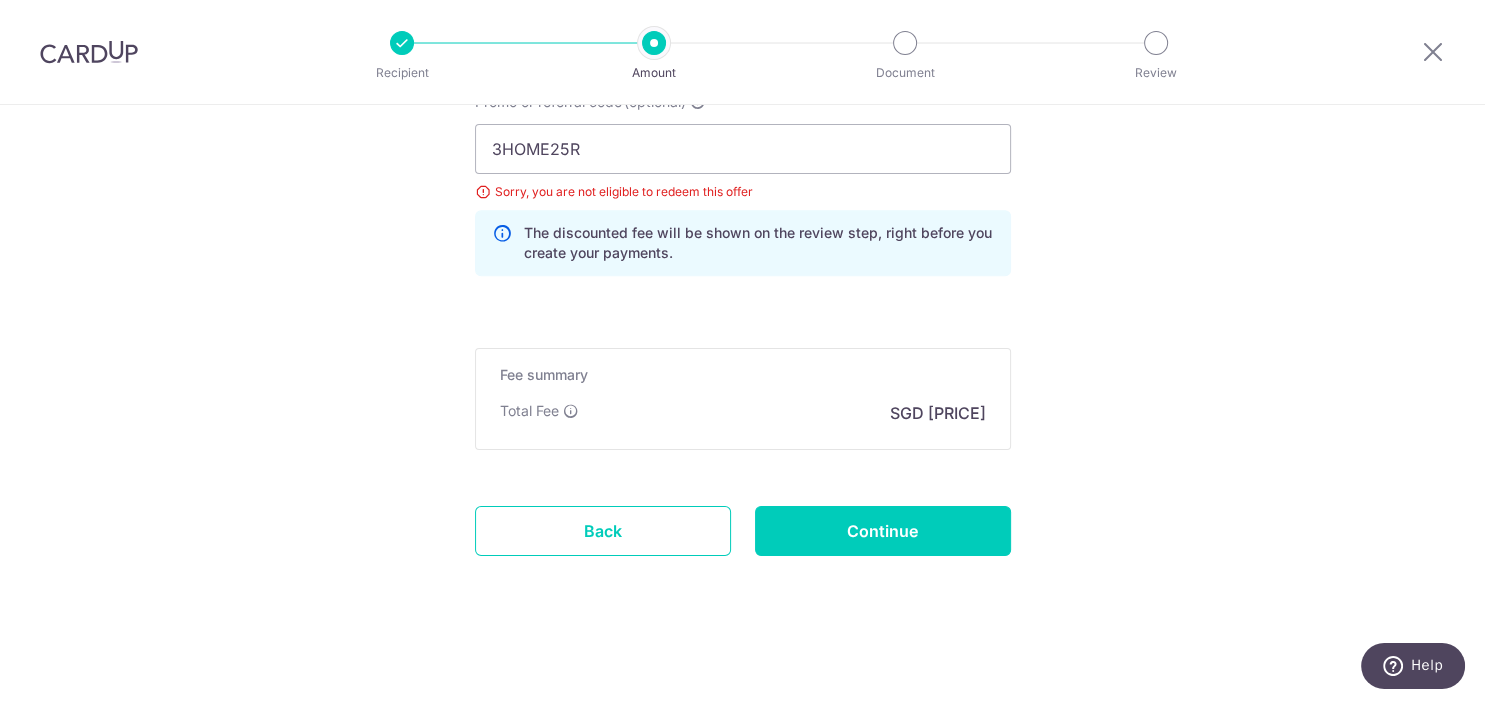 click on "Tell us more about your payment
Enter payment amount
SGD
2,931.62
2931.62
Select Card
**** 9355
Add credit card
Your Cards
**** 3502
**** 0954
**** 9533
**** 9355
Secure 256-bit SSL
Text
New card details" at bounding box center (742, -258) 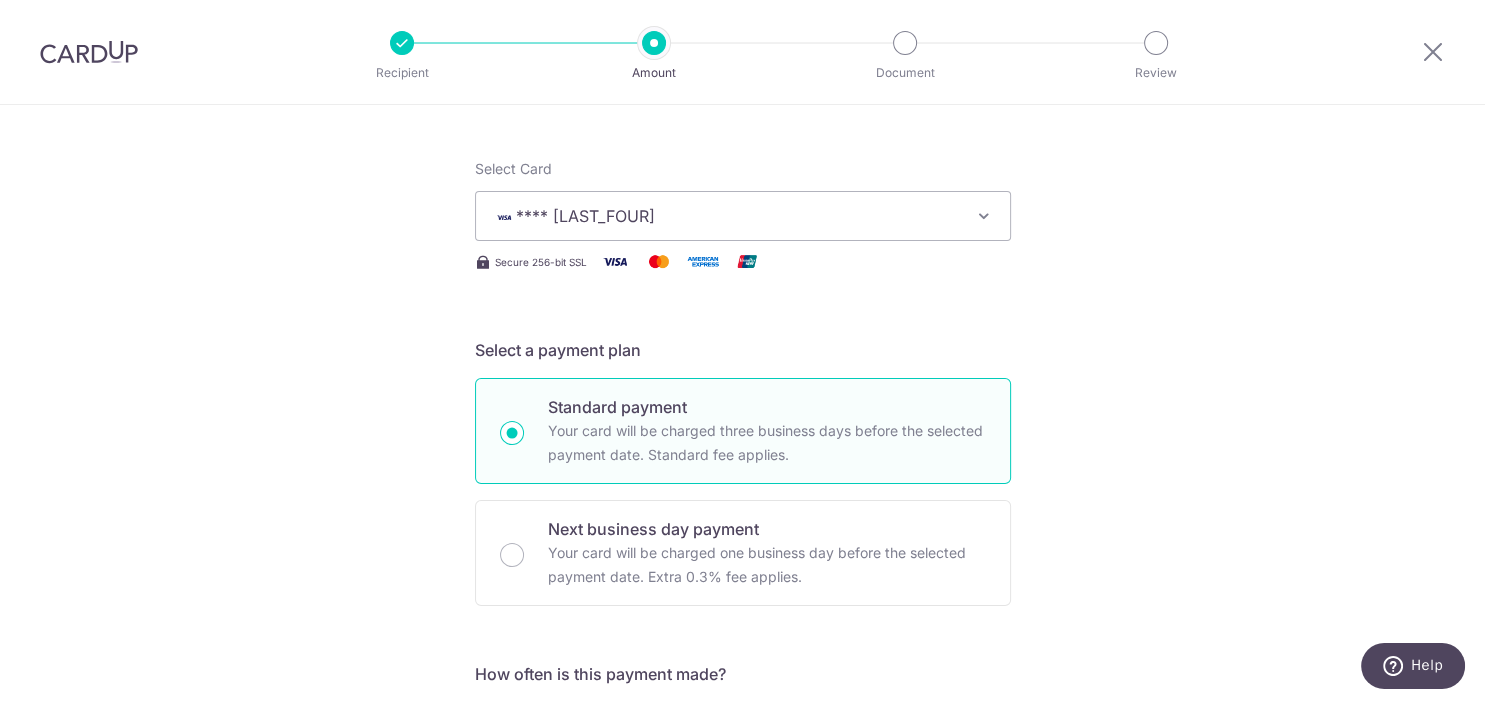scroll, scrollTop: 0, scrollLeft: 0, axis: both 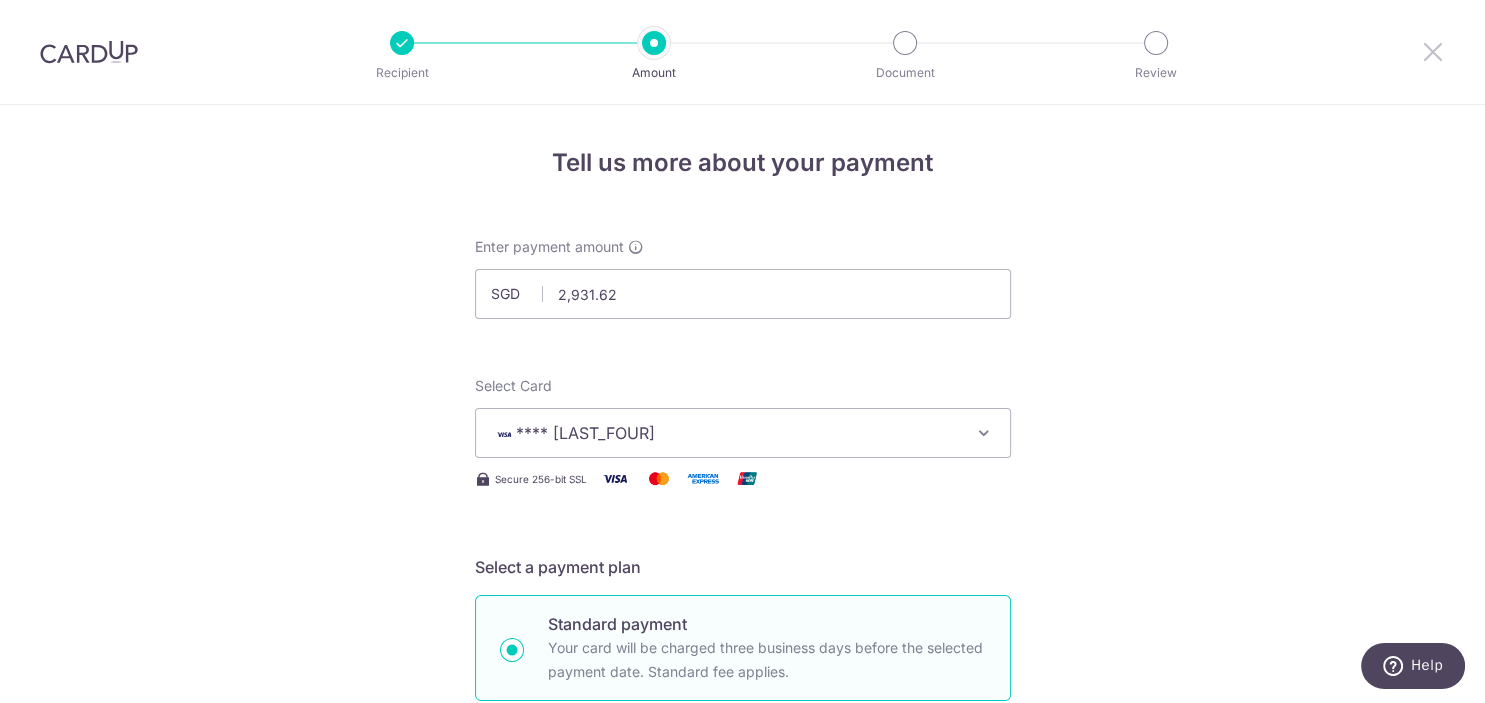 click at bounding box center [1433, 51] 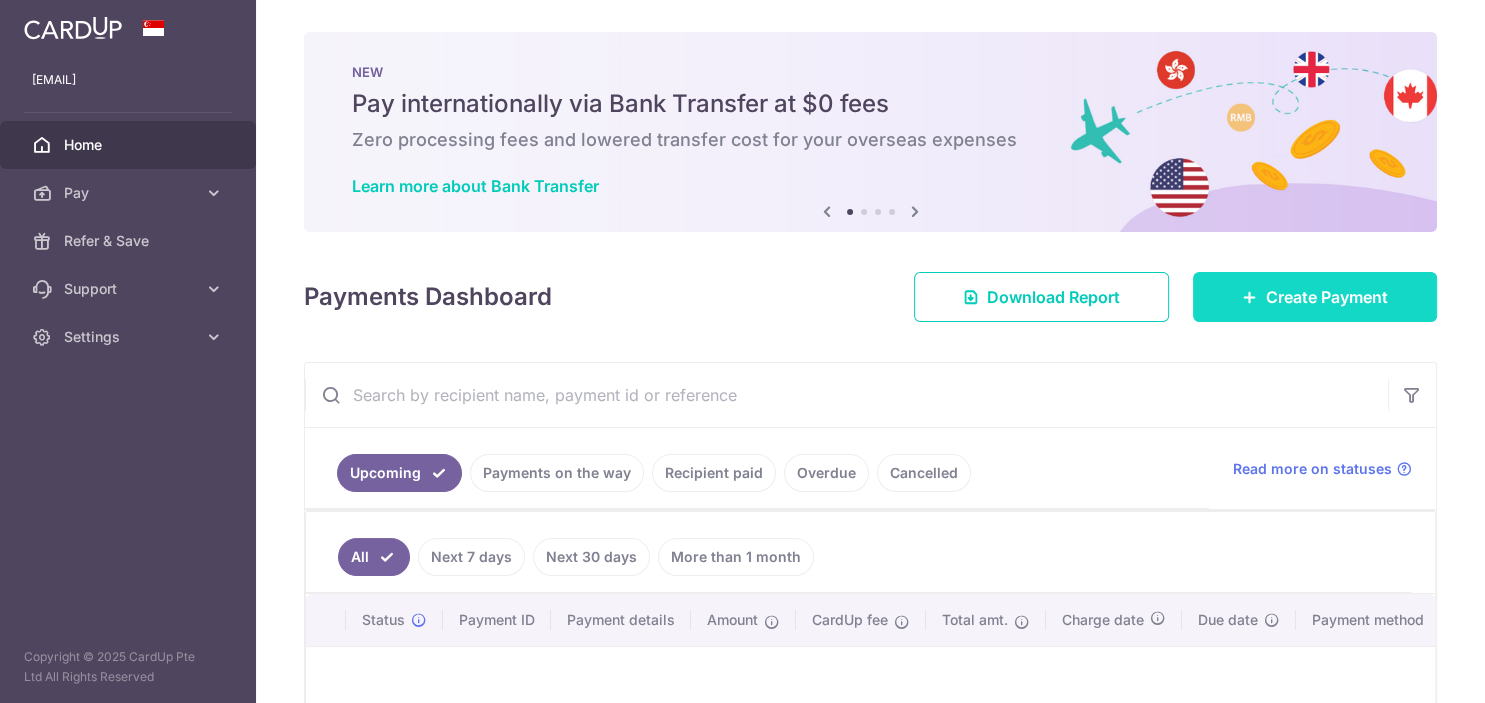 click on "Create Payment" at bounding box center [1327, 297] 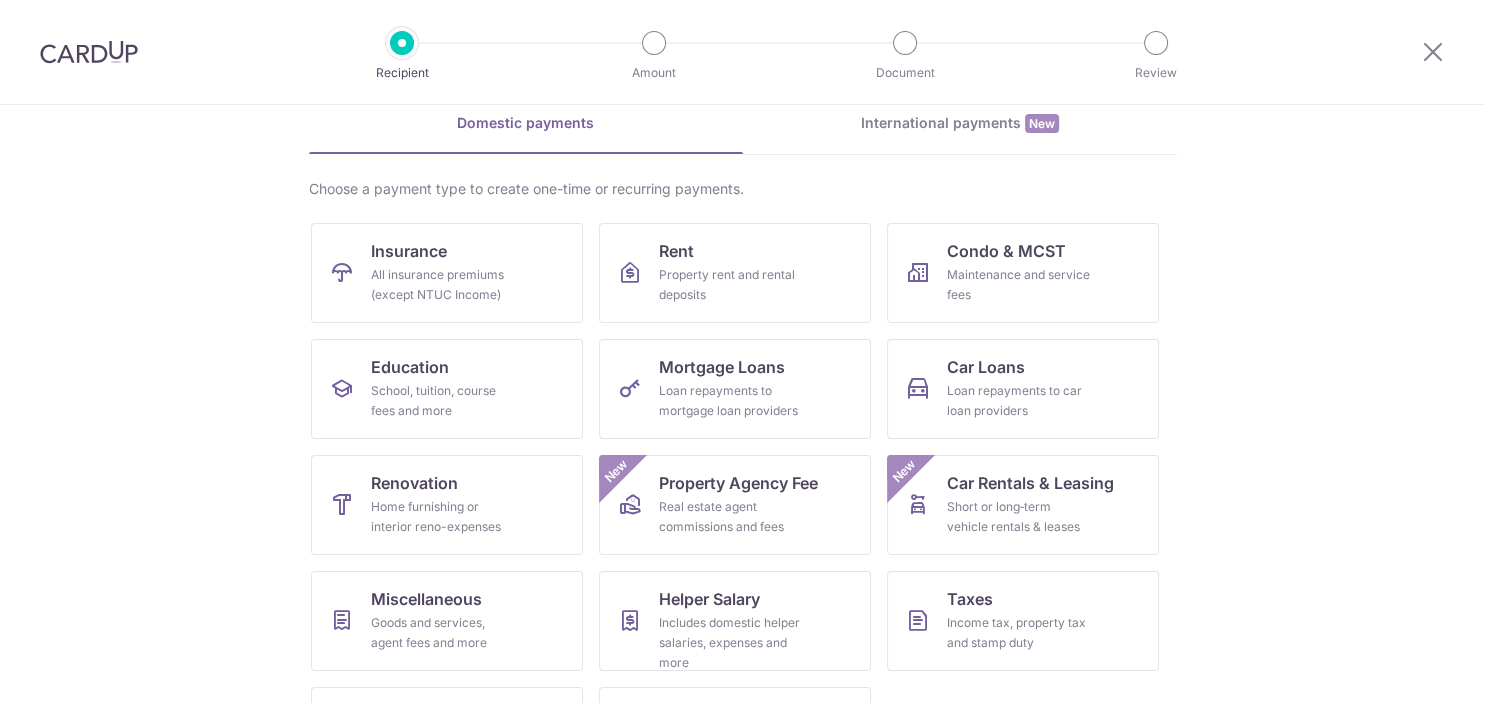 scroll, scrollTop: 191, scrollLeft: 0, axis: vertical 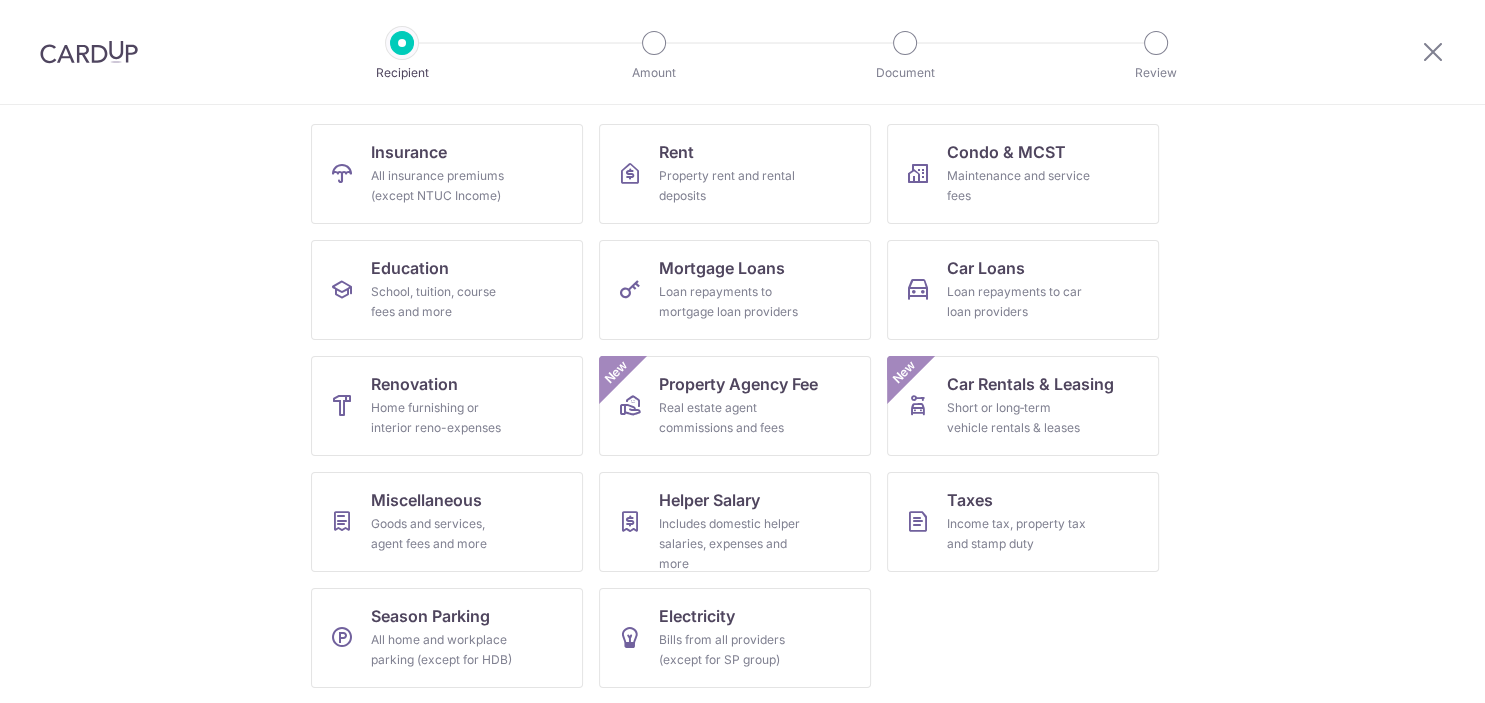 click on "What would you like to pay for?
Domestic payments
International payments
New
Choose a payment type to create one-time or recurring payments.
Insurance All insurance premiums (except NTUC Income)
Rent Property rent and rental deposits
Condo & MCST Maintenance and service fees
Education School, tuition, course fees and more
Mortgage Loans Loan repayments to mortgage loan providers
Car Loans Loan repayments to car loan providers
Renovation Home furnishing or interior reno-expenses
Property Agency Fee Real estate agent commissions and fees New
Car Rentals & Leasing Short or long‑term vehicle rentals & leases New
Miscellaneous Goods and services, agent fees and more
Helper Salary" at bounding box center [742, 404] 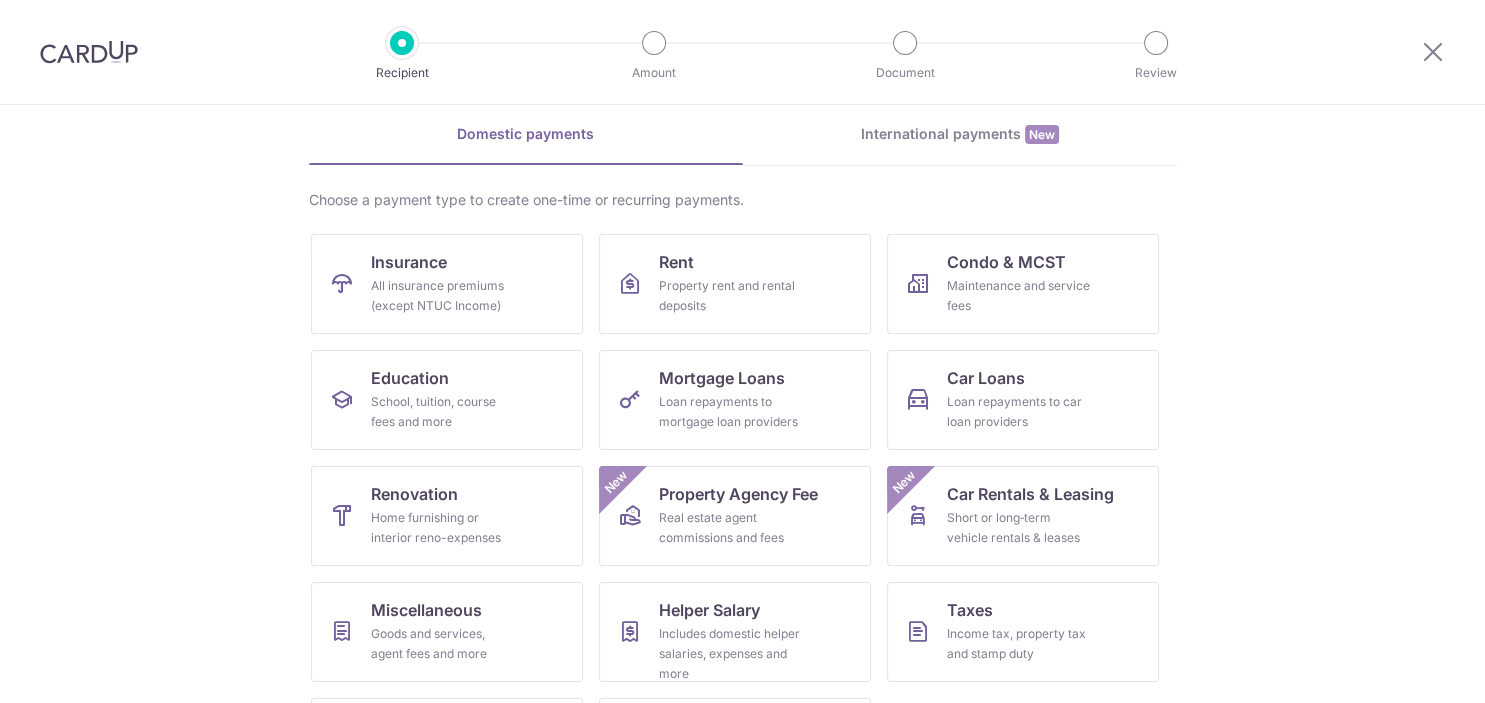 scroll, scrollTop: 191, scrollLeft: 0, axis: vertical 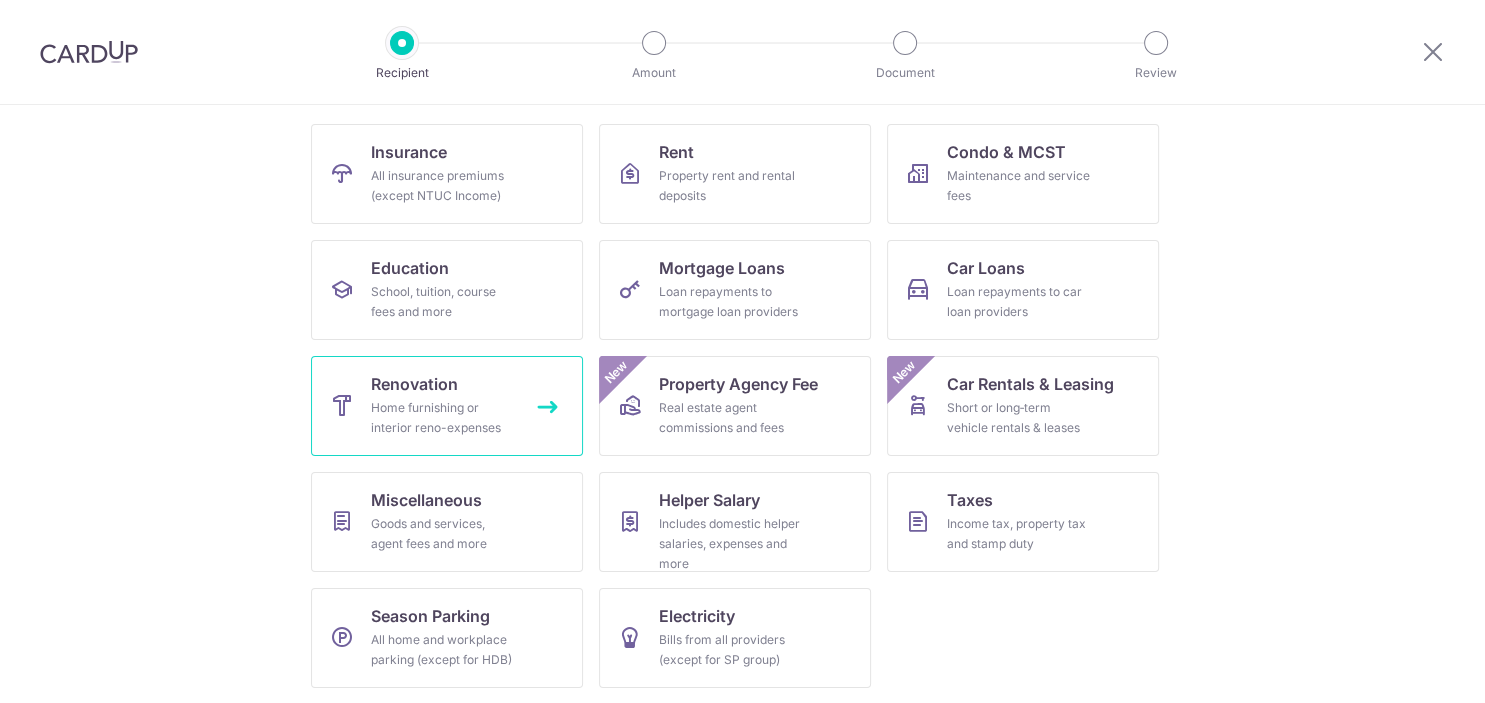 click on "Home furnishing or interior reno-expenses" at bounding box center [443, 418] 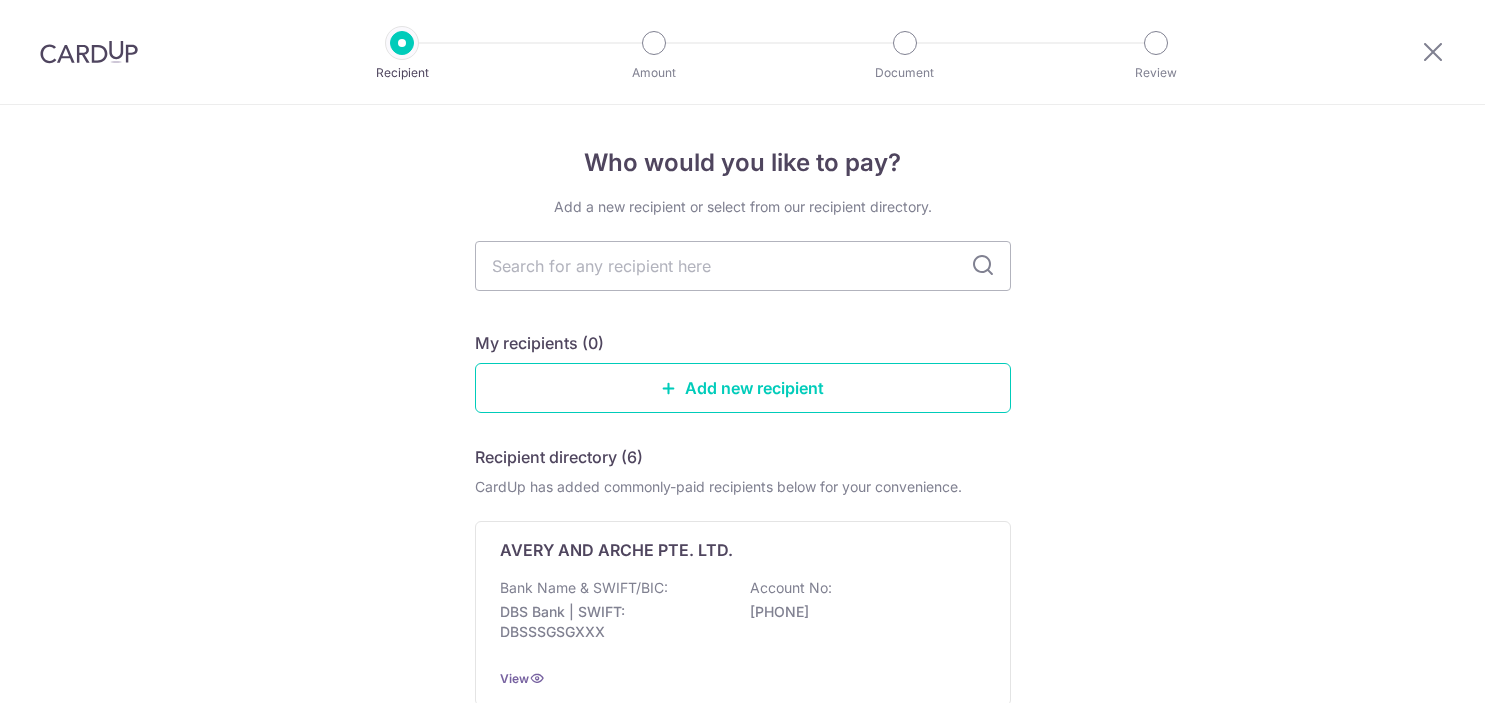 scroll, scrollTop: 0, scrollLeft: 0, axis: both 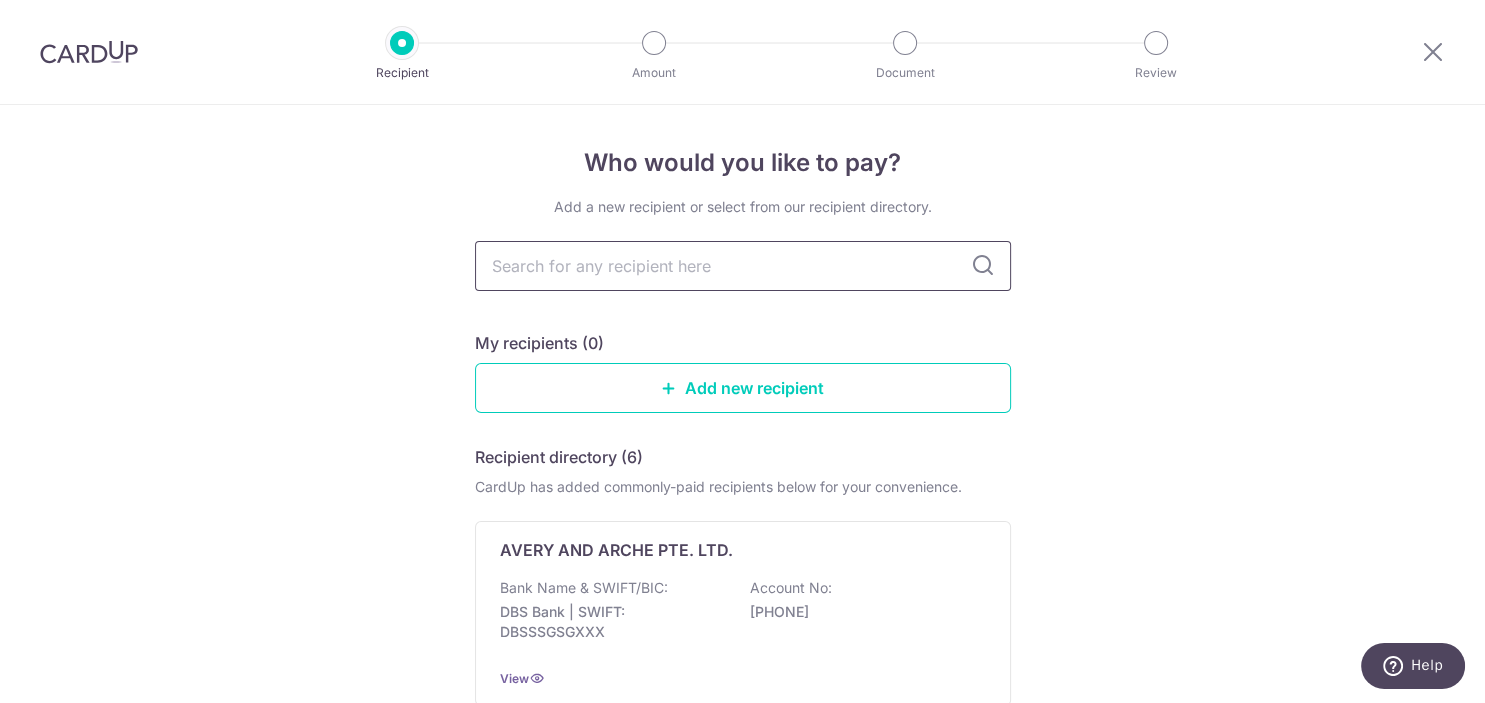 click at bounding box center [743, 266] 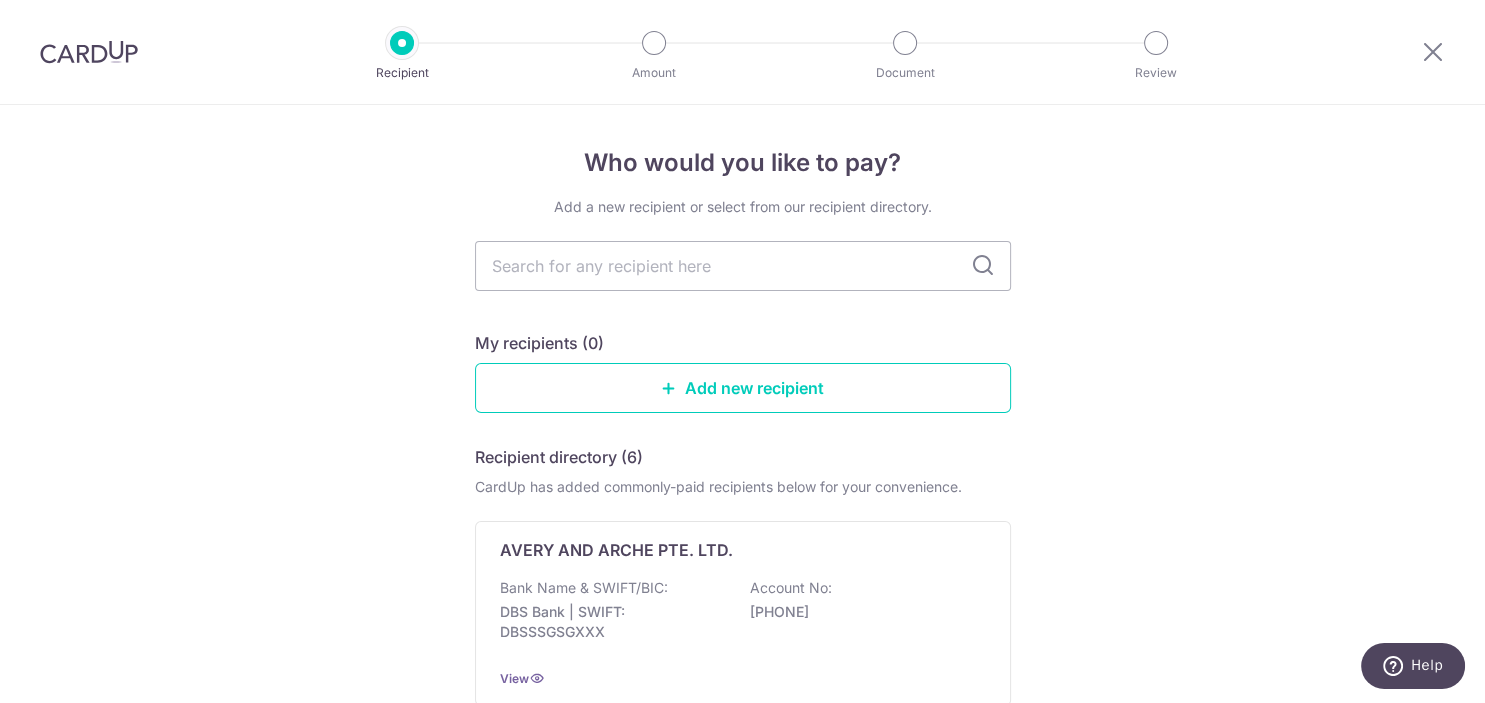 type on "Who would you like to pay?
Your recipient does not need a CardUp account to receive your payments.
Recipient’s company details
Recipient is  receiving payments for home furnishing and/or interior renovation expenses , and  more .
The recipient must be a Singapore-based  business  with a corporate bank account (Payments to personal bank account will not be supported).
Please ensure the above criteria are met with for a smooth approval of payment.
Recipient’s UEN/Business registration no.
[UEN]
Search for your recipient’s UEN  here .
." 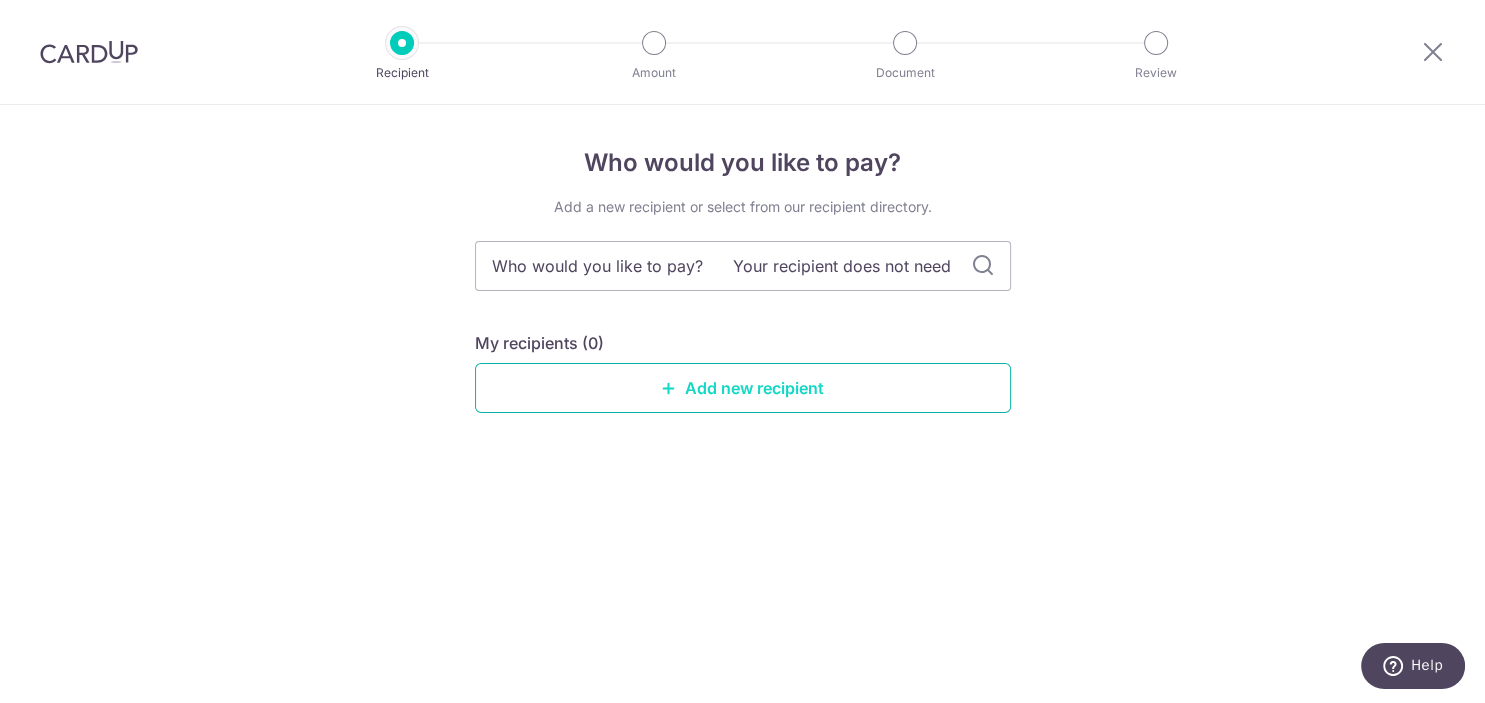 click on "Add new recipient" at bounding box center [743, 388] 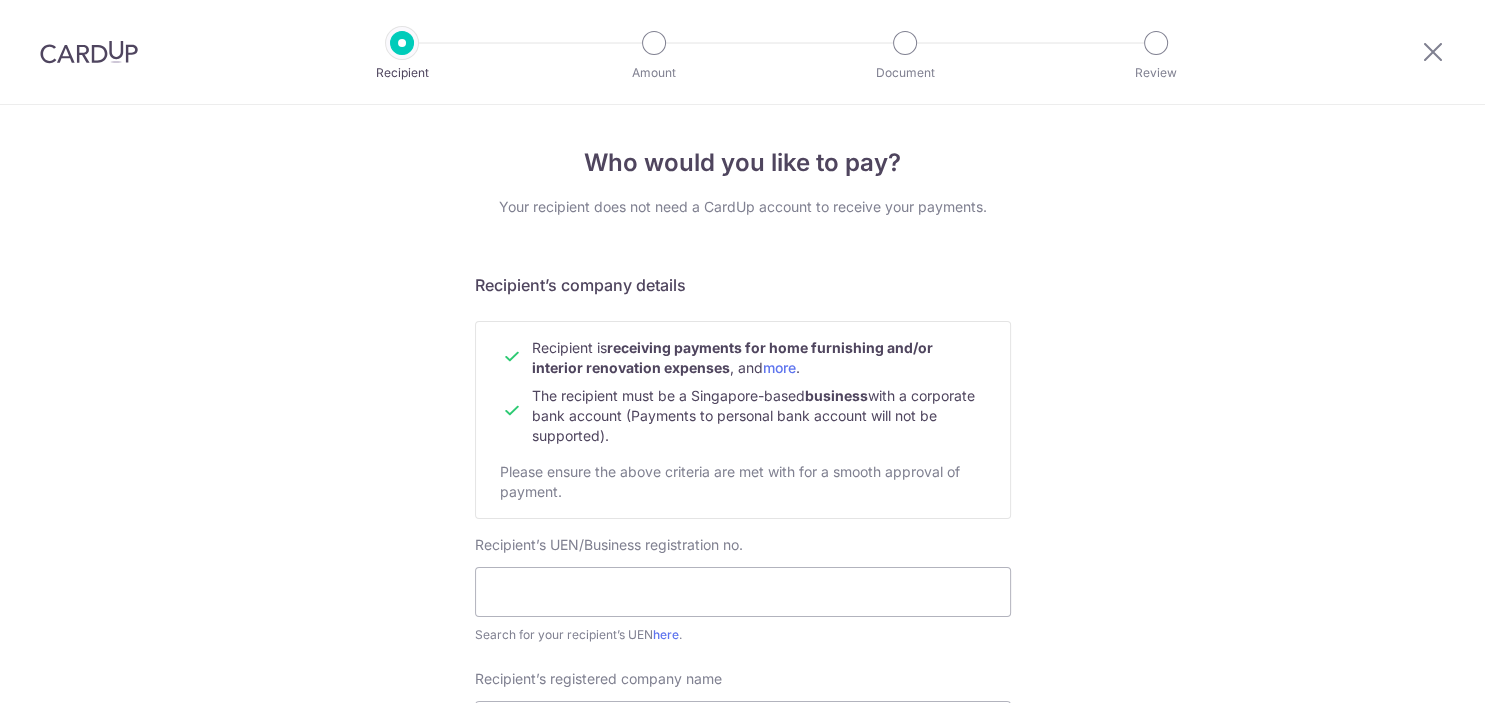 scroll, scrollTop: 0, scrollLeft: 0, axis: both 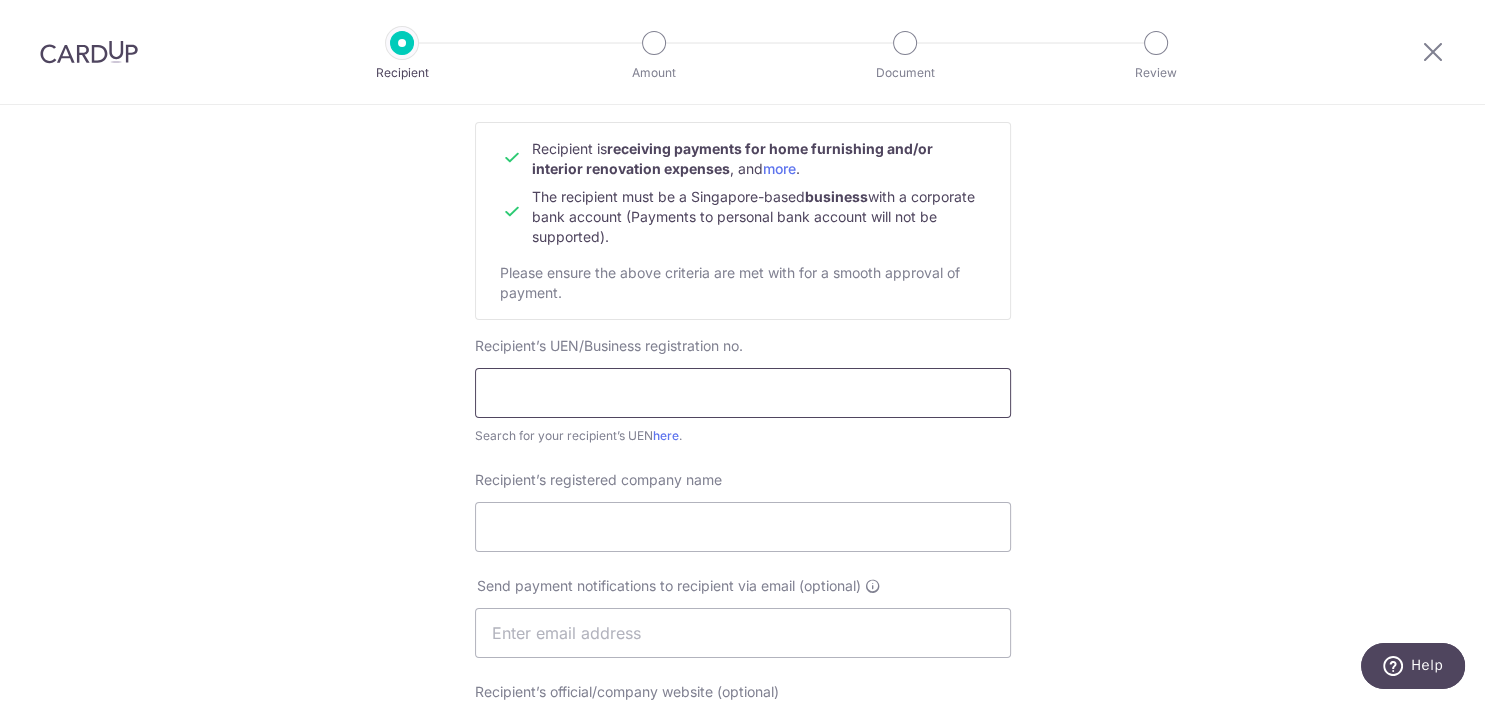 click at bounding box center [743, 393] 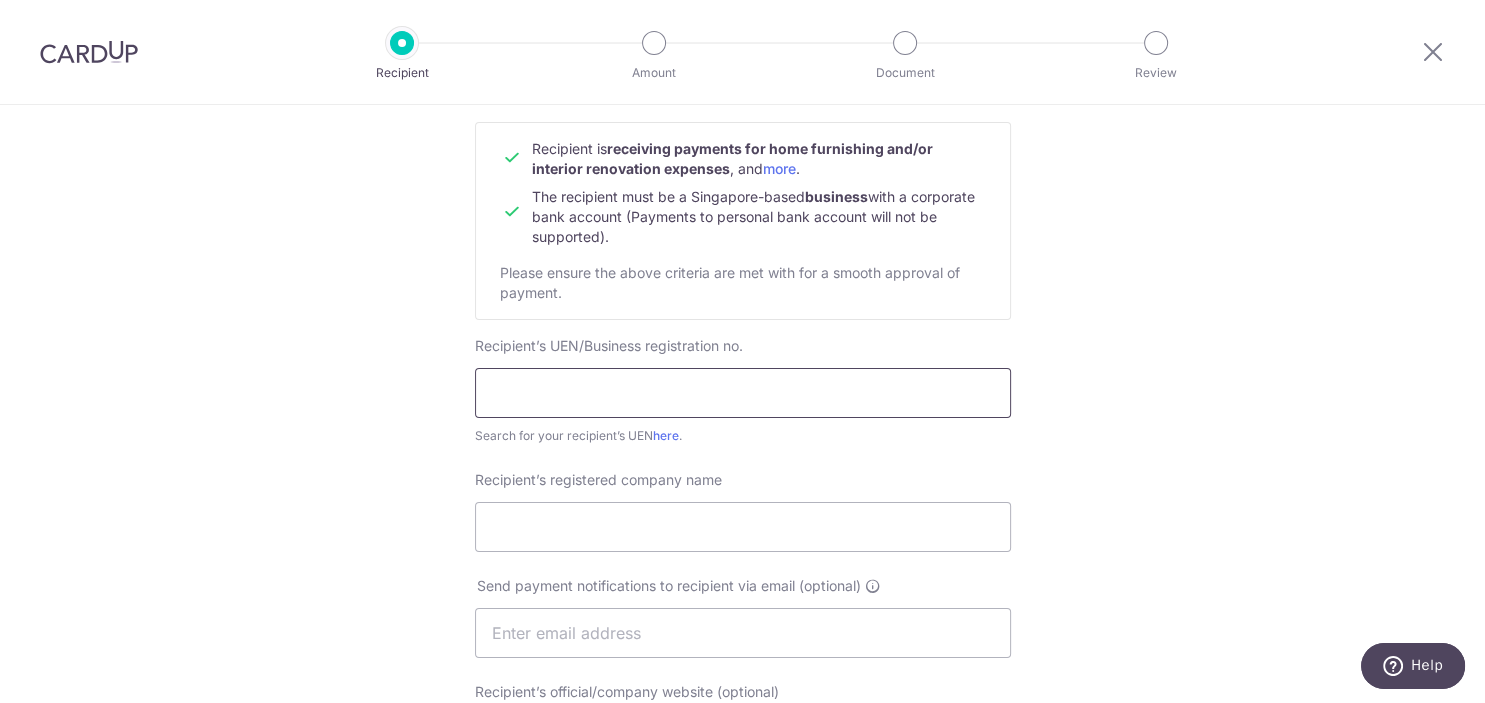 click at bounding box center (743, 393) 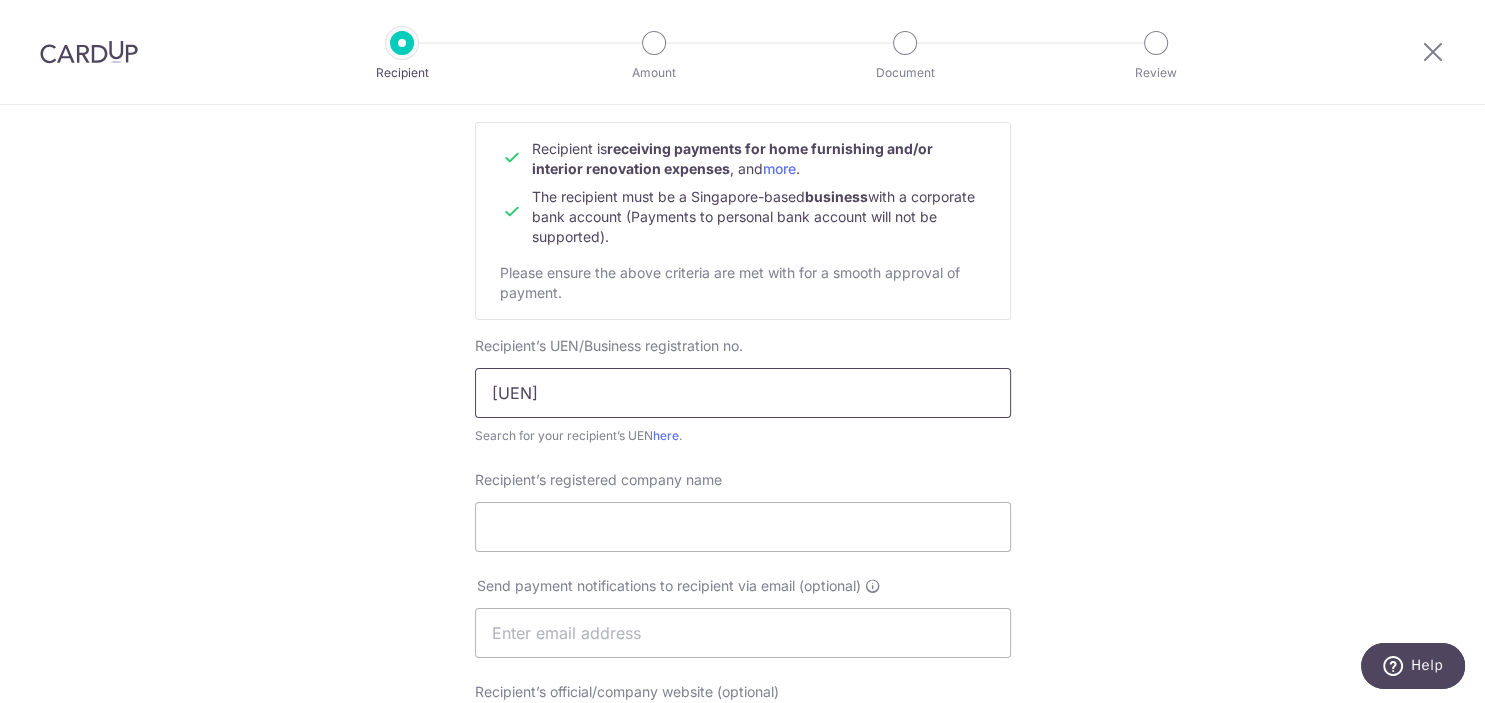 type on "[UEN]" 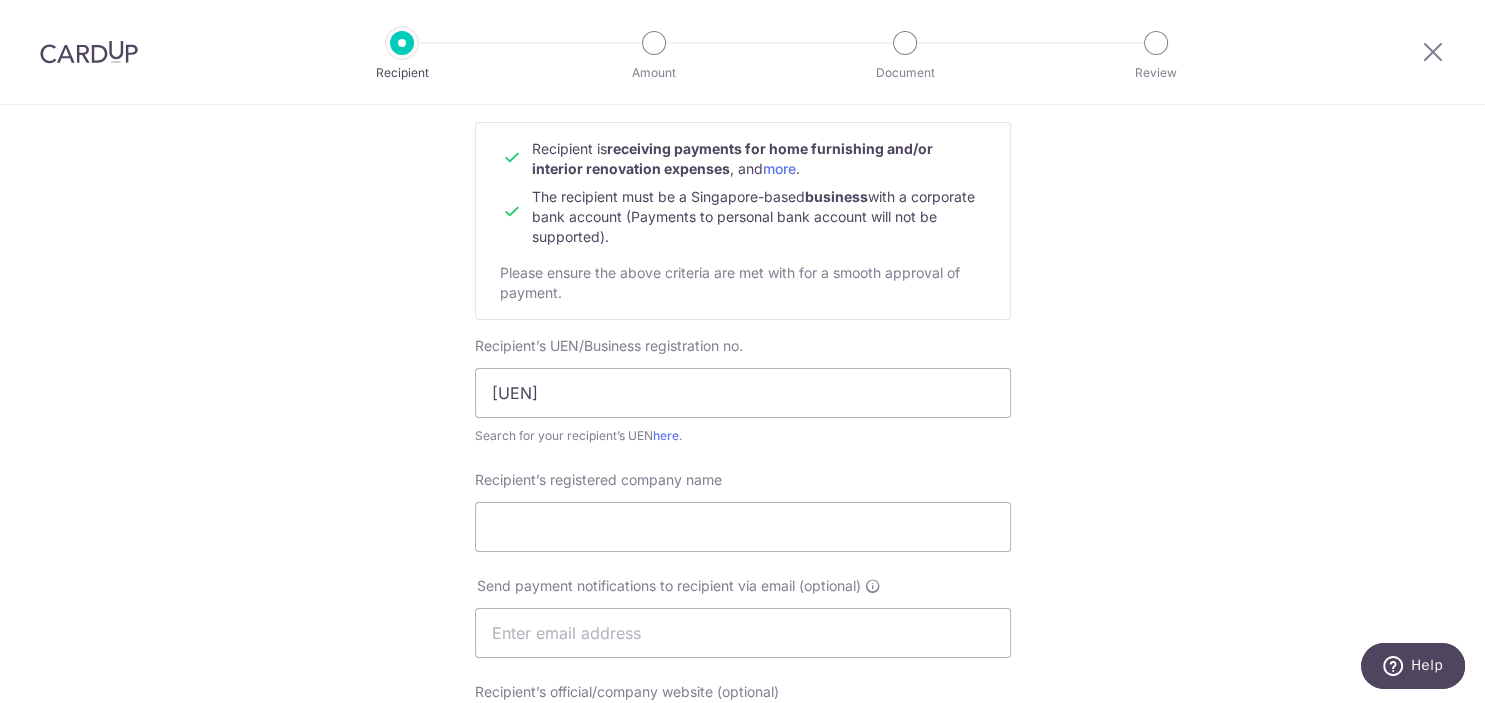 click on "Who would you like to pay?
Your recipient does not need a CardUp account to receive your payments.
Recipient’s company details
Recipient is  receiving payments for home furnishing and/or interior renovation expenses , and  more .
The recipient must be a Singapore-based  business  with a corporate bank account (Payments to personal bank account will not be supported).
Please ensure the above criteria are met with for a smooth approval of payment.
Recipient’s UEN/Business registration no.
[UEN]
Search for your recipient’s UEN  here .
." at bounding box center [742, 658] 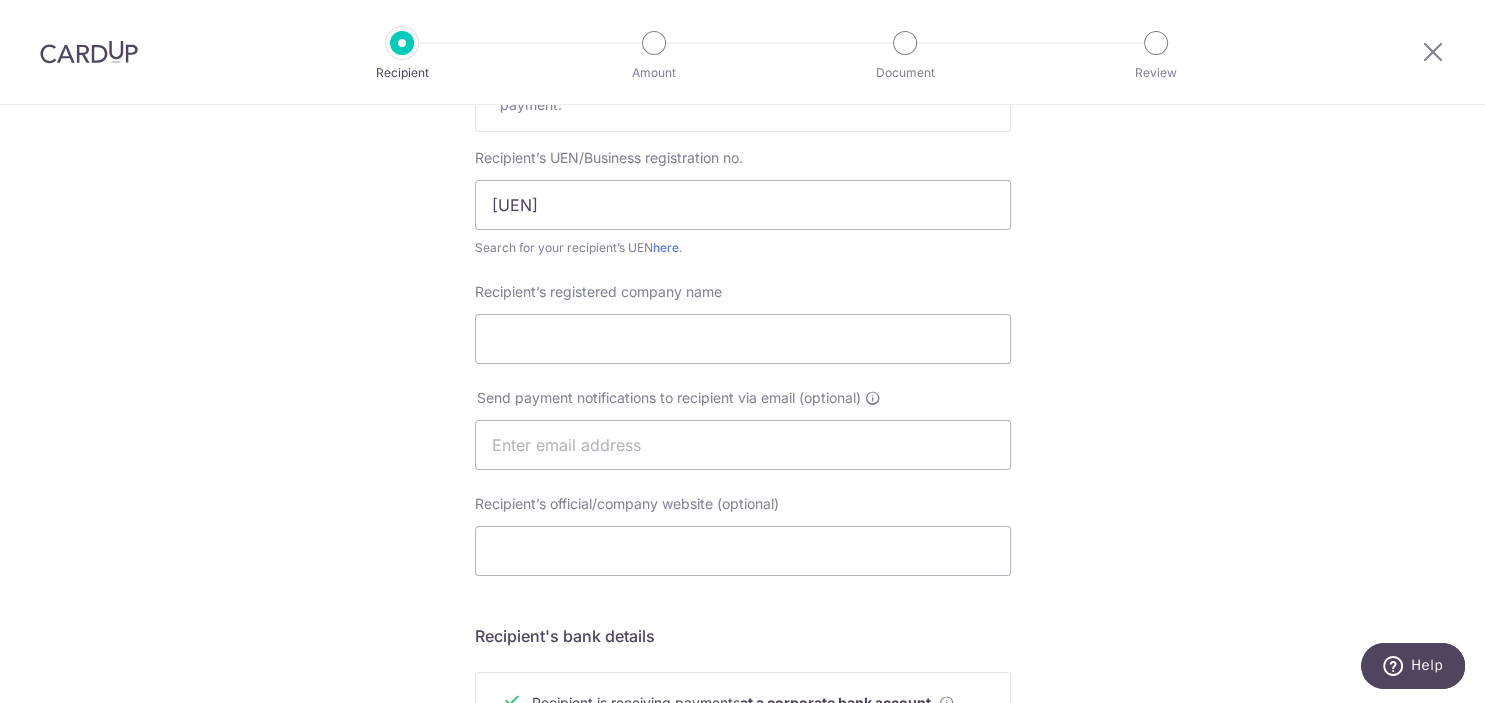 scroll, scrollTop: 400, scrollLeft: 0, axis: vertical 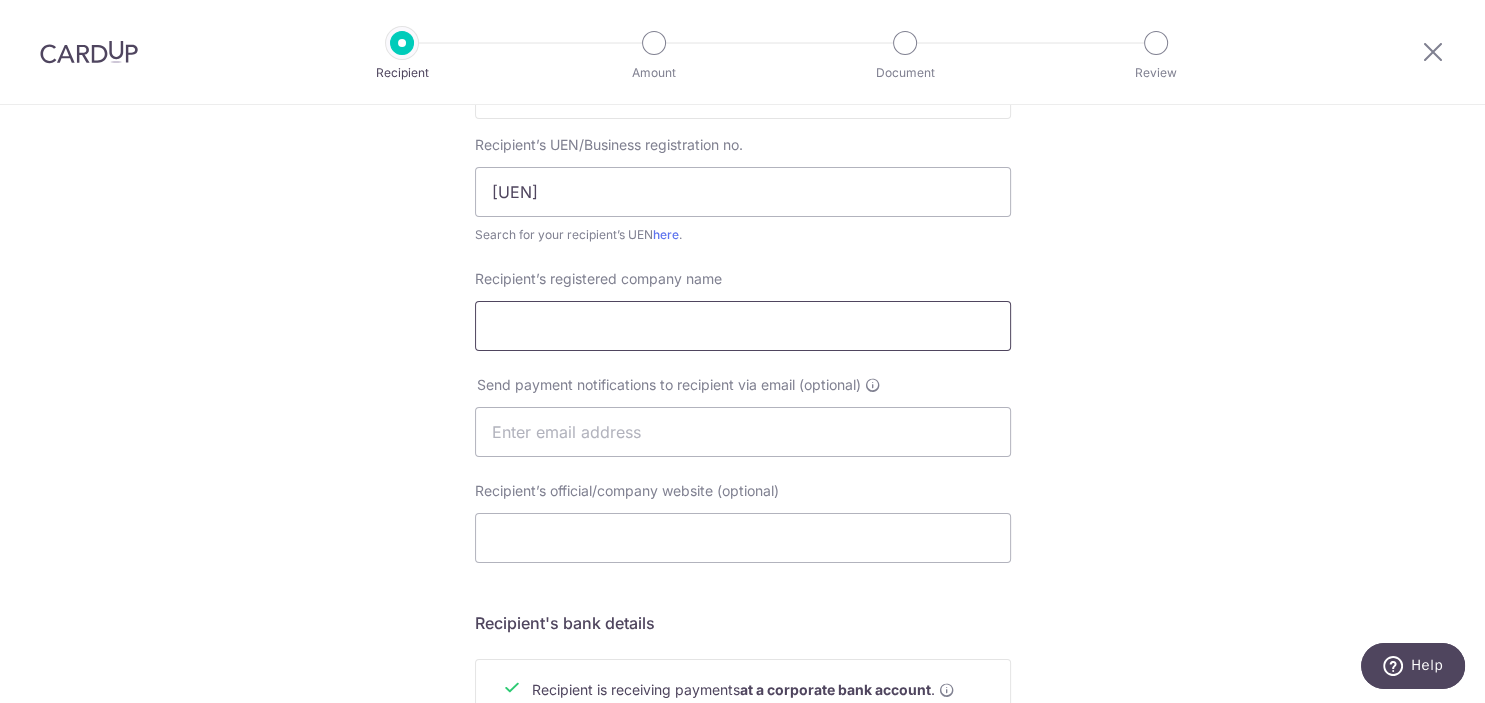 click on "Recipient’s registered company name" at bounding box center [743, 326] 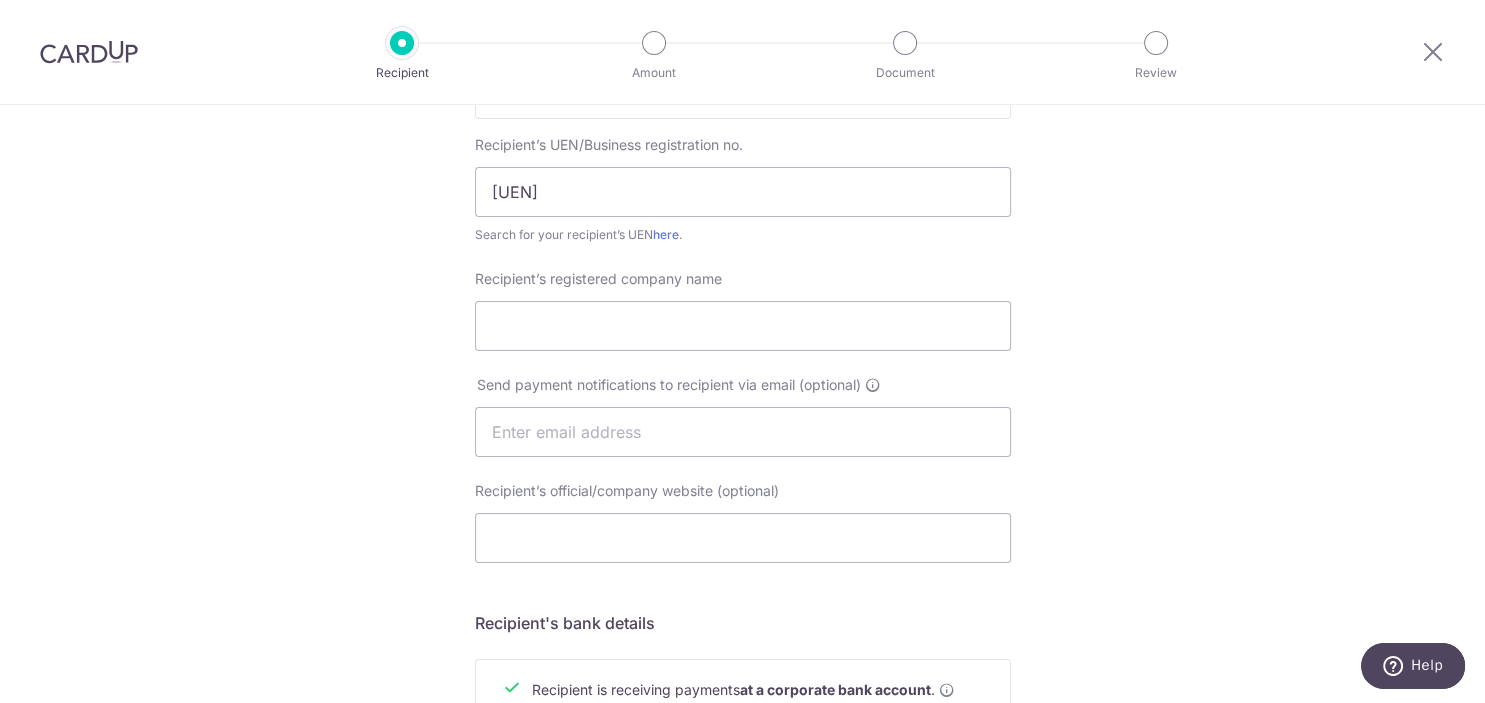 click on "Who would you like to pay?
Your recipient does not need a CardUp account to receive your payments.
Recipient’s company details
Recipient is  receiving payments for home furnishing and/or interior renovation expenses , and  more .
The recipient must be a Singapore-based  business  with a corporate bank account (Payments to personal bank account will not be supported).
Please ensure the above criteria are met with for a smooth approval of payment.
Recipient’s UEN/Business registration no.
[UEN]
Search for your recipient’s UEN  here .
." at bounding box center [742, 457] 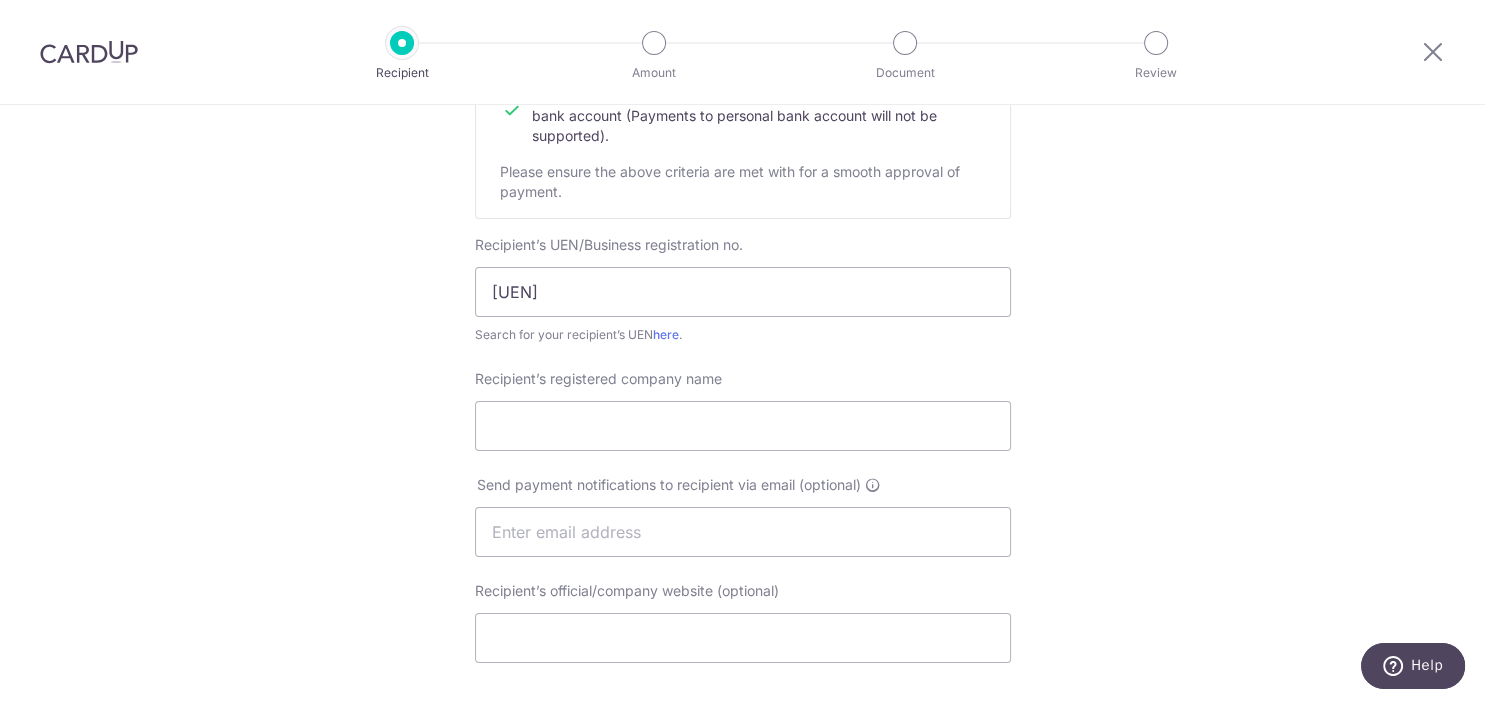 scroll, scrollTop: 602, scrollLeft: 0, axis: vertical 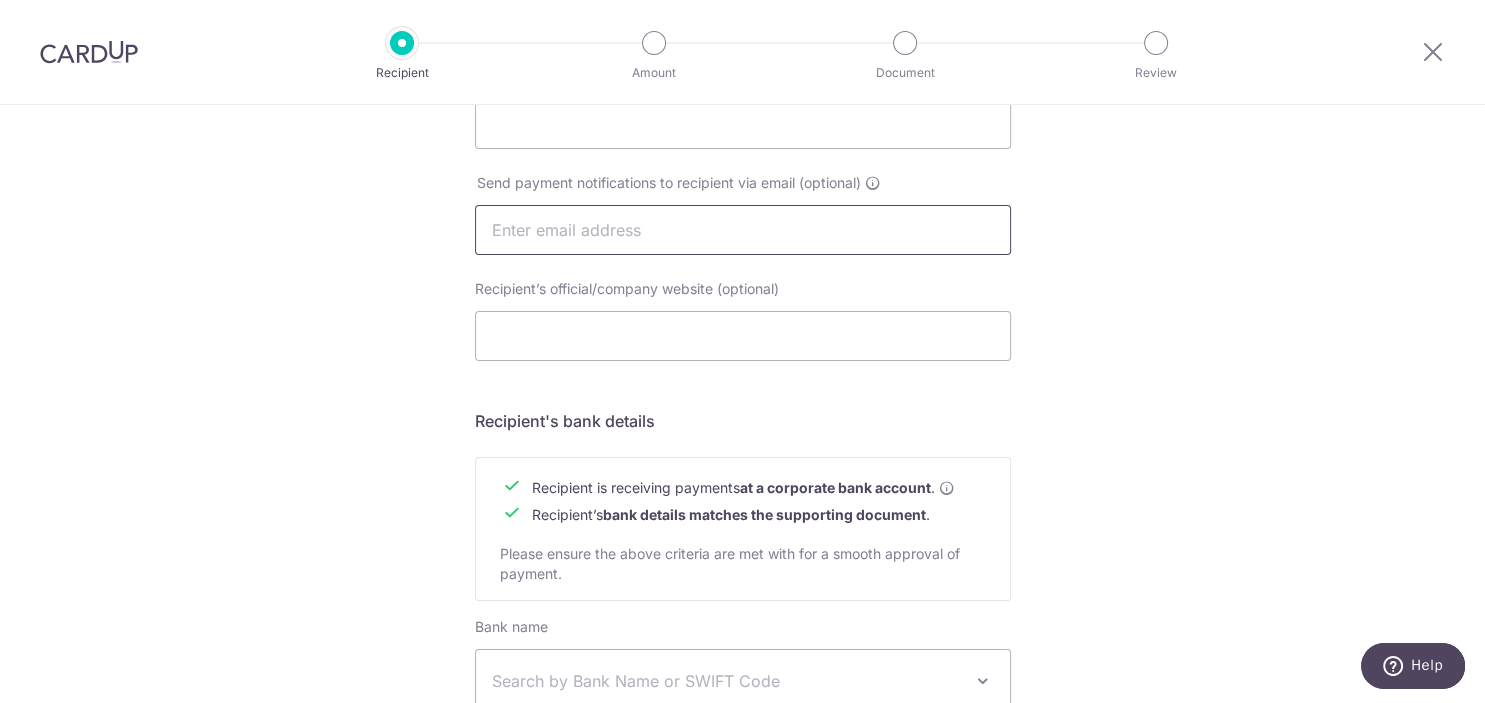 click at bounding box center (743, 230) 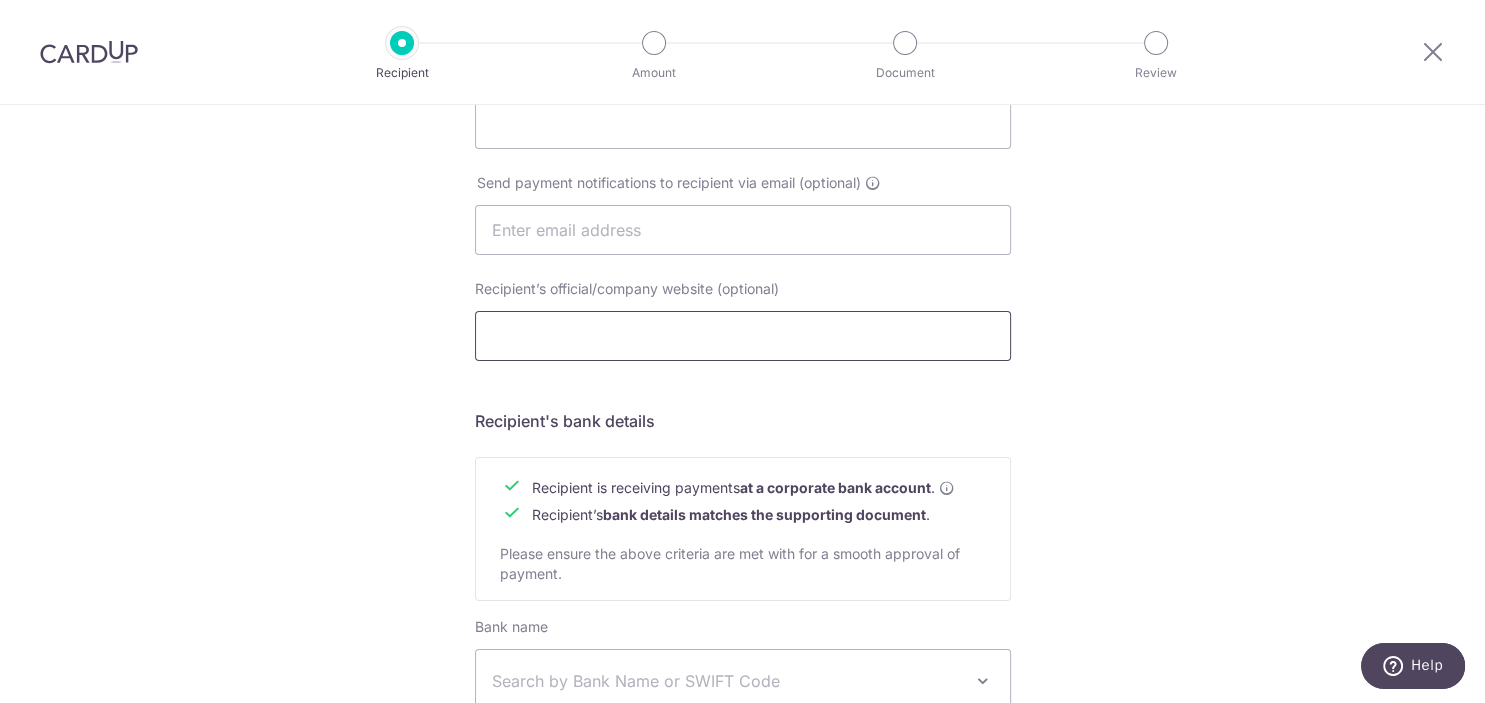 click on "Recipient’s official/company website (optional)" at bounding box center (743, 336) 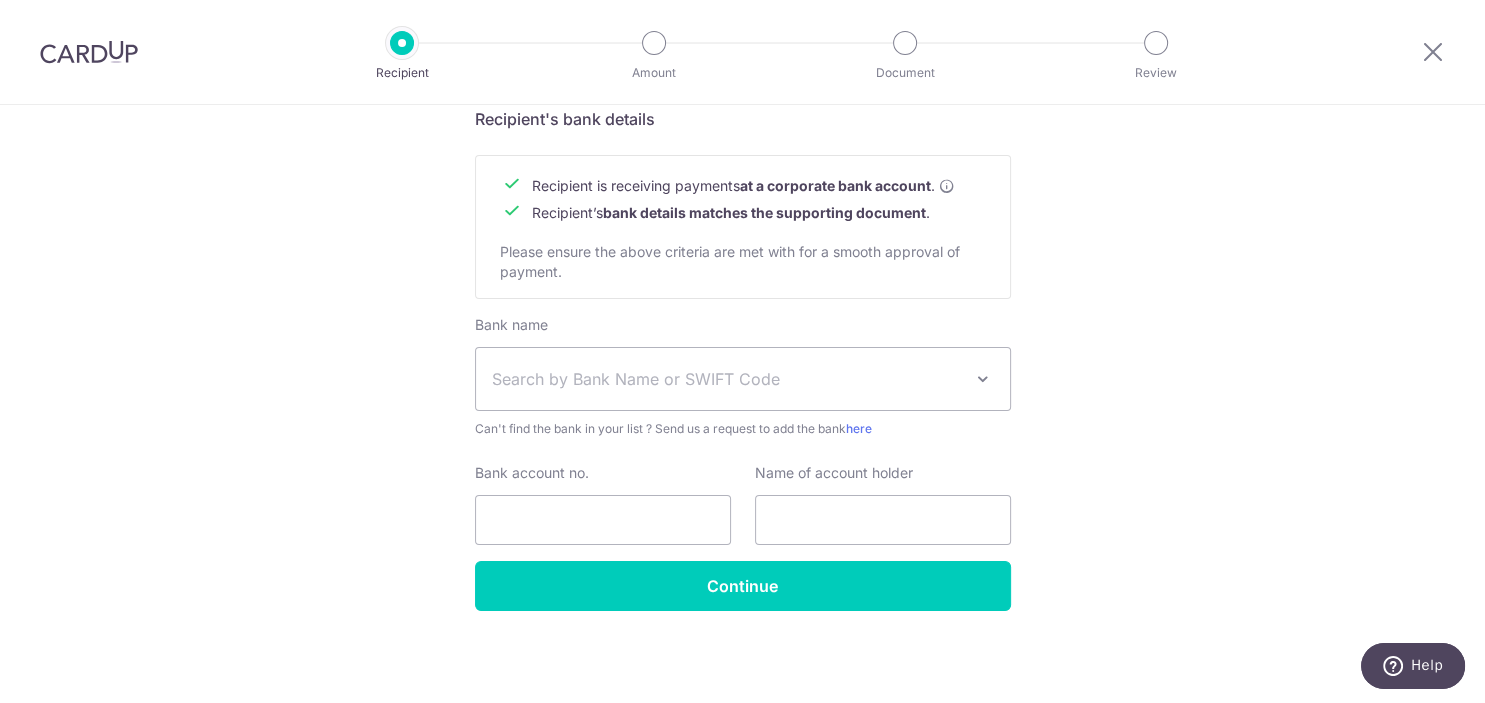 click on "Search by Bank Name or SWIFT Code" at bounding box center [727, 379] 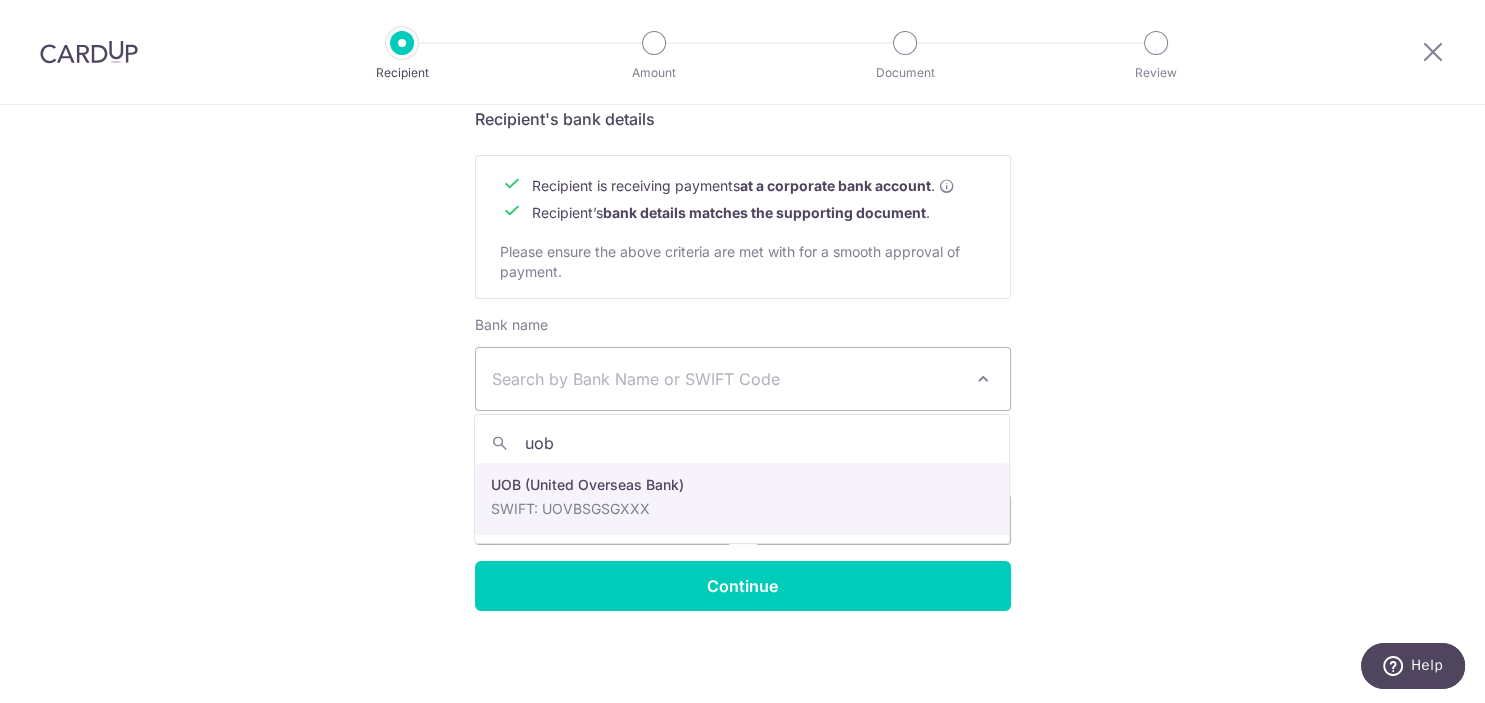 type on "uob" 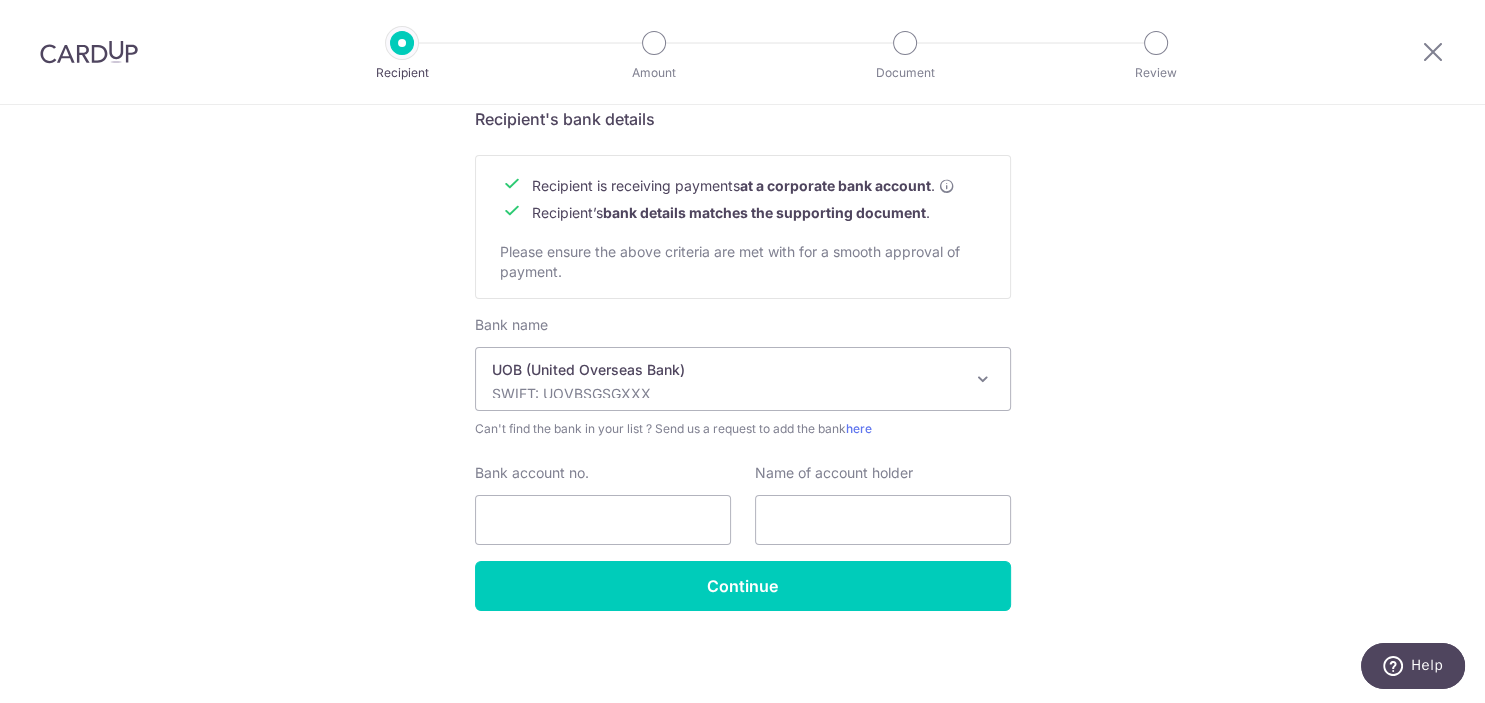 select on "18" 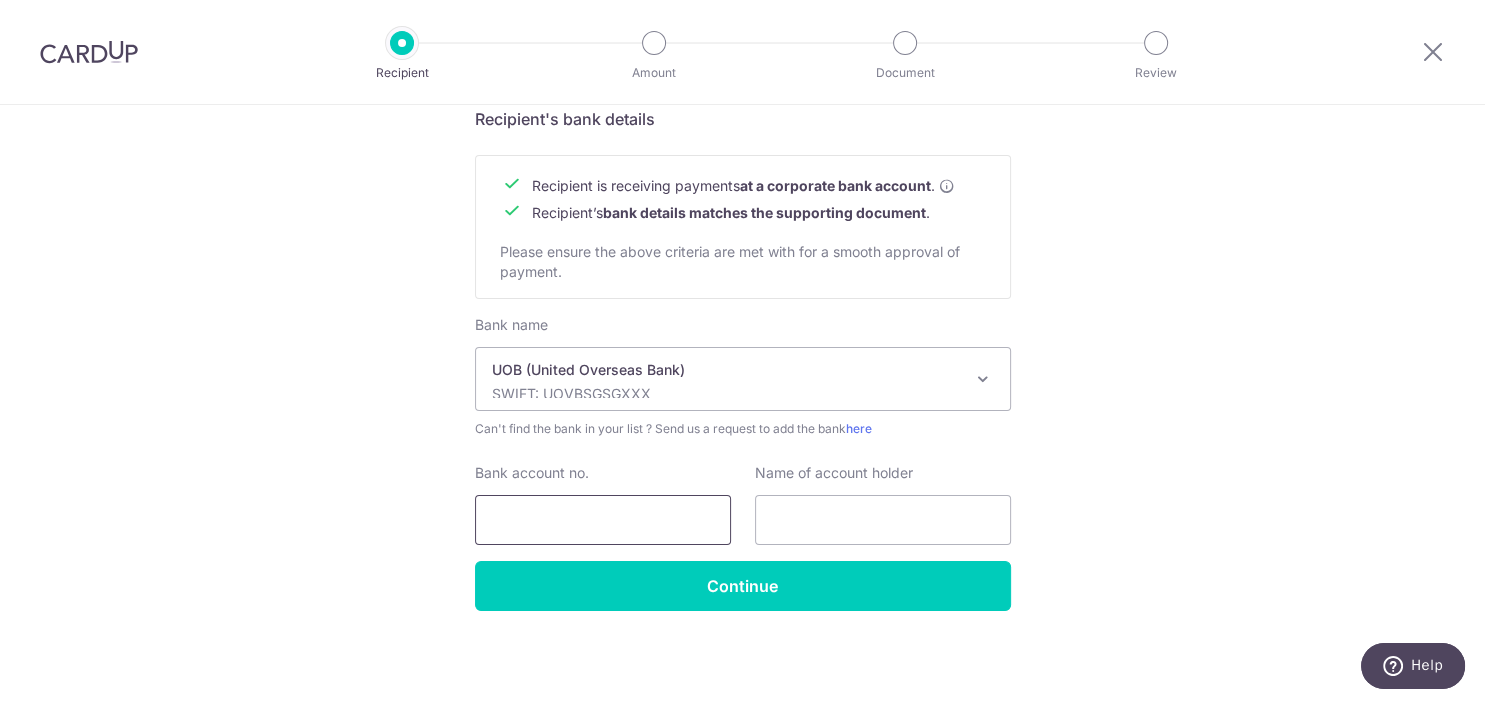 click on "Bank account no." at bounding box center [603, 520] 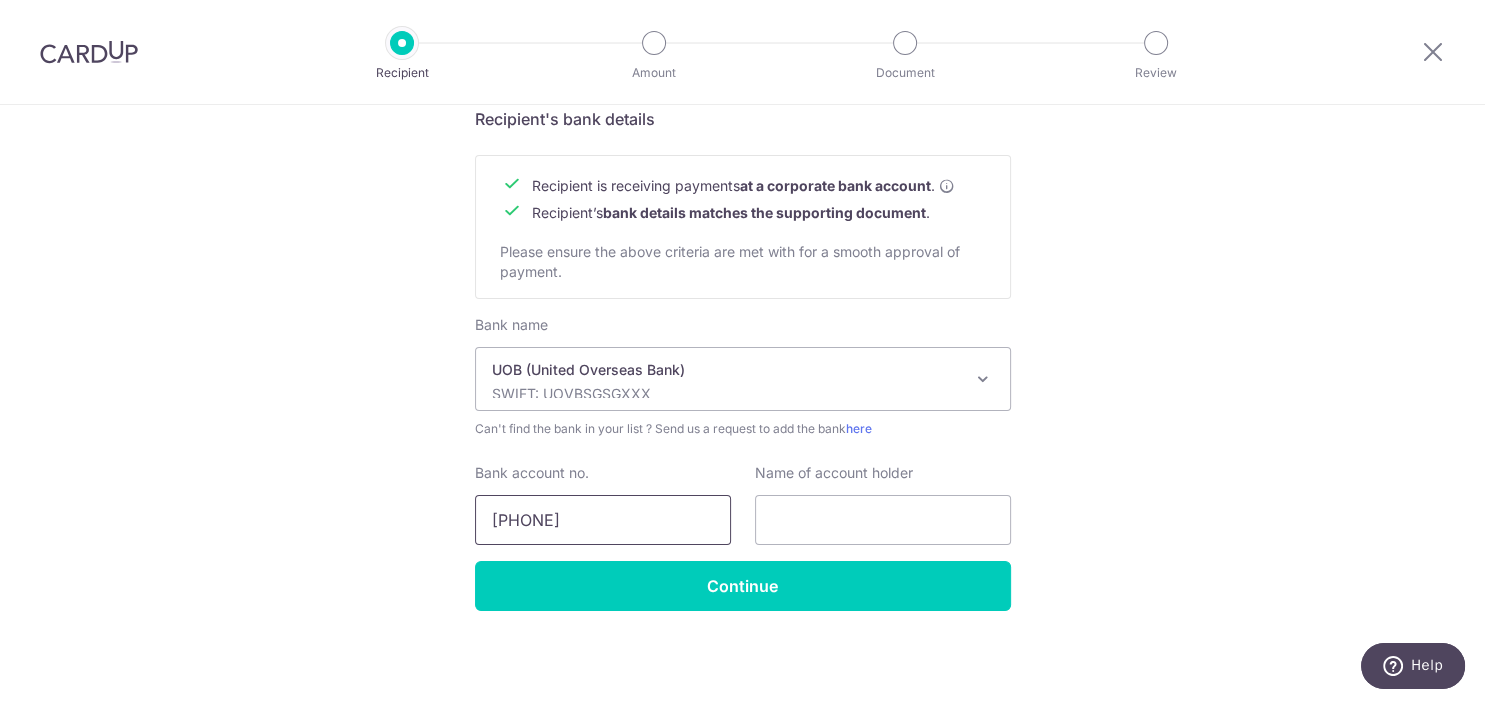 type on "3663220290" 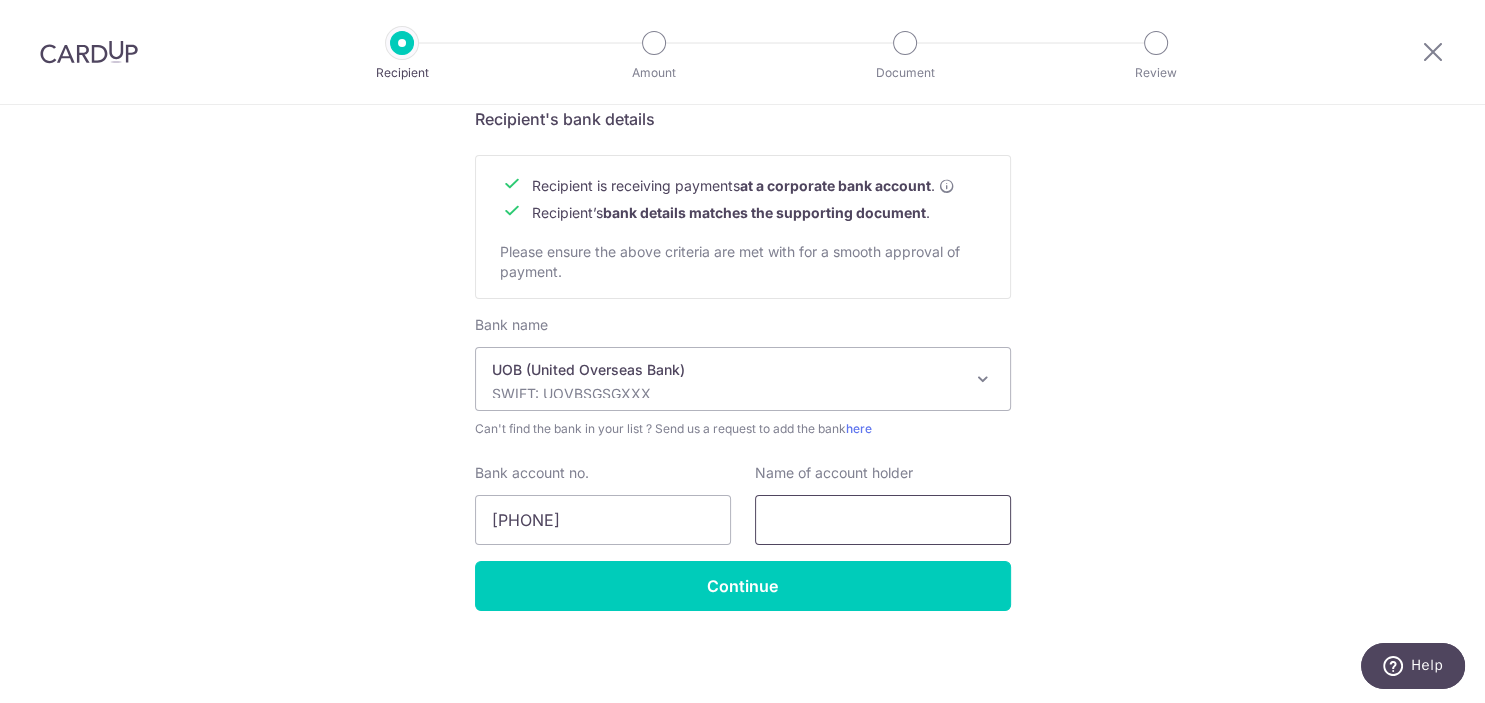 click at bounding box center (883, 520) 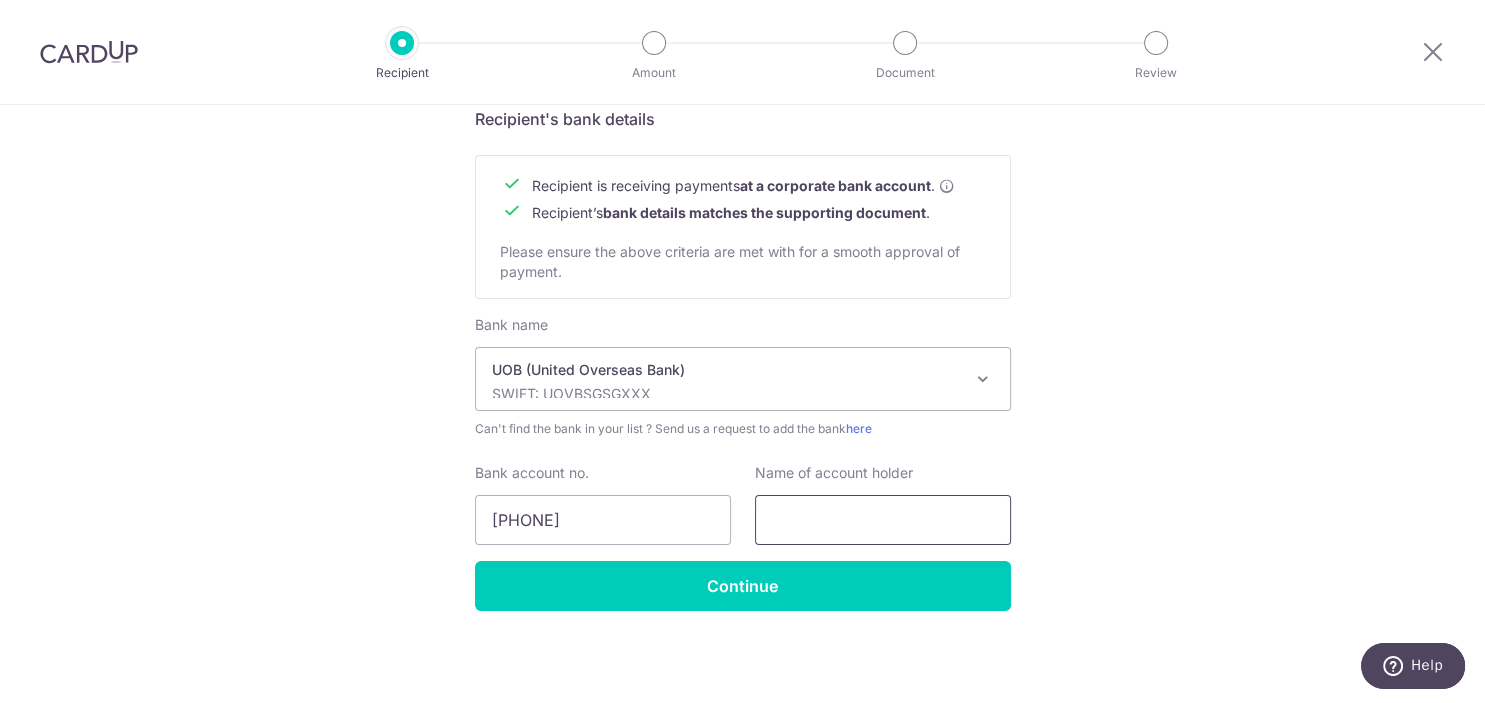 type on "3star Consulting Pte Ltd" 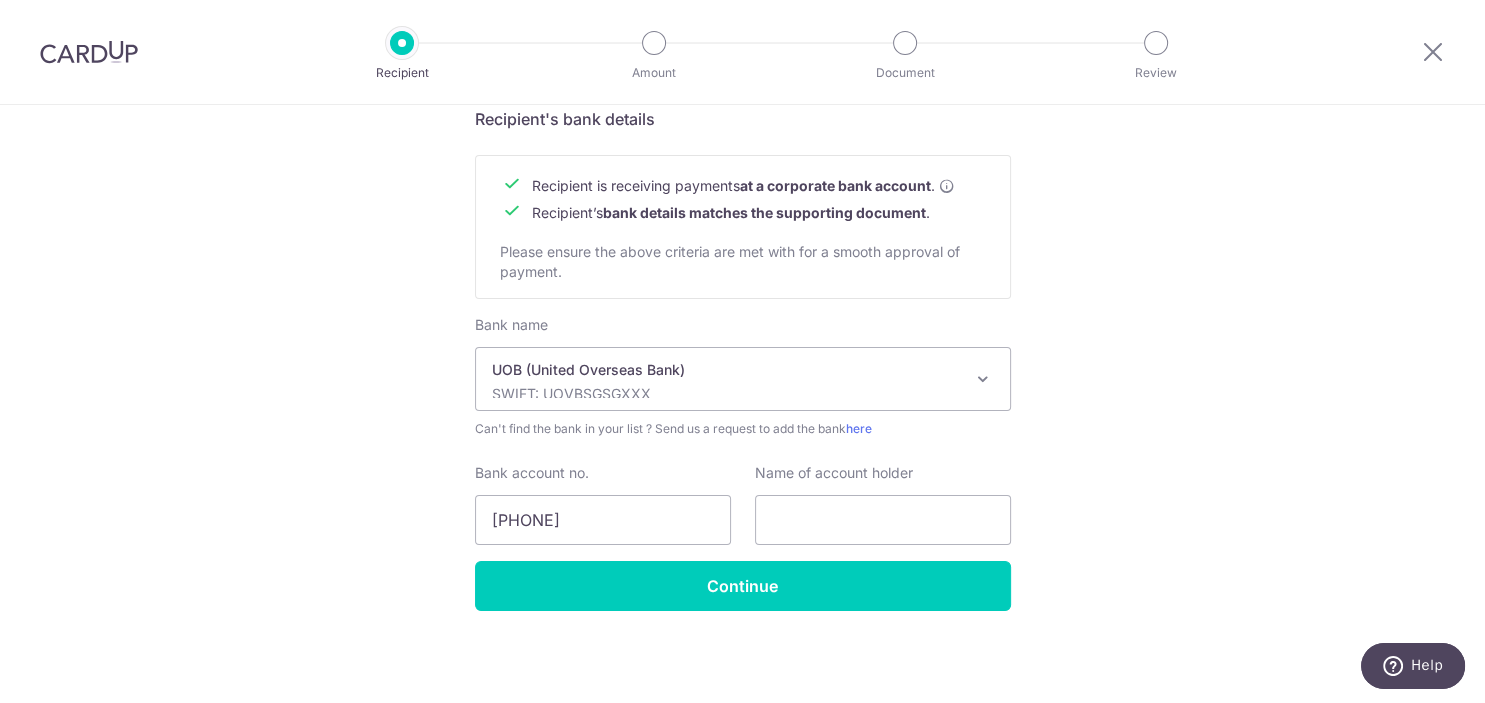 click on "Who would you like to pay?
Your recipient does not need a CardUp account to receive your payments.
Recipient’s company details
Recipient is  receiving payments for home furnishing and/or interior renovation expenses , and  more .
The recipient must be a Singapore-based  business  with a corporate bank account (Payments to personal bank account will not be supported).
Please ensure the above criteria are met with for a smooth approval of payment.
Recipient’s UEN/Business registration no.
202001408K
Search for your recipient’s UEN  here .
." at bounding box center (742, -47) 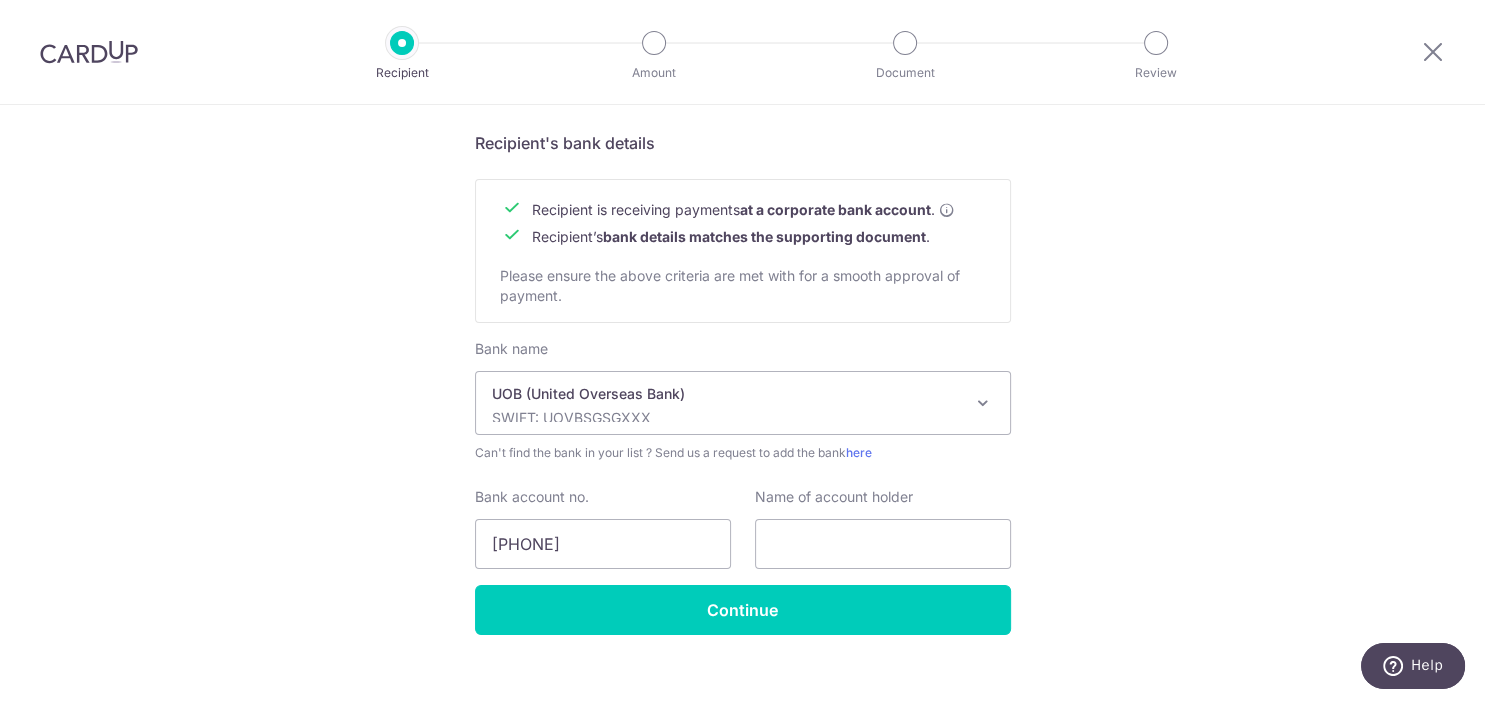 scroll, scrollTop: 904, scrollLeft: 0, axis: vertical 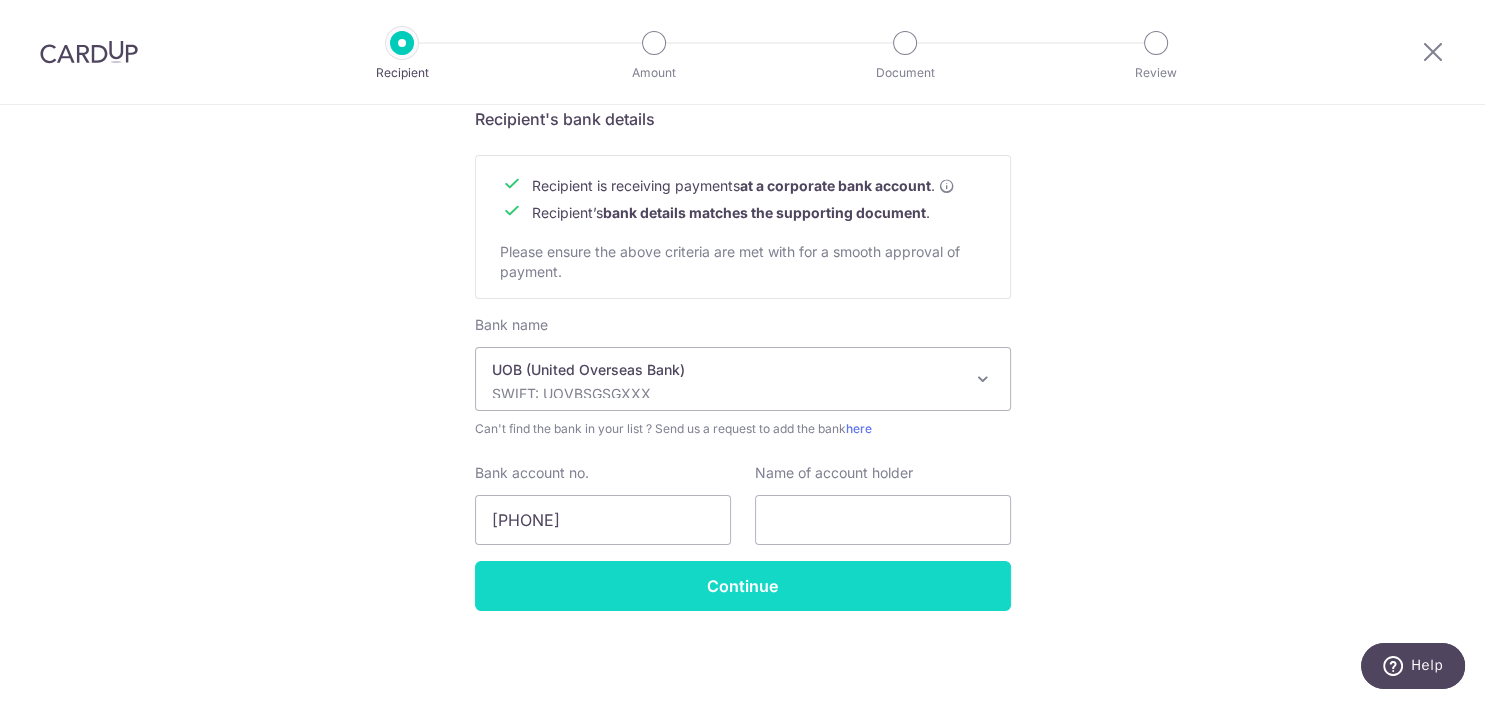 click on "Continue" at bounding box center (743, 586) 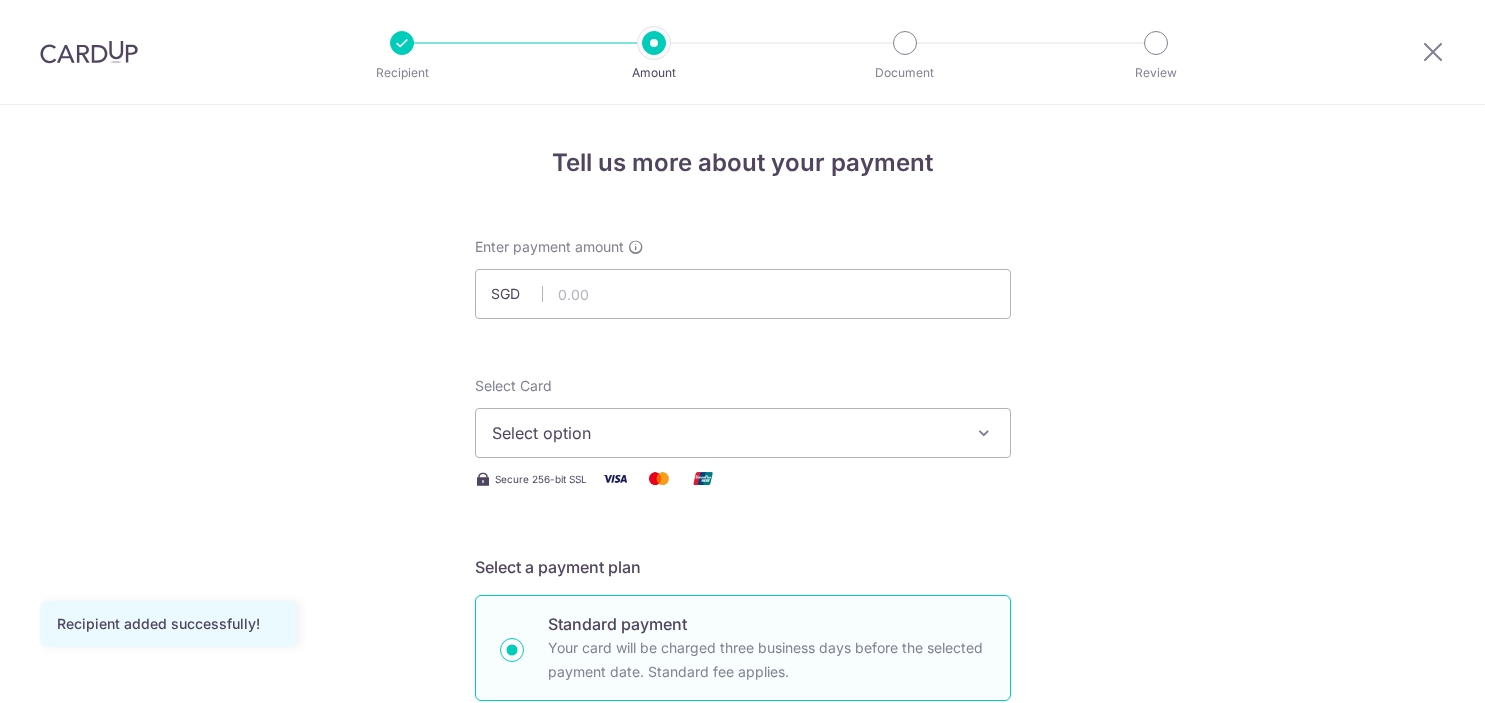 scroll, scrollTop: 0, scrollLeft: 0, axis: both 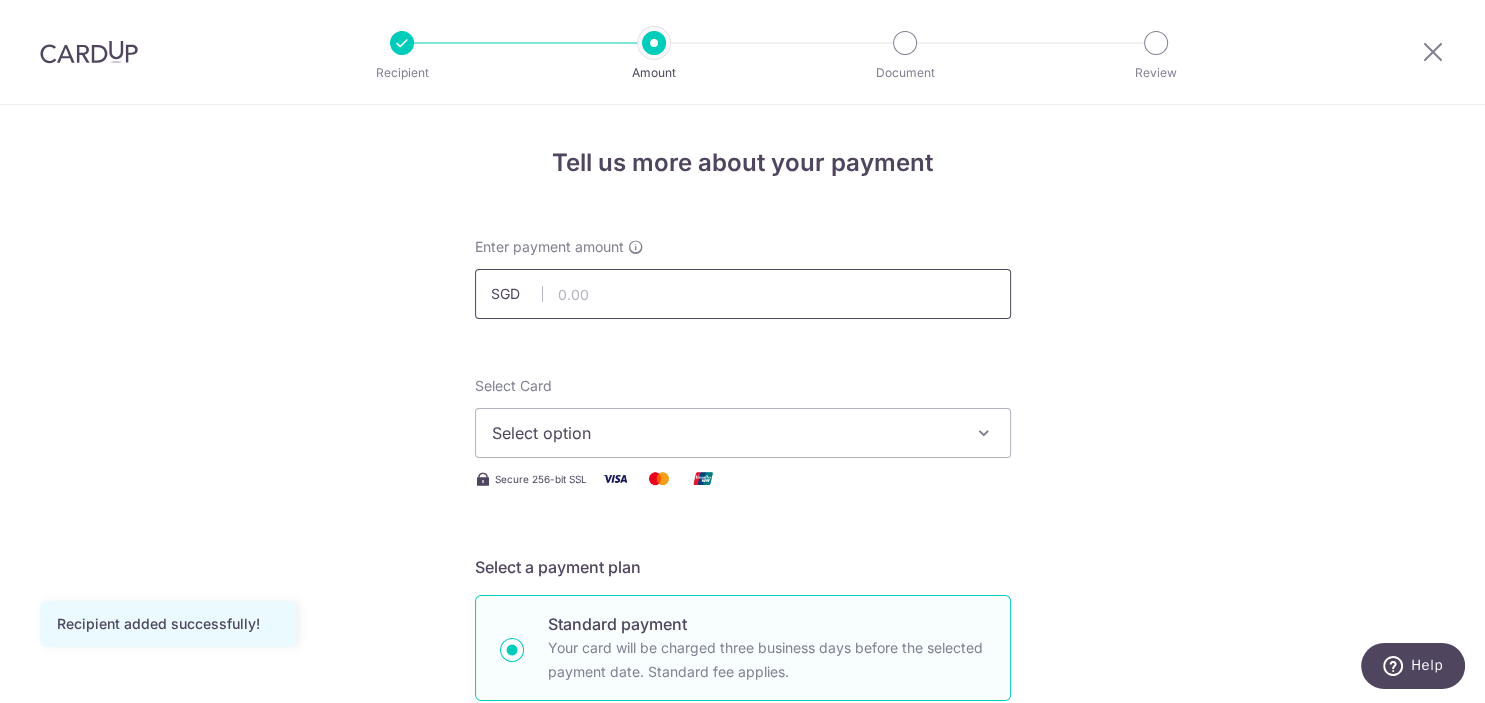 click at bounding box center [743, 294] 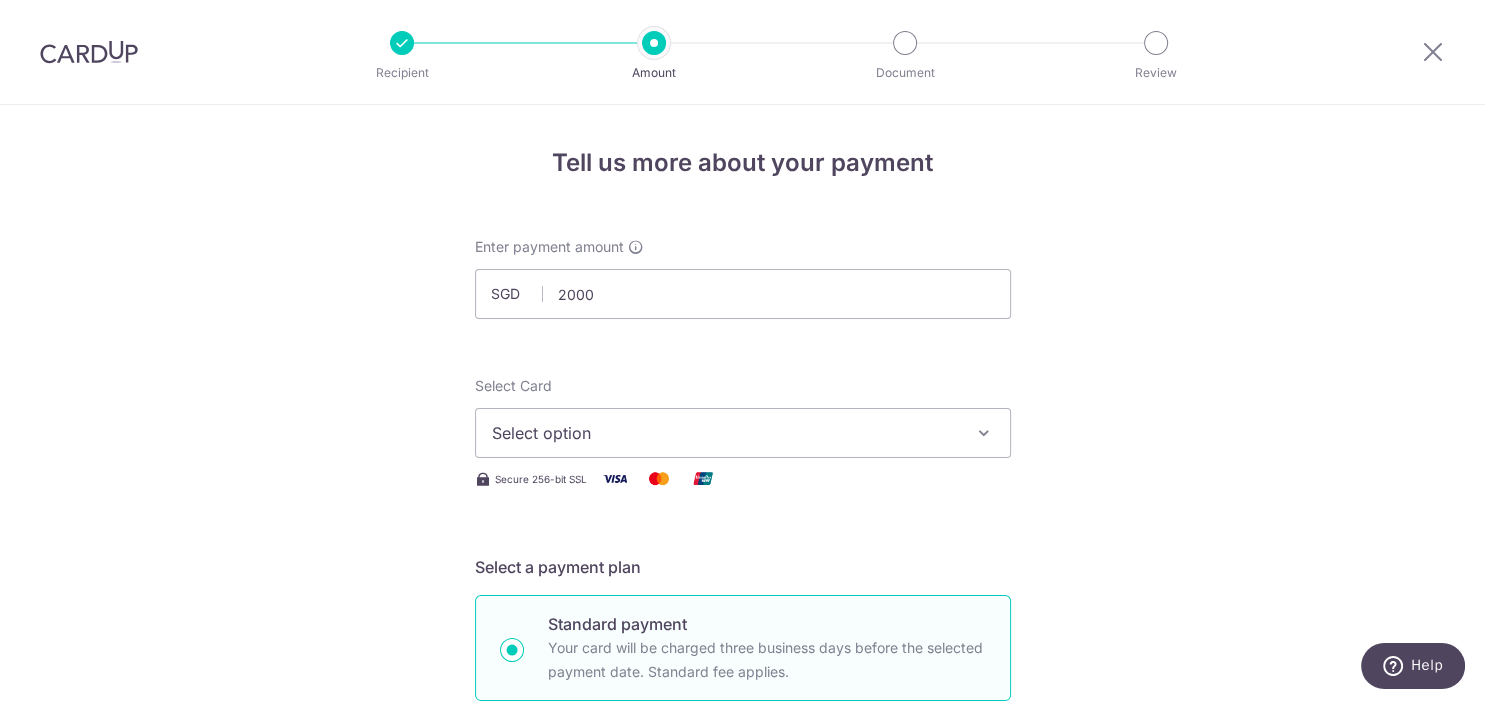 type on "2,000.00" 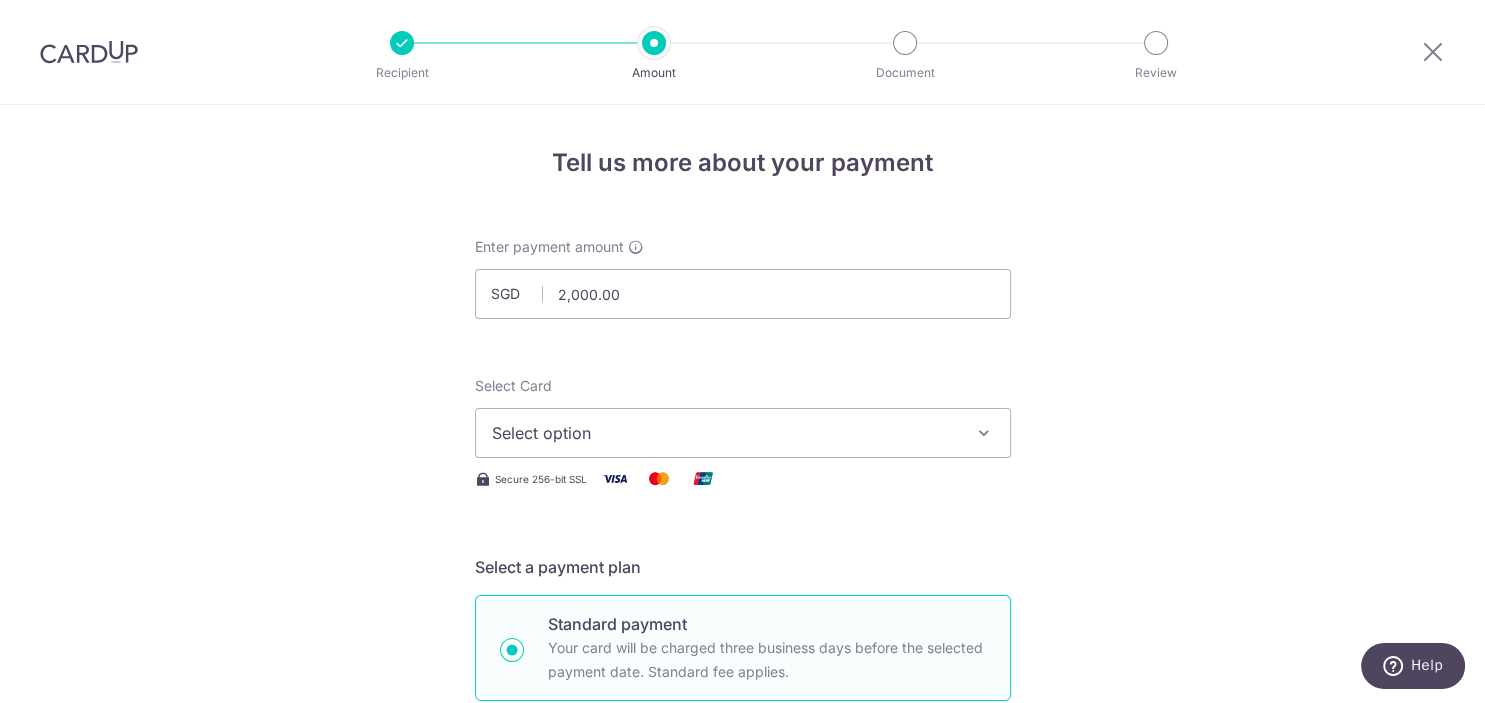 click on "Tell us more about your payment
Enter payment amount
SGD
2,000.00
2000.00
Recipient added successfully!
Select Card
Select option
Add credit card
Your Cards
**** 3502
**** 0954
**** 9533
**** 9355
Secure 256-bit SSL
Text
New card details" at bounding box center (742, 1076) 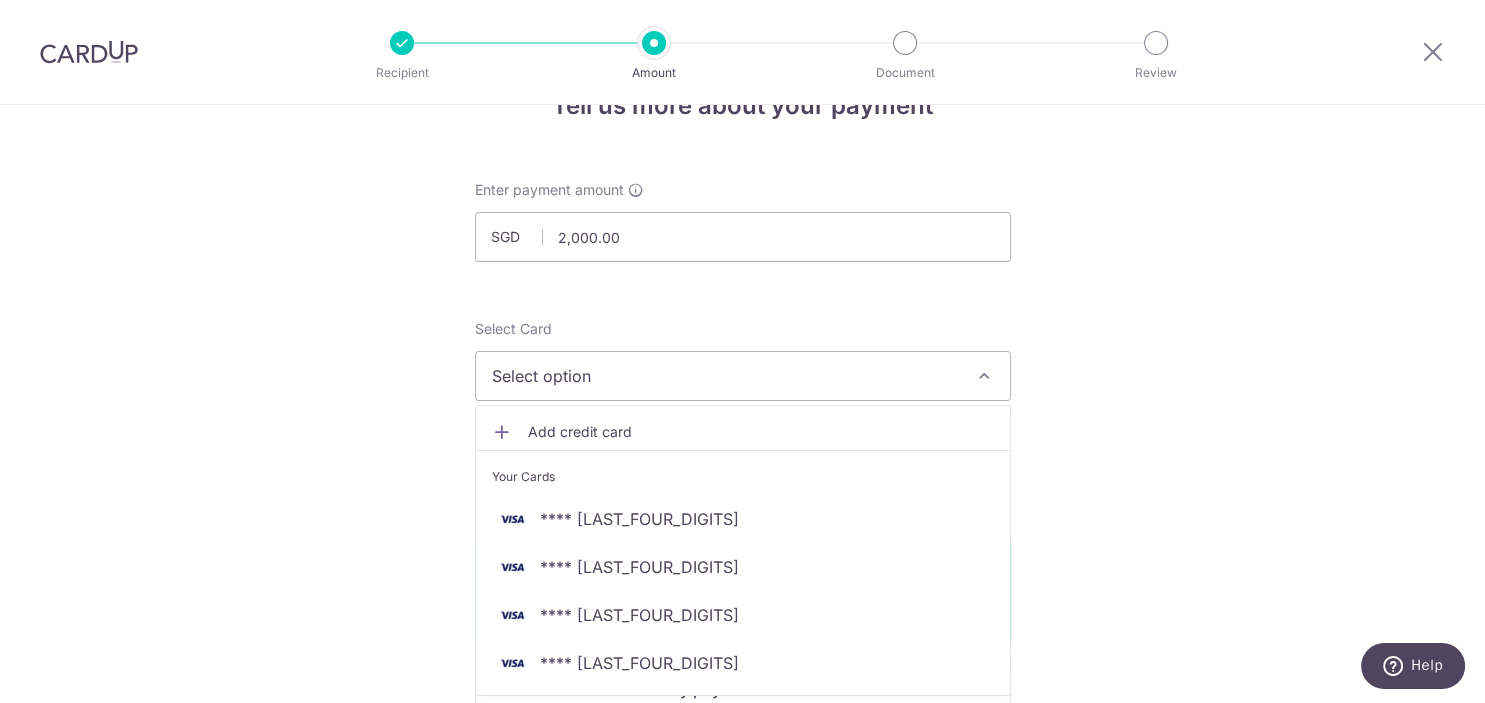 scroll, scrollTop: 100, scrollLeft: 0, axis: vertical 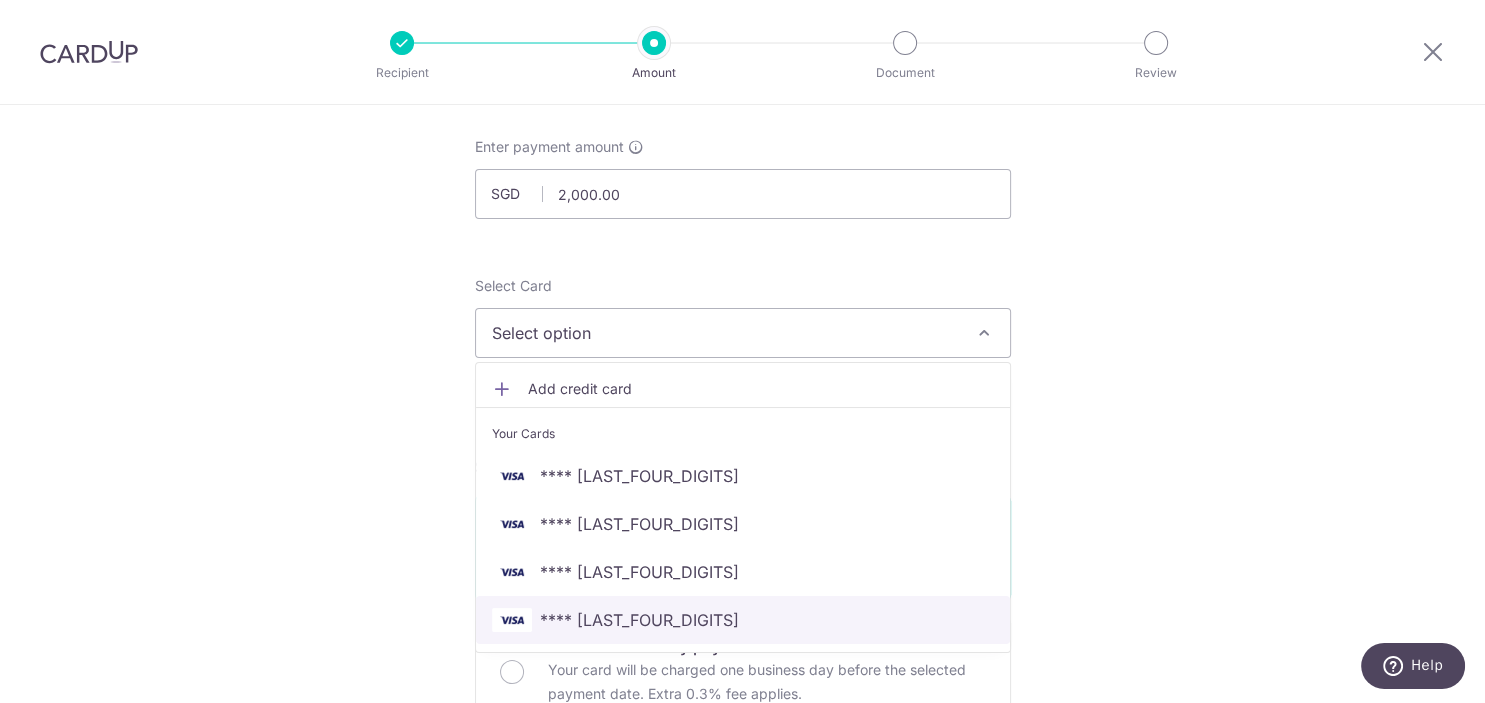click on "**** 9355" at bounding box center (743, 620) 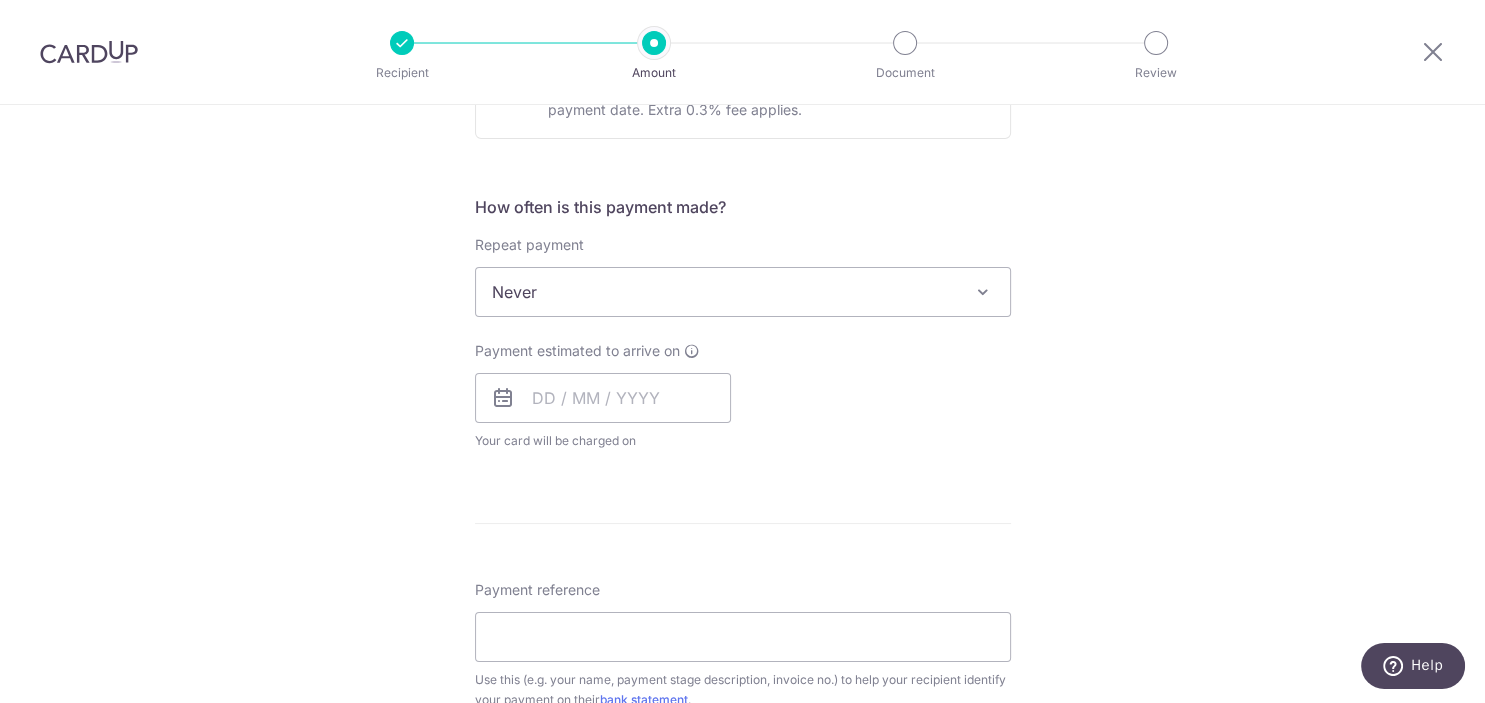 scroll, scrollTop: 705, scrollLeft: 0, axis: vertical 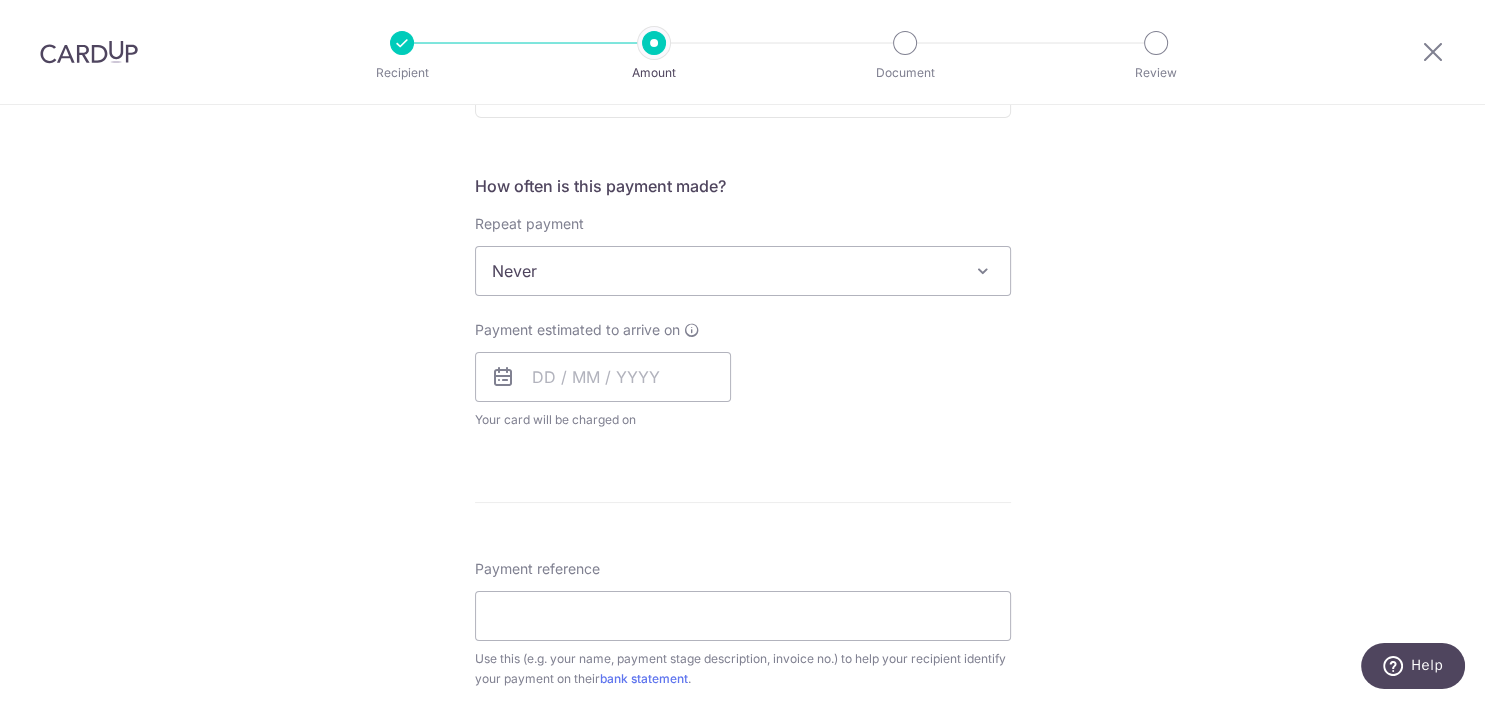 click on "Never" at bounding box center (743, 271) 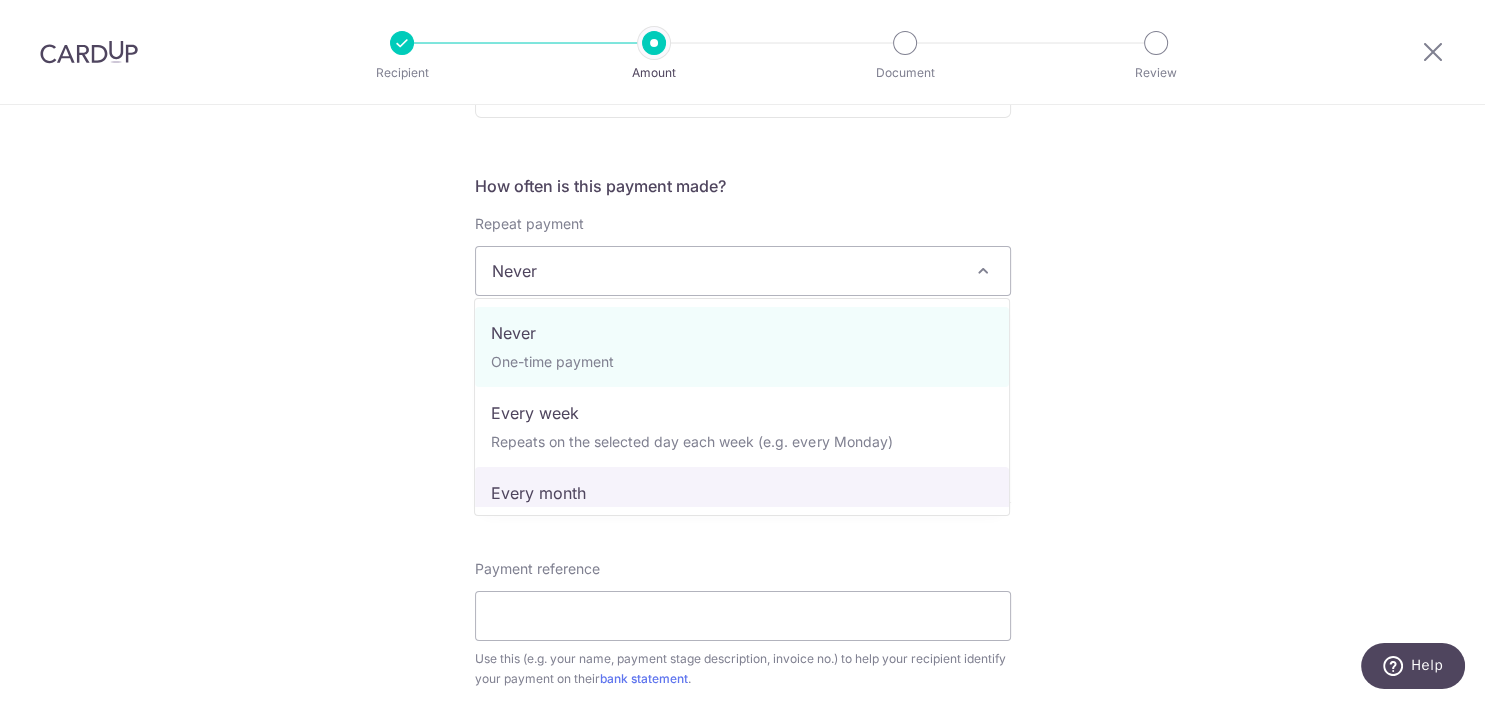 select on "3" 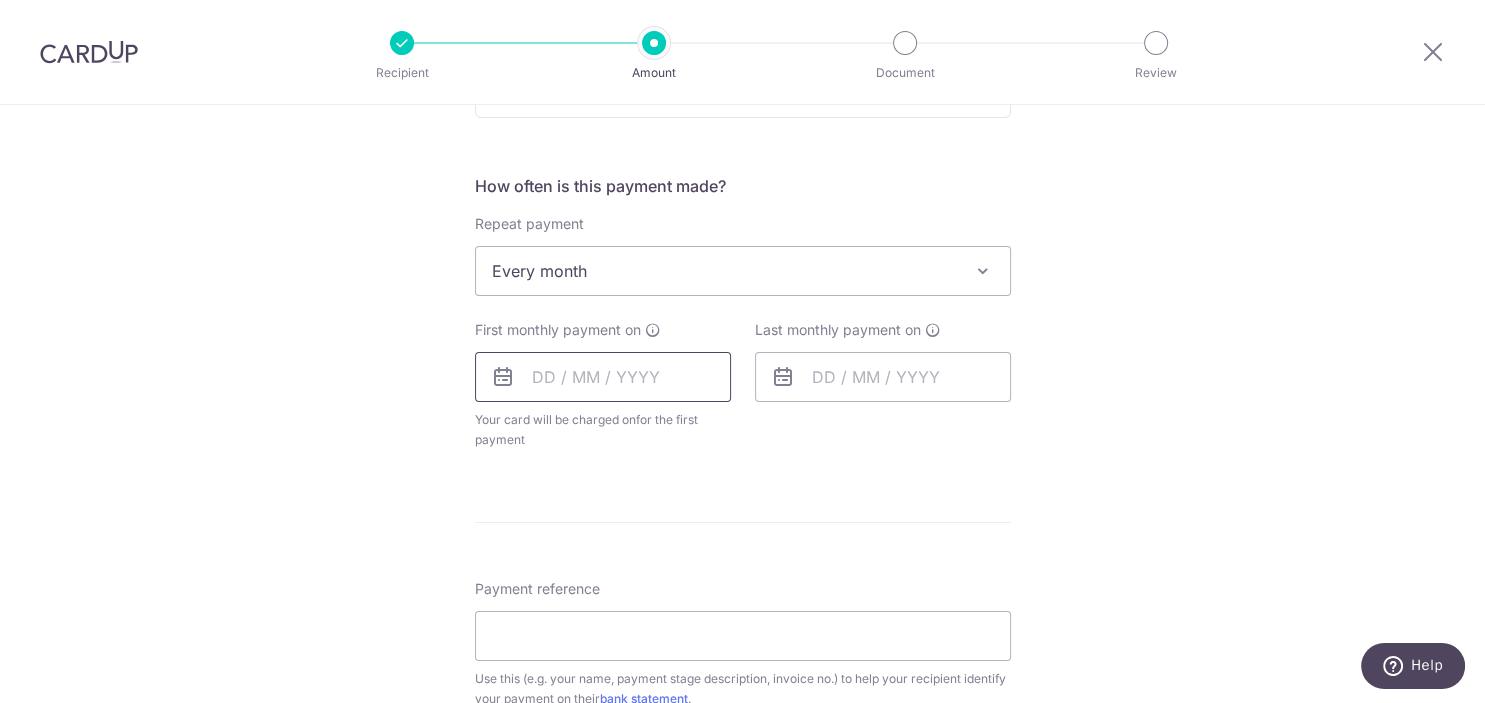 click at bounding box center [603, 377] 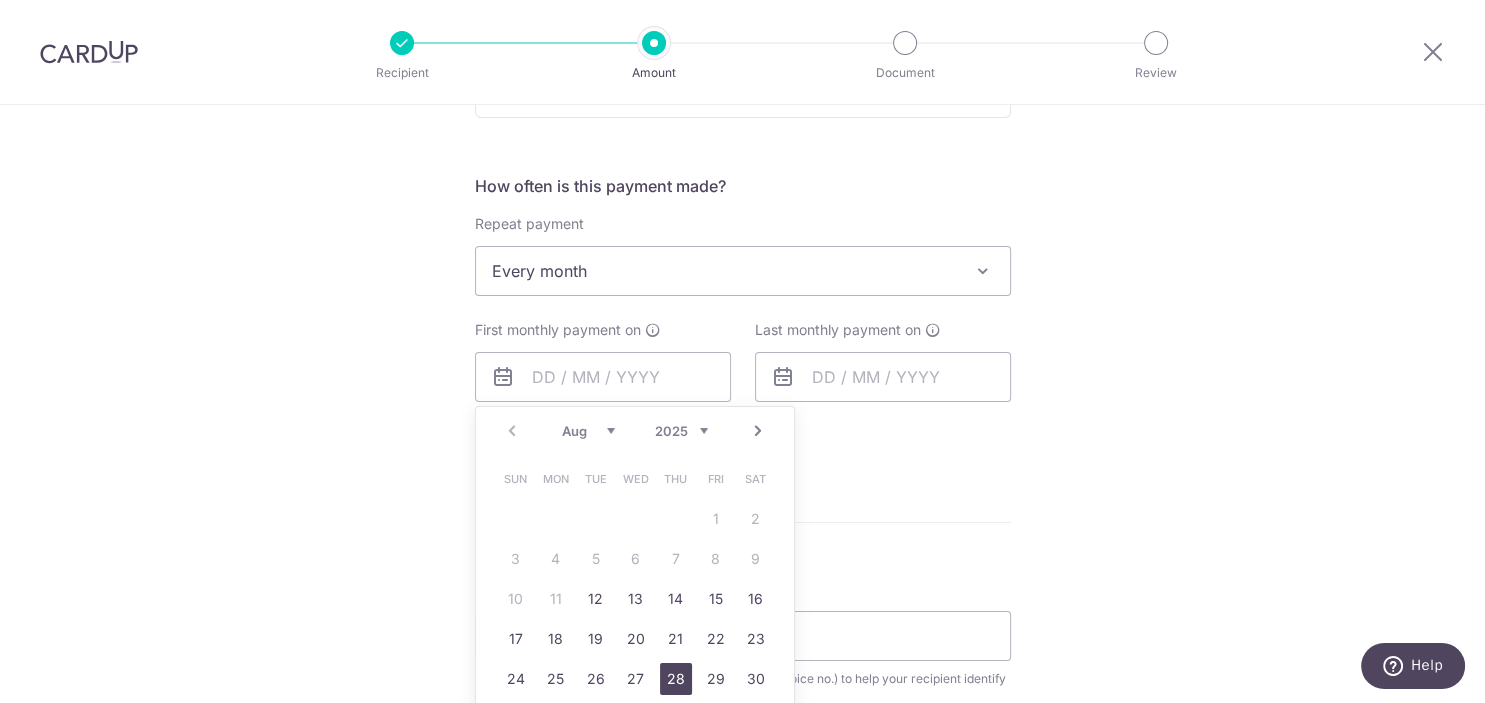 click on "28" at bounding box center [676, 679] 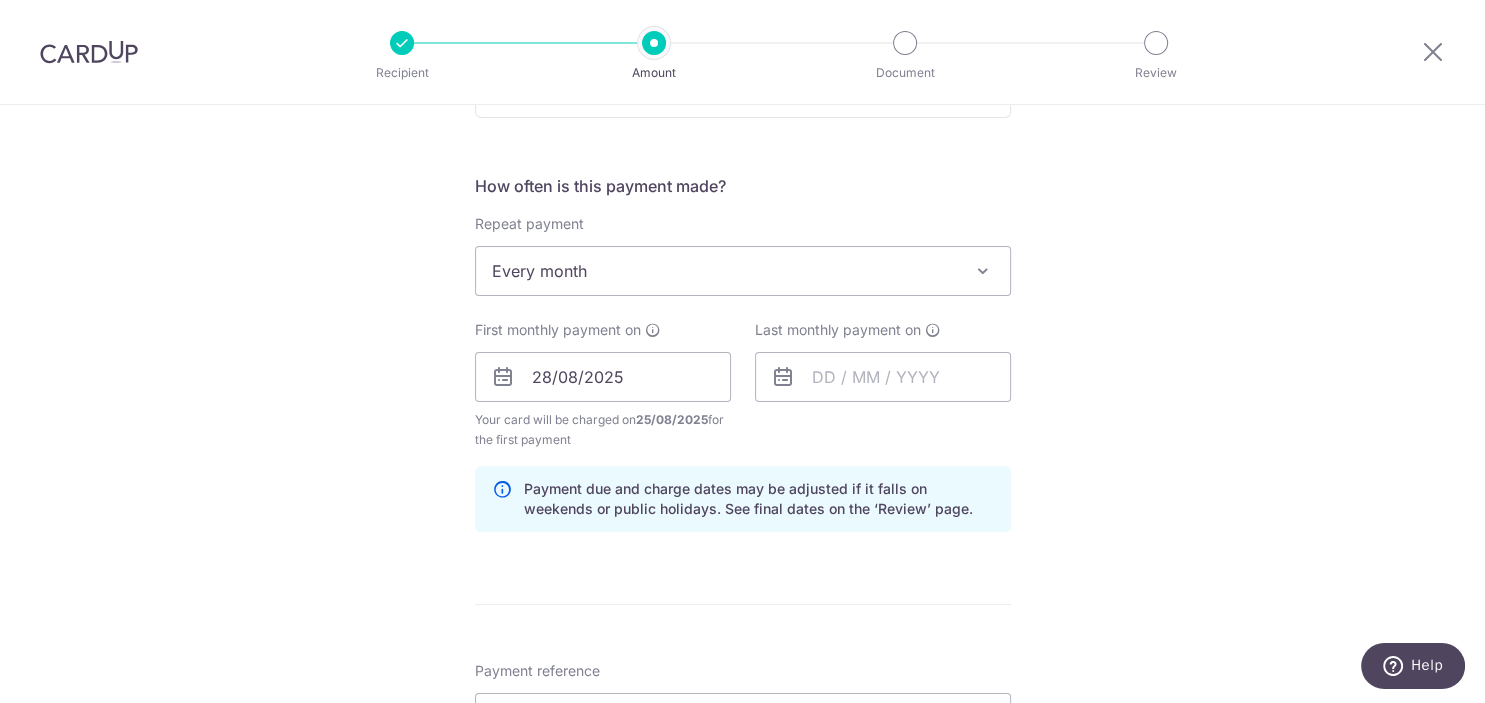click on "Tell us more about your payment
Enter payment amount
SGD
2,000.00
2000.00
Recipient added successfully!
Select Card
**** 9355
Add credit card
Your Cards
**** 3502
**** 0954
**** 9533
**** 9355
Secure 256-bit SSL
Text
New card details" at bounding box center (742, 422) 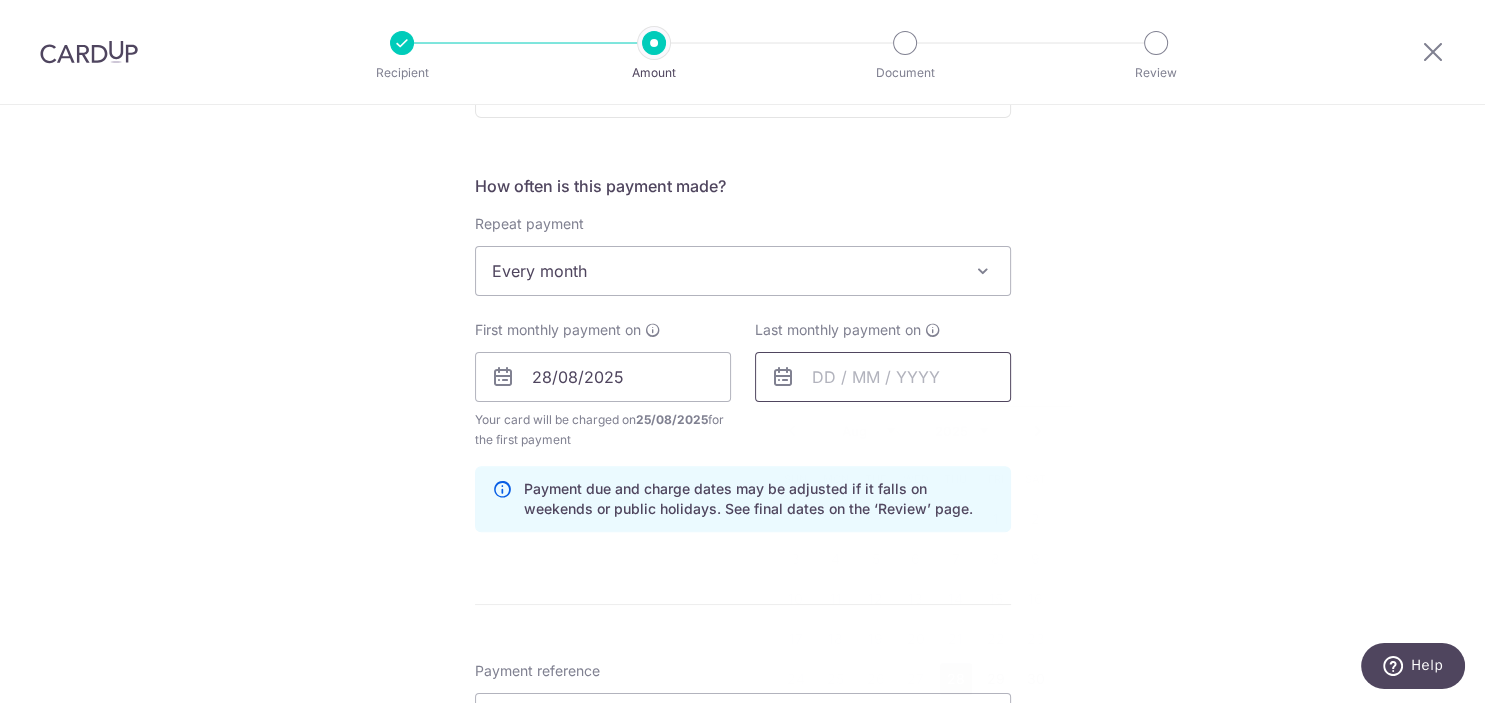 click at bounding box center (883, 377) 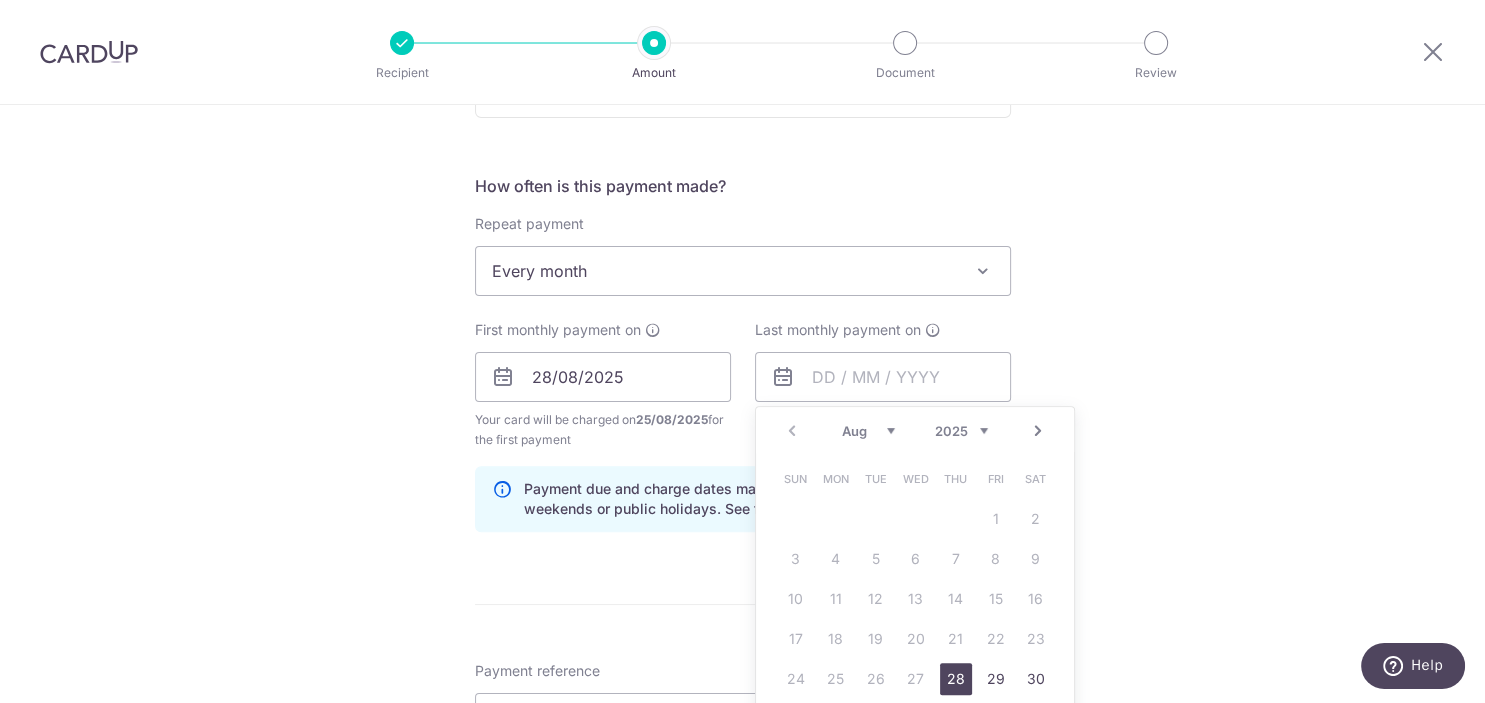 click on "2025 2026 2027 2028 2029 2030 2031 2032 2033 2034 2035" at bounding box center [961, 431] 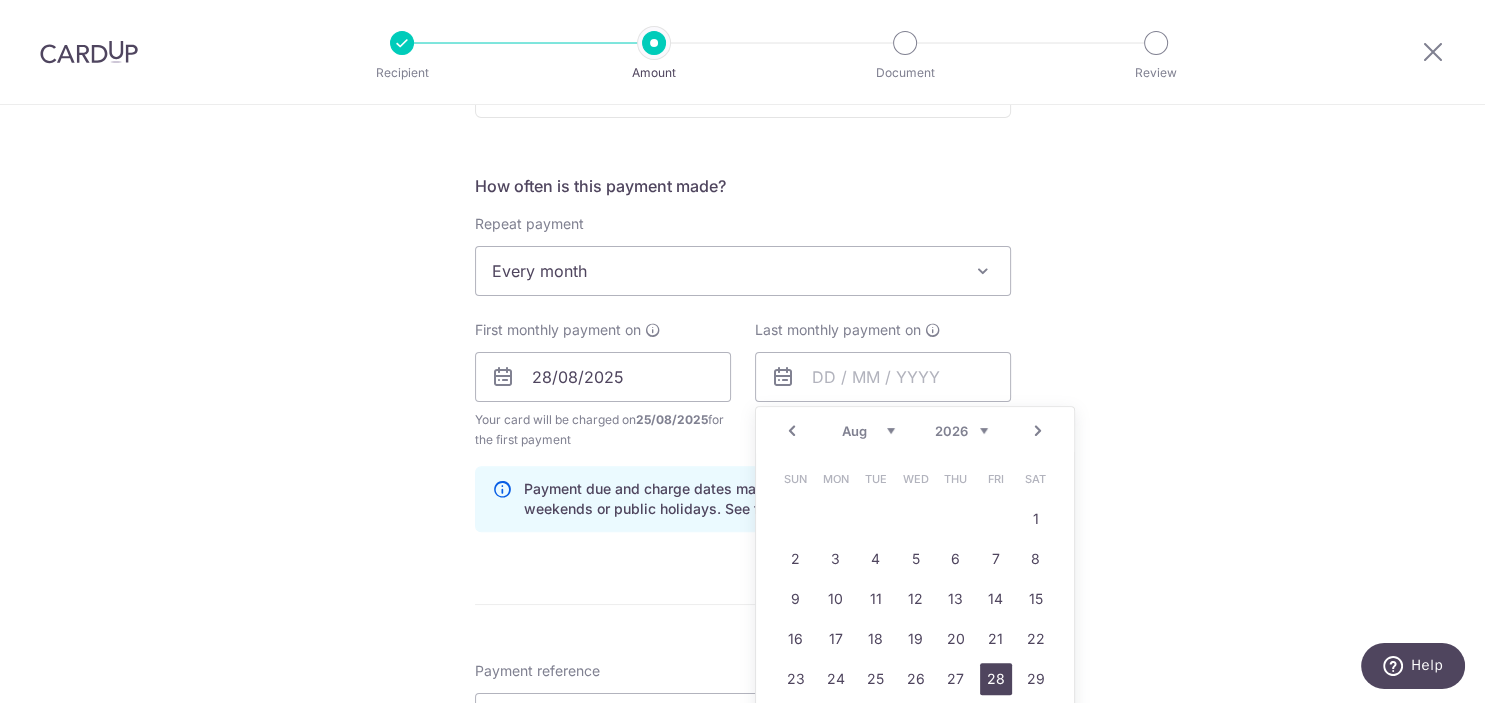 click on "28" at bounding box center [996, 679] 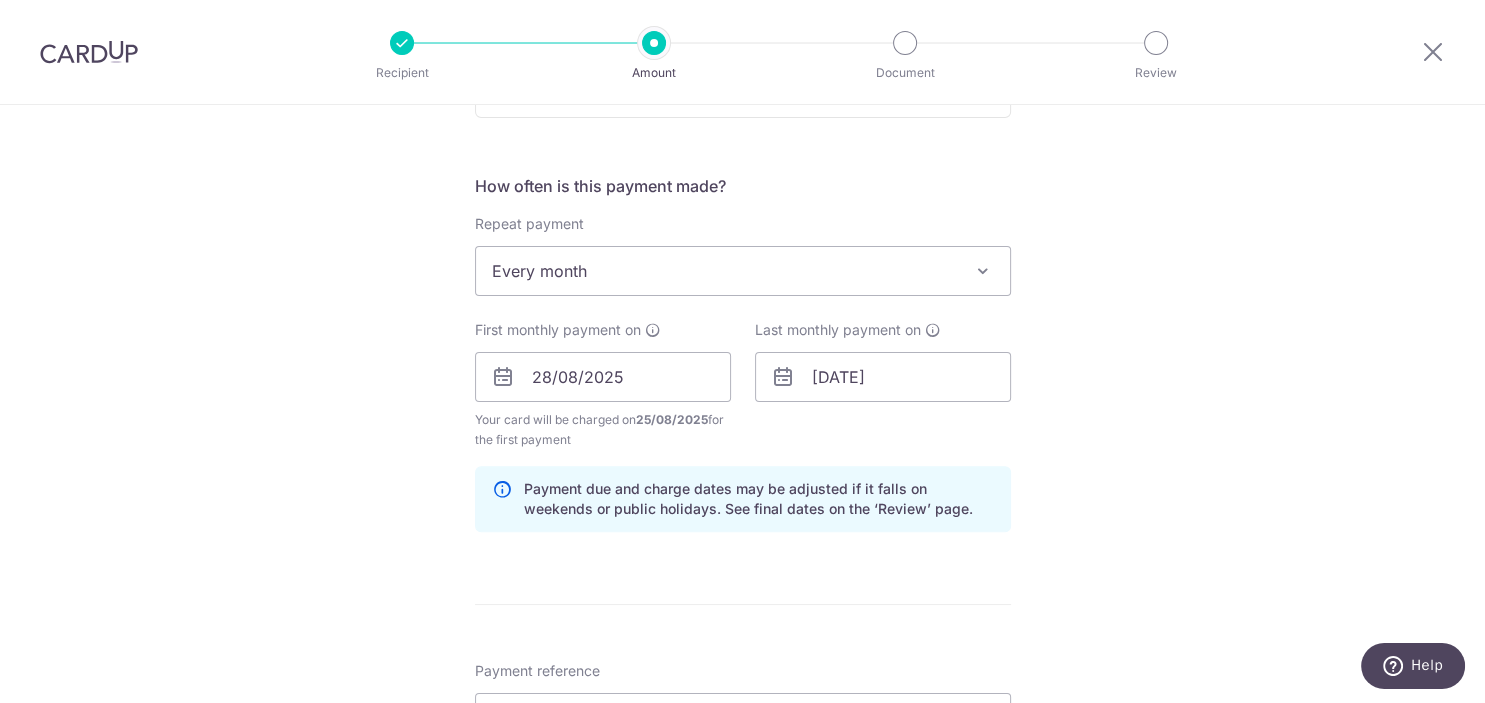 click on "Tell us more about your payment
Enter payment amount
SGD
2,000.00
2000.00
Recipient added successfully!
Select Card
**** 9355
Add credit card
Your Cards
**** 3502
**** 0954
**** 9533
**** 9355
Secure 256-bit SSL
Text
New card details" at bounding box center [742, 422] 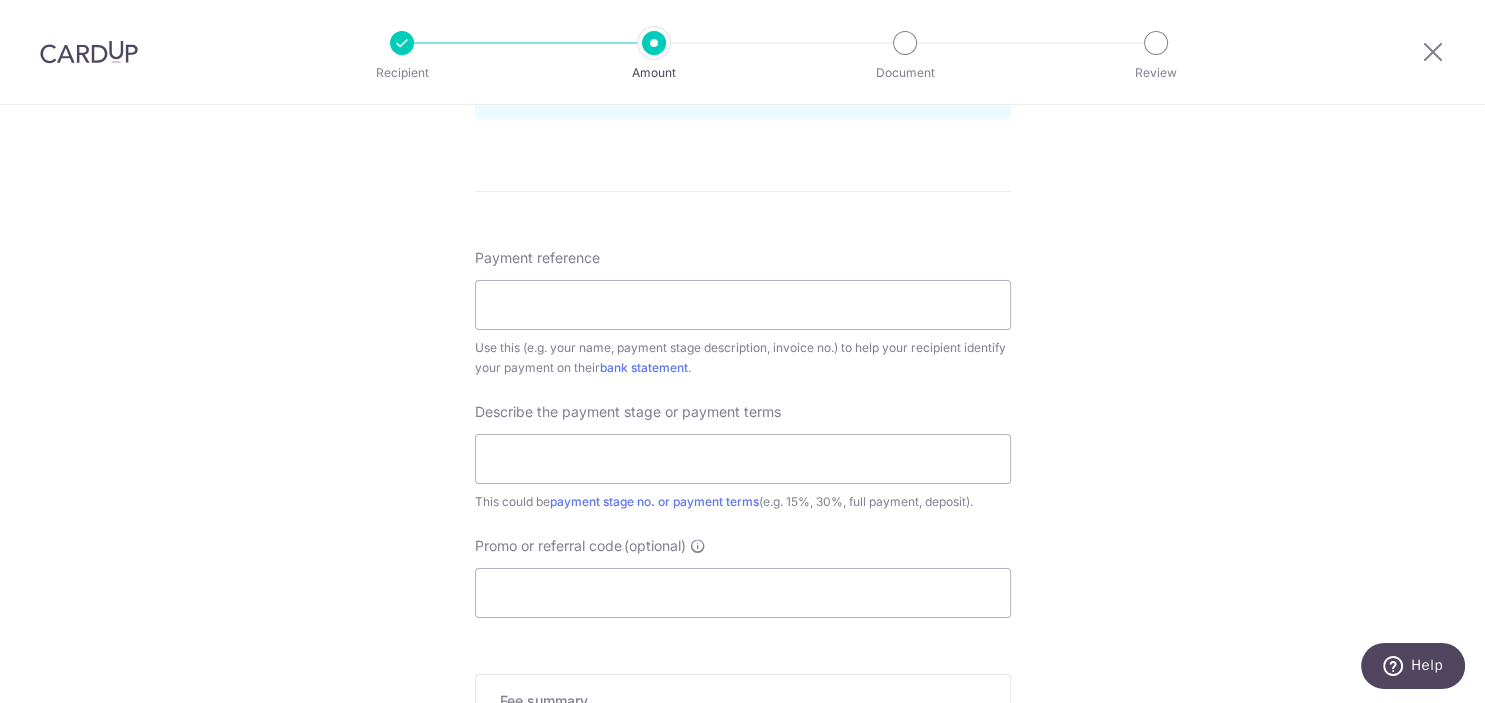 scroll, scrollTop: 1209, scrollLeft: 0, axis: vertical 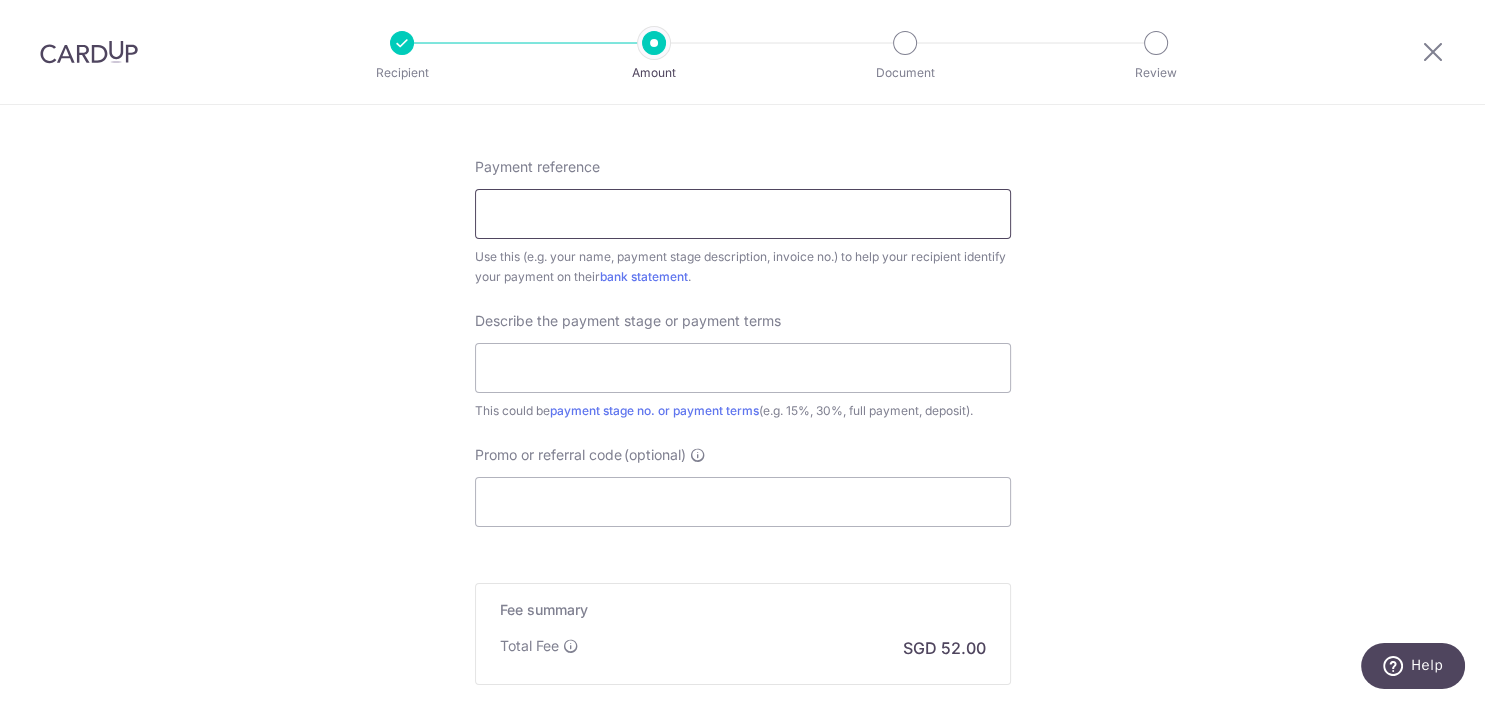 click on "Payment reference" at bounding box center [743, 214] 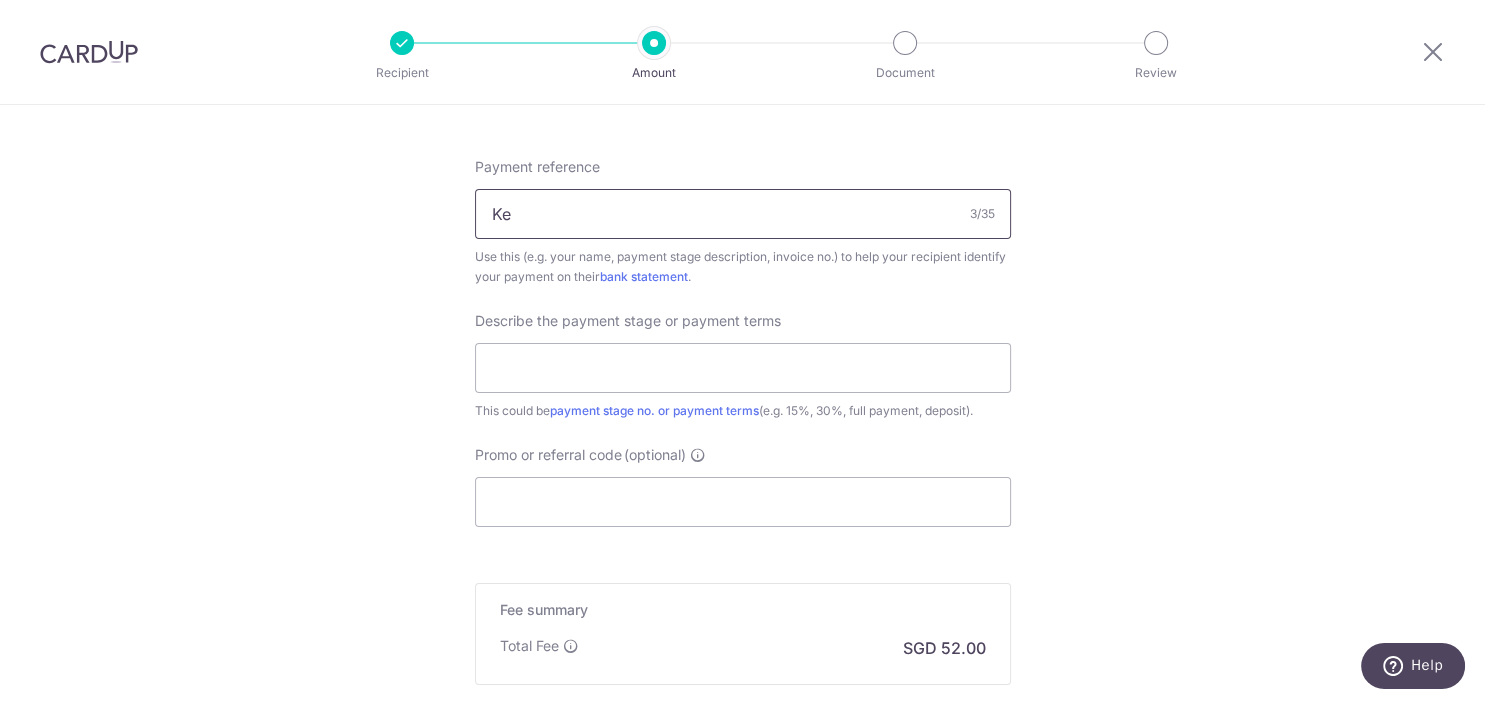 type on "K" 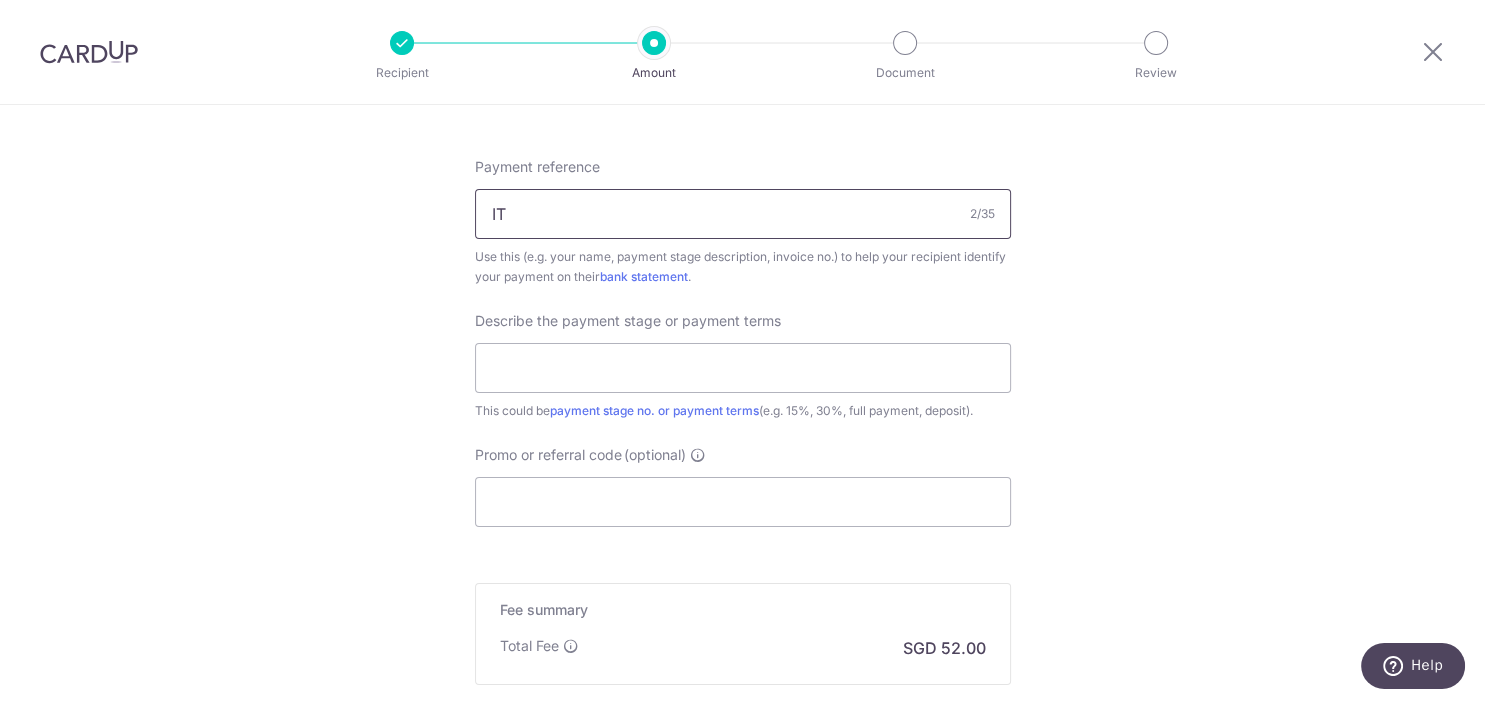 type on "I" 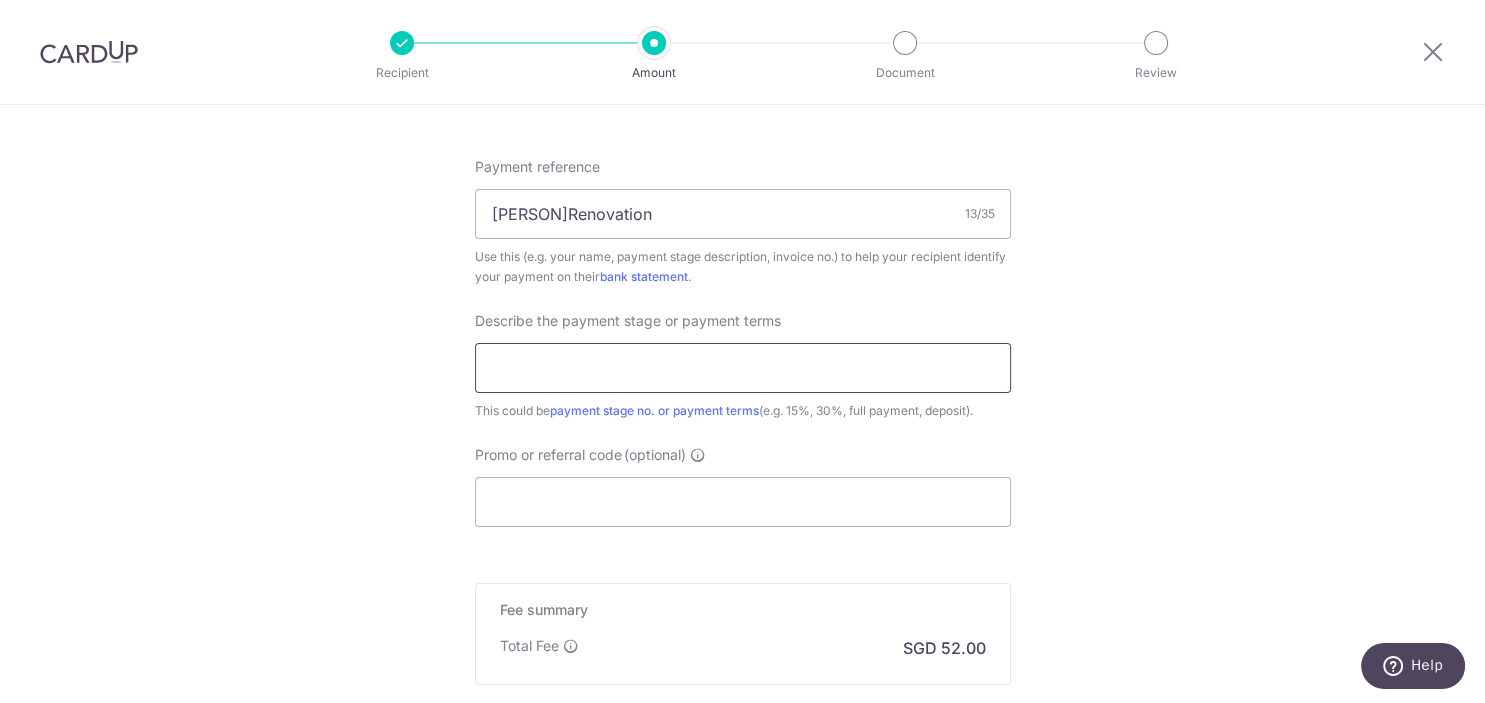 click at bounding box center (743, 368) 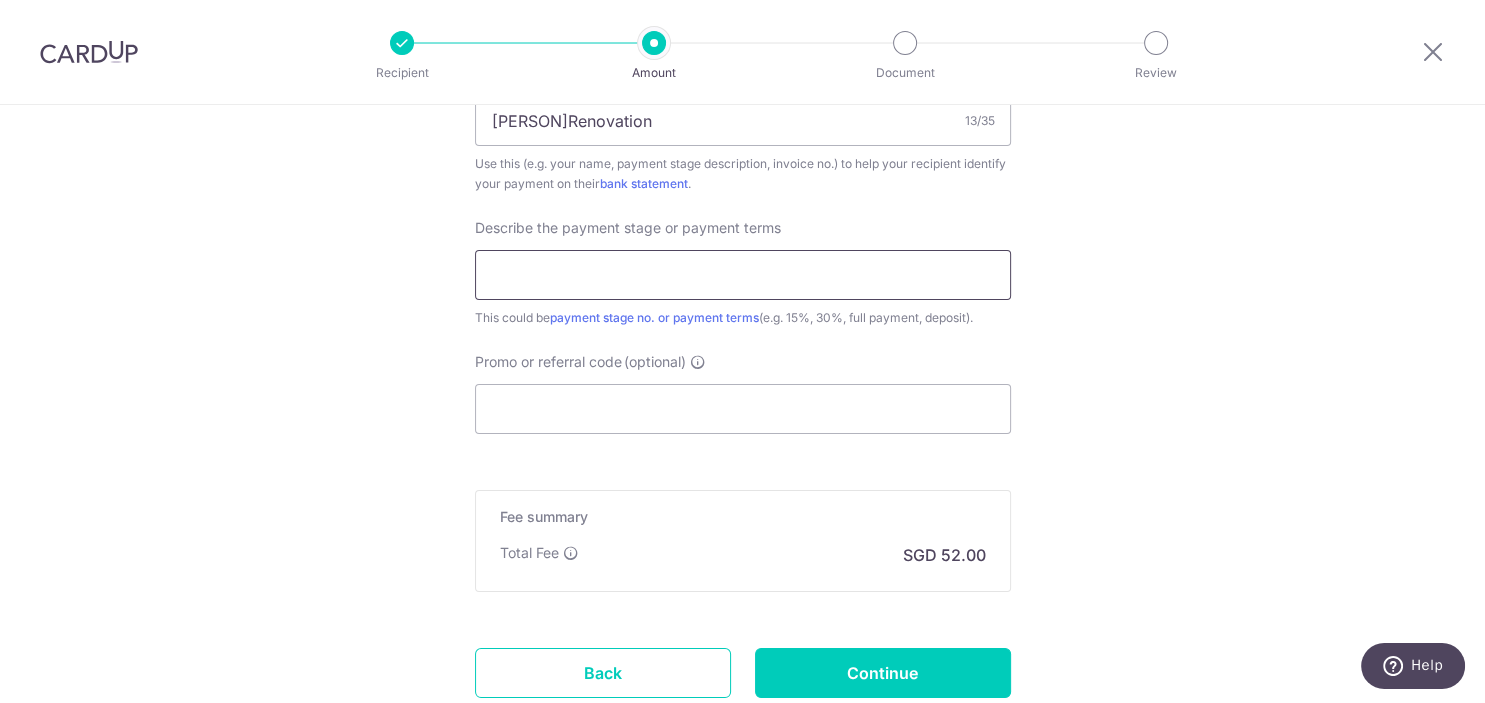 scroll, scrollTop: 1209, scrollLeft: 0, axis: vertical 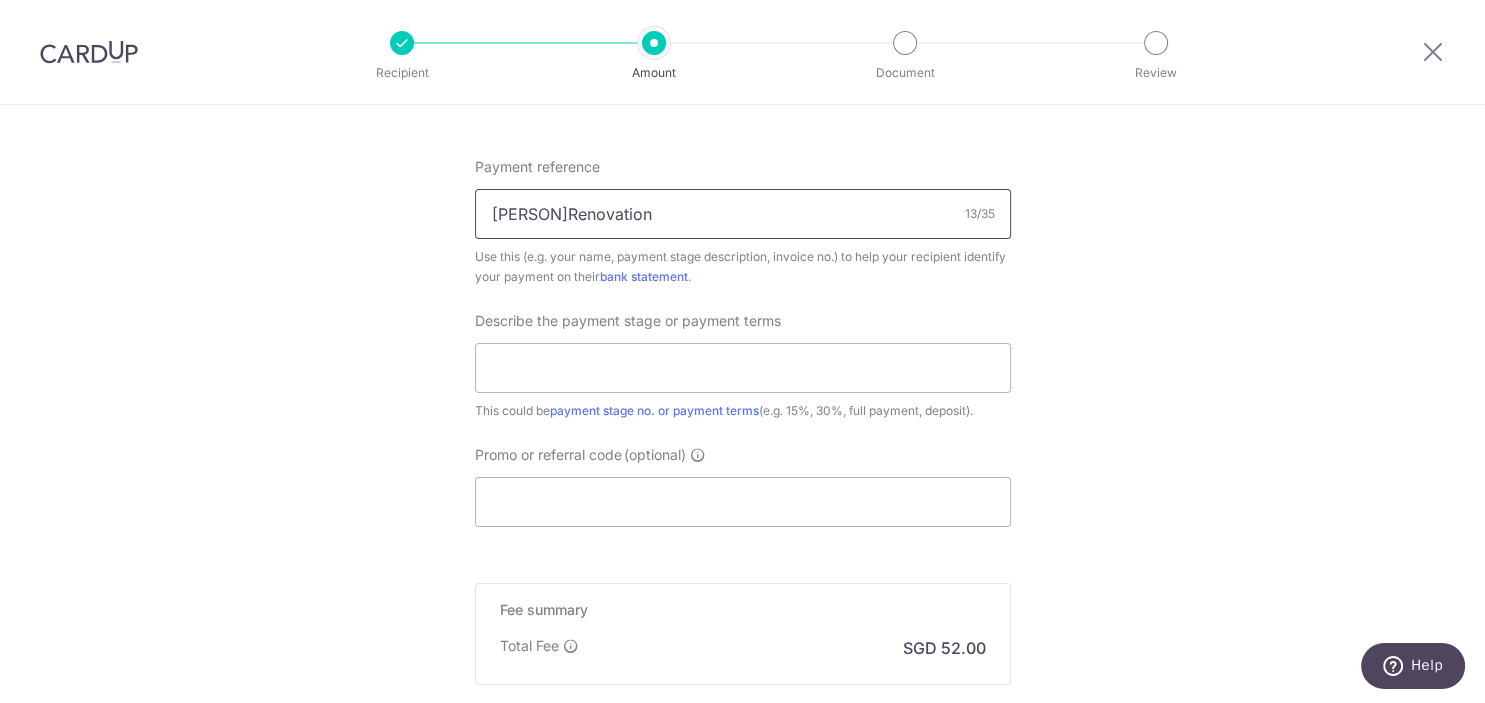 click on "IOTRenovation" at bounding box center [743, 214] 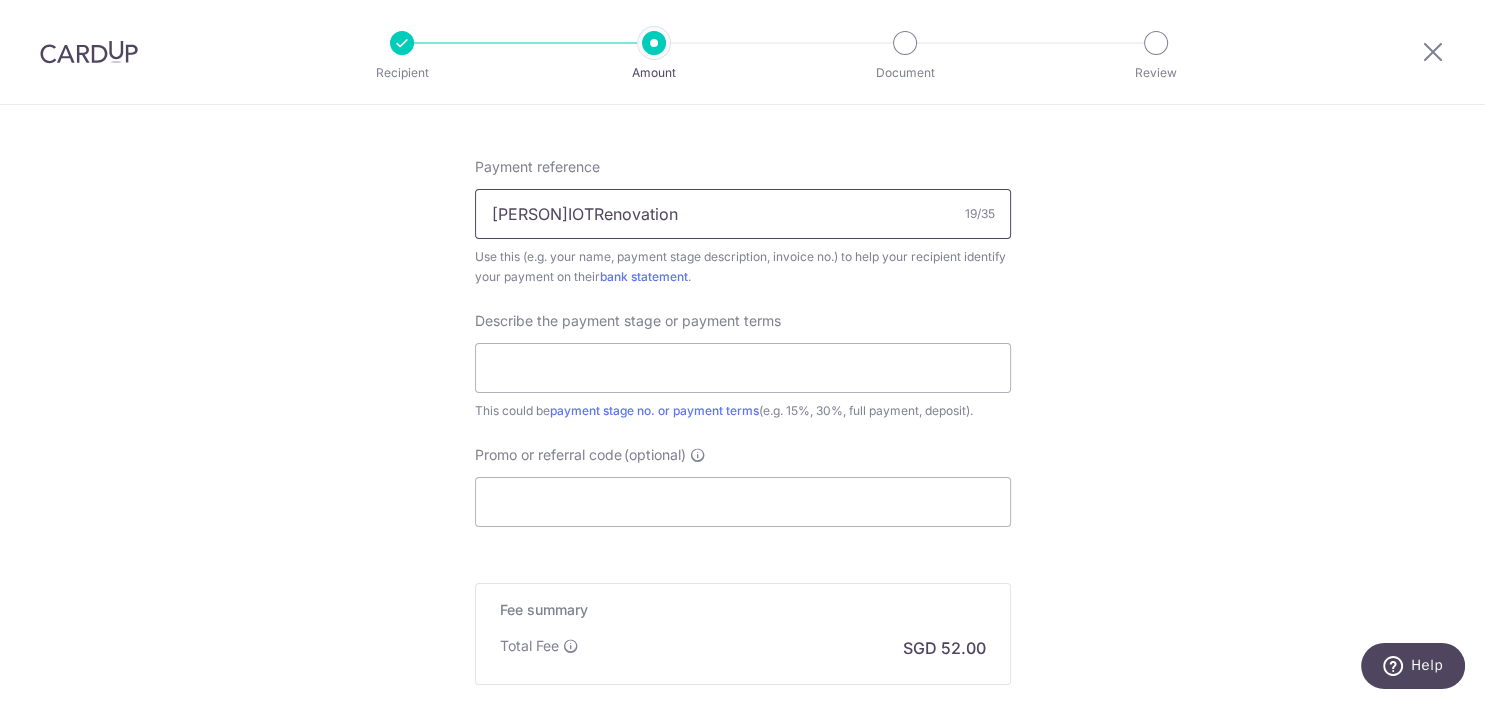 type on "KelvinIOTRenovation" 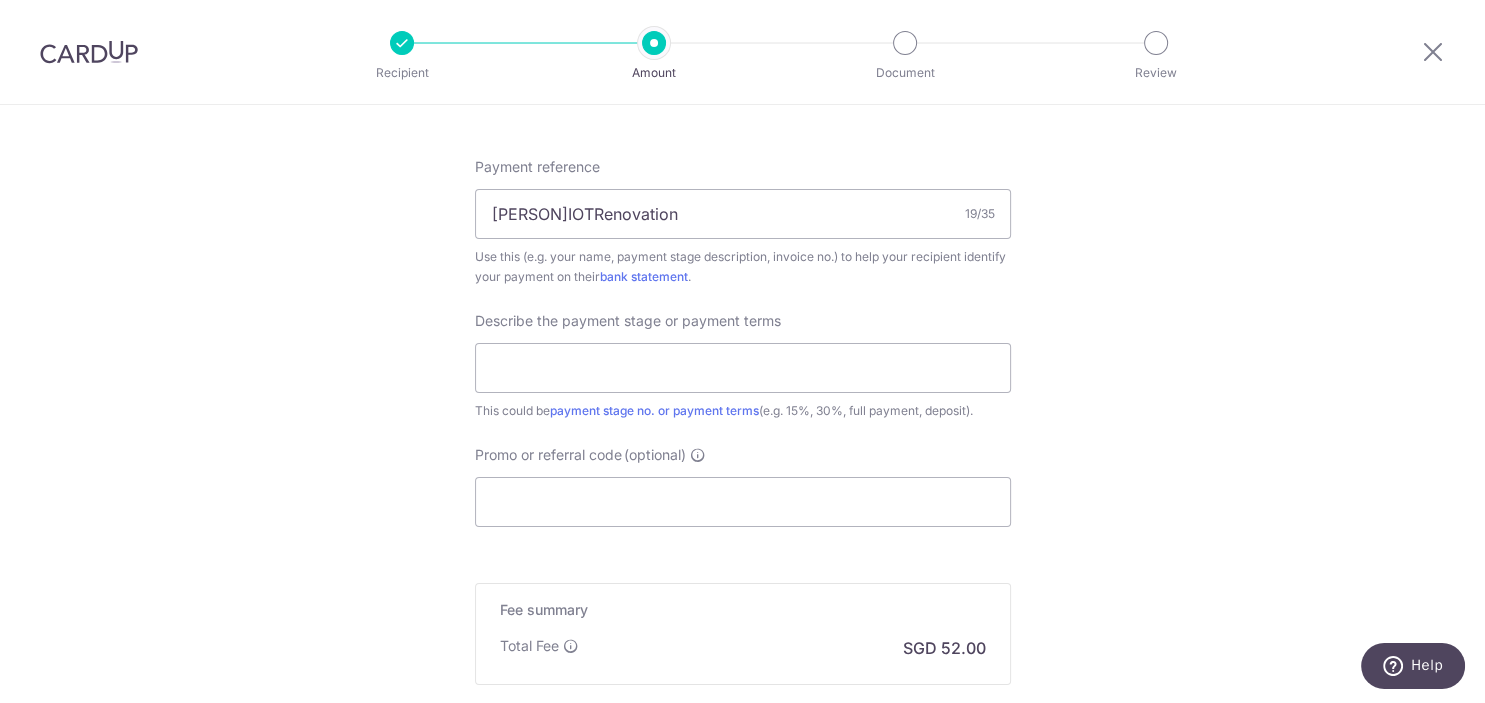click on "Tell us more about your payment
Enter payment amount
SGD
2,000.00
2000.00
Recipient added successfully!
Select Card
**** 9355
Add credit card
Your Cards
**** 3502
**** 0954
**** 9533
**** 9355
Secure 256-bit SSL
Text
New card details" at bounding box center (742, -82) 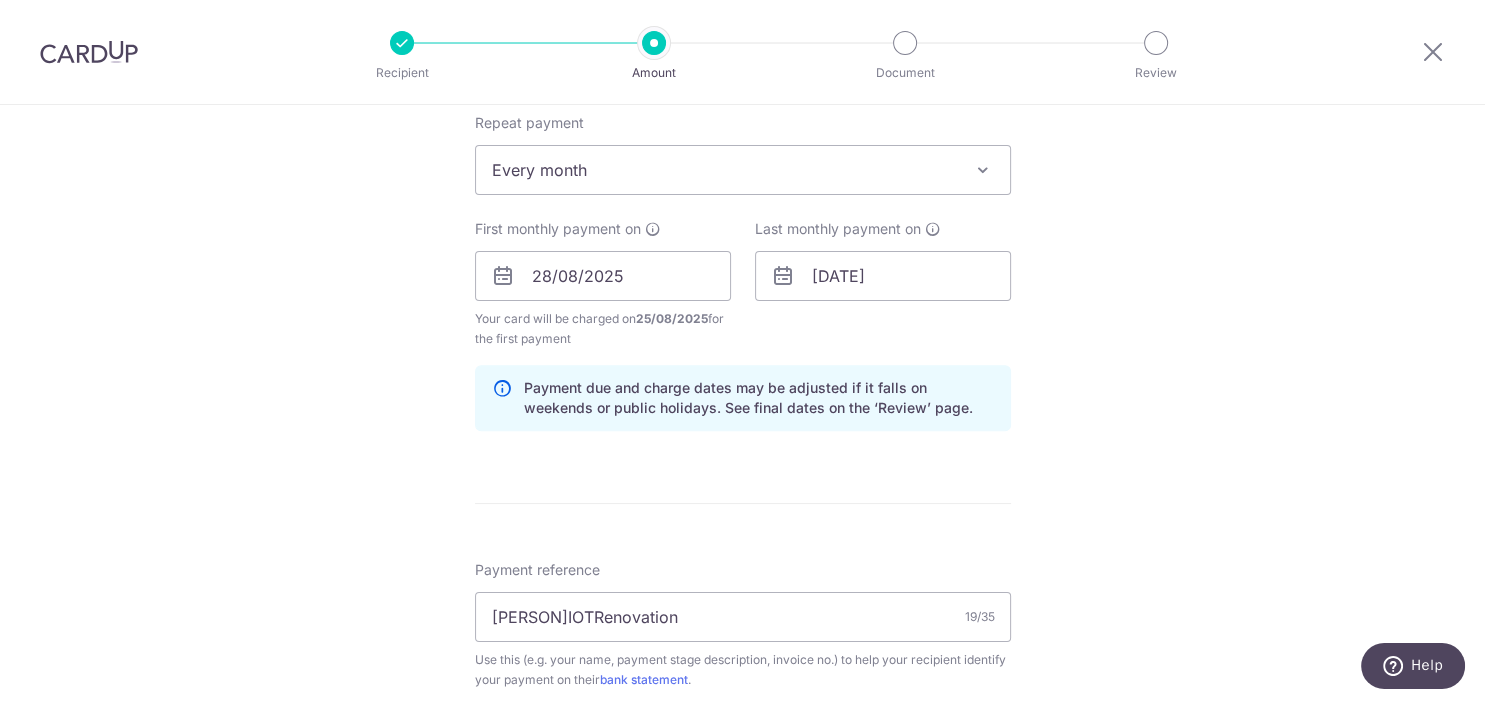 scroll, scrollTop: 1108, scrollLeft: 0, axis: vertical 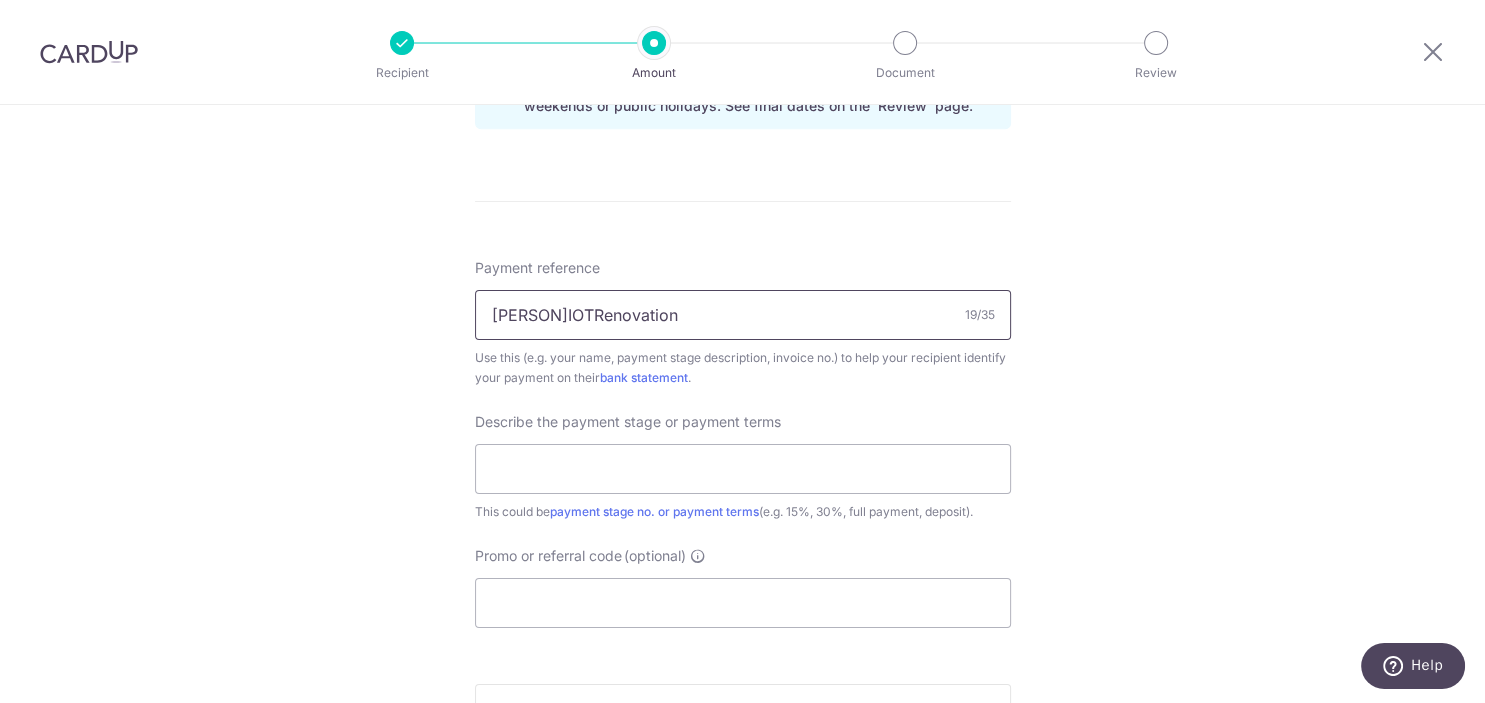 click on "KelvinIOTRenovation" at bounding box center [743, 315] 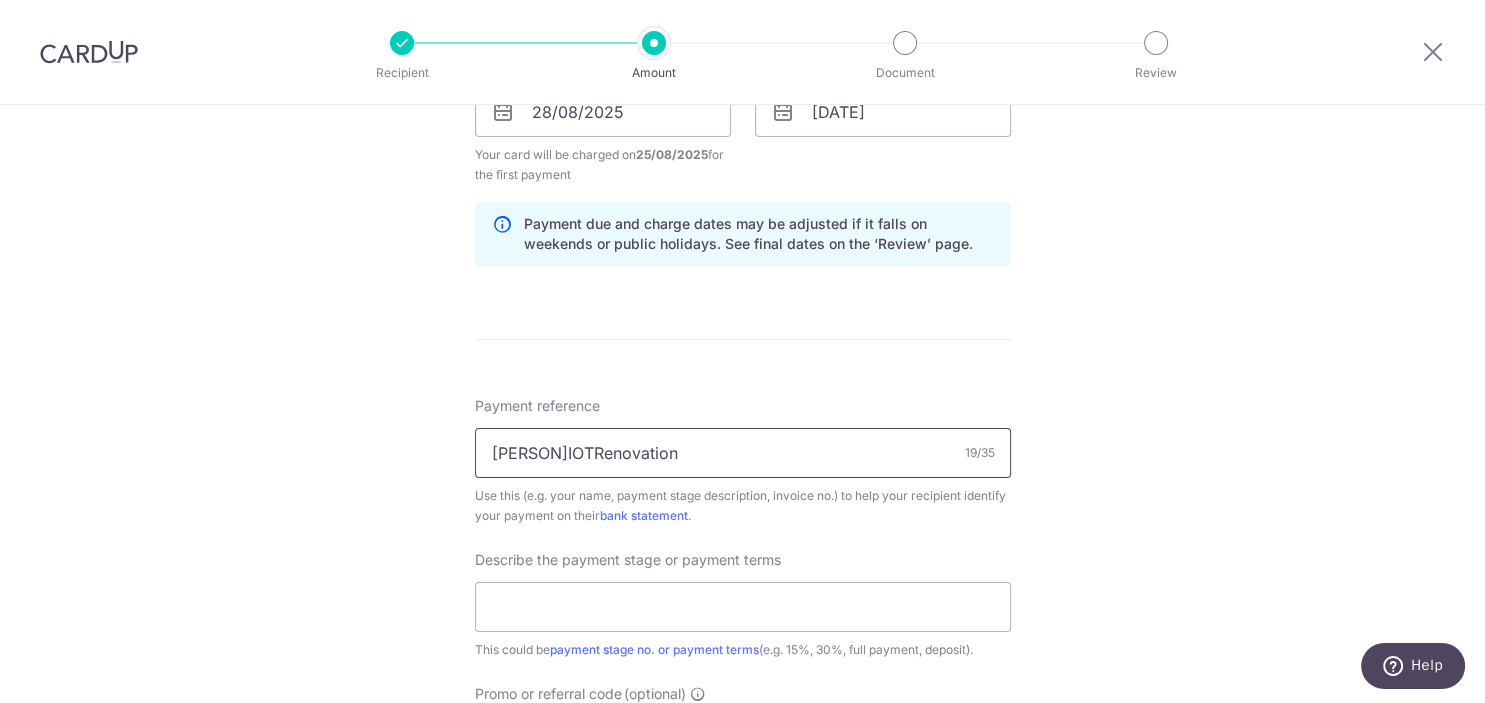 scroll, scrollTop: 1209, scrollLeft: 0, axis: vertical 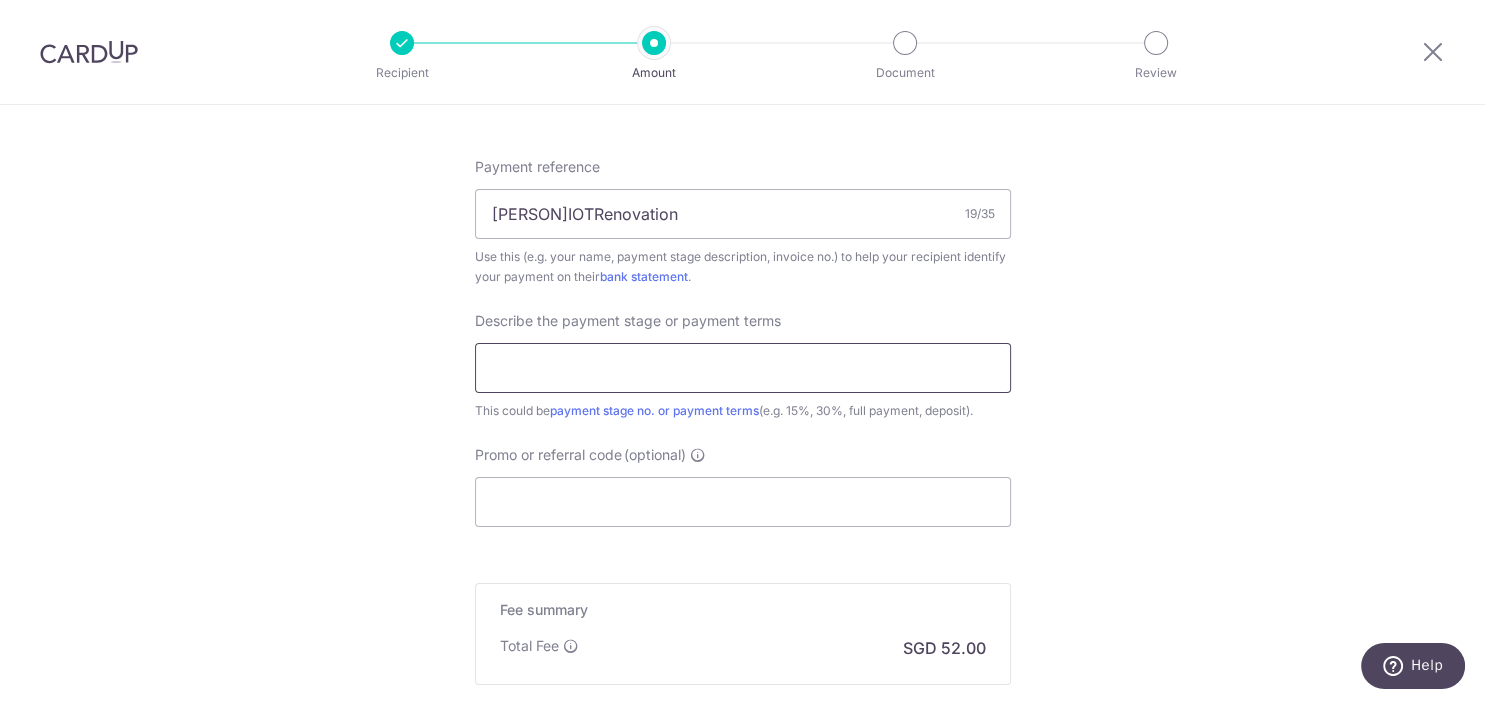 click at bounding box center (743, 368) 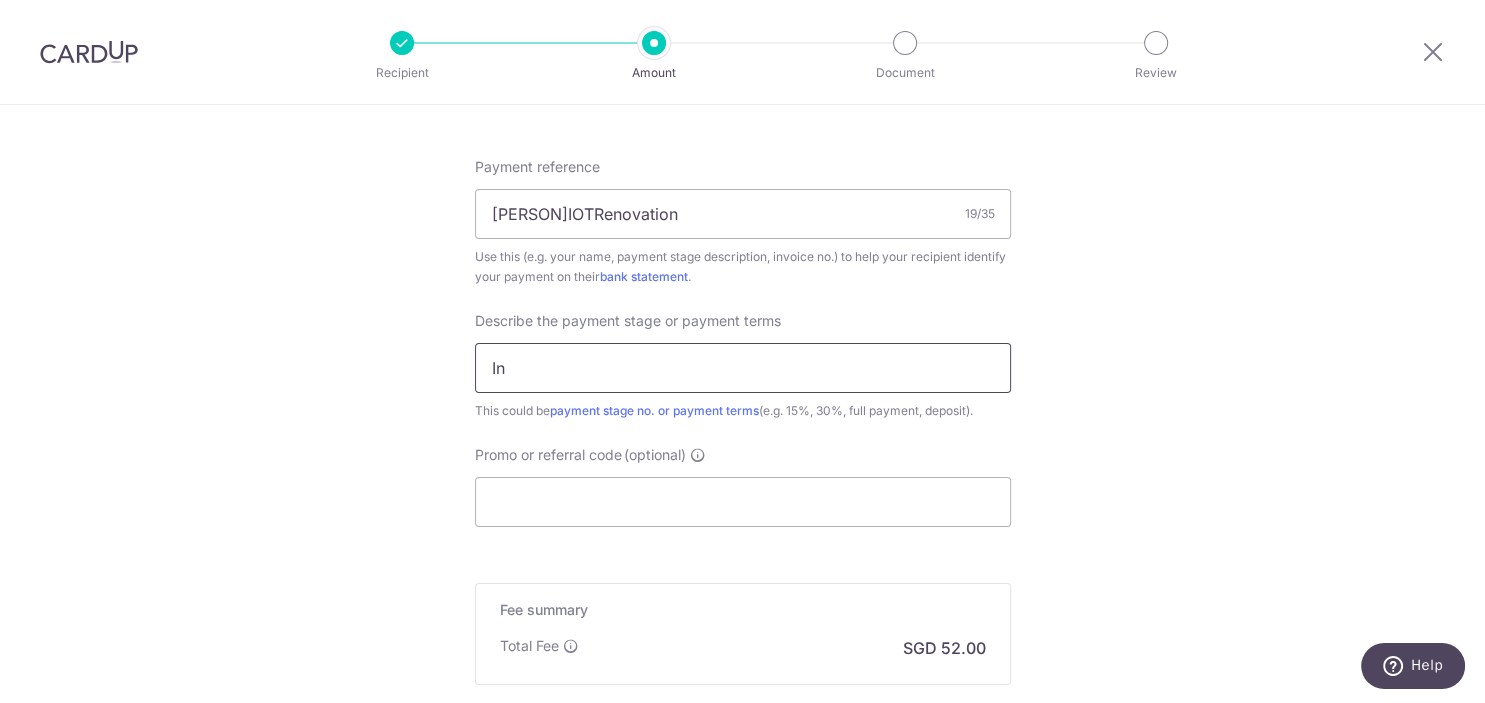 type on "I" 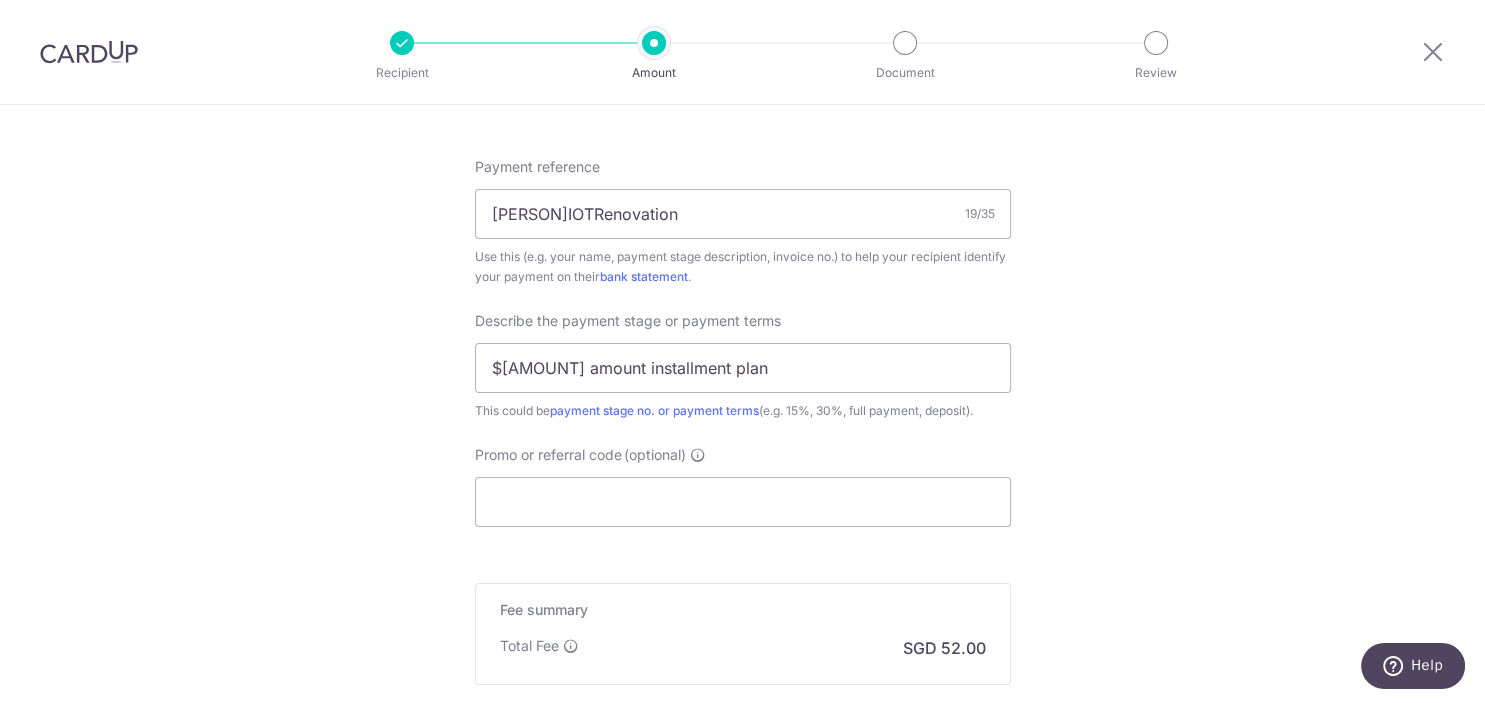 click on "Tell us more about your payment
Enter payment amount
SGD
2,000.00
2000.00
Recipient added successfully!
Select Card
**** 9355
Add credit card
Your Cards
**** 3502
**** 0954
**** 9533
**** 9355
Secure 256-bit SSL
Text
New card details" at bounding box center (742, -82) 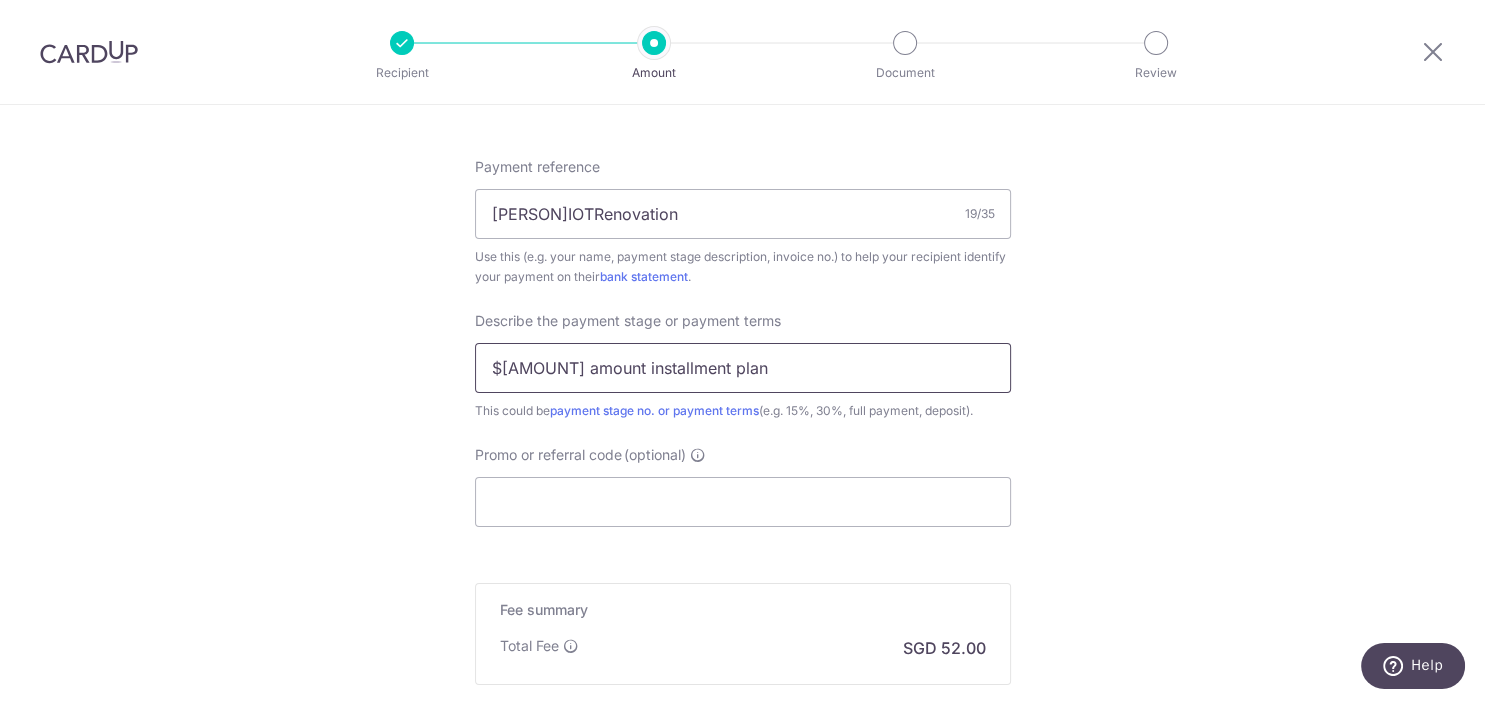 click on "$24000 amount installment plan" at bounding box center [743, 368] 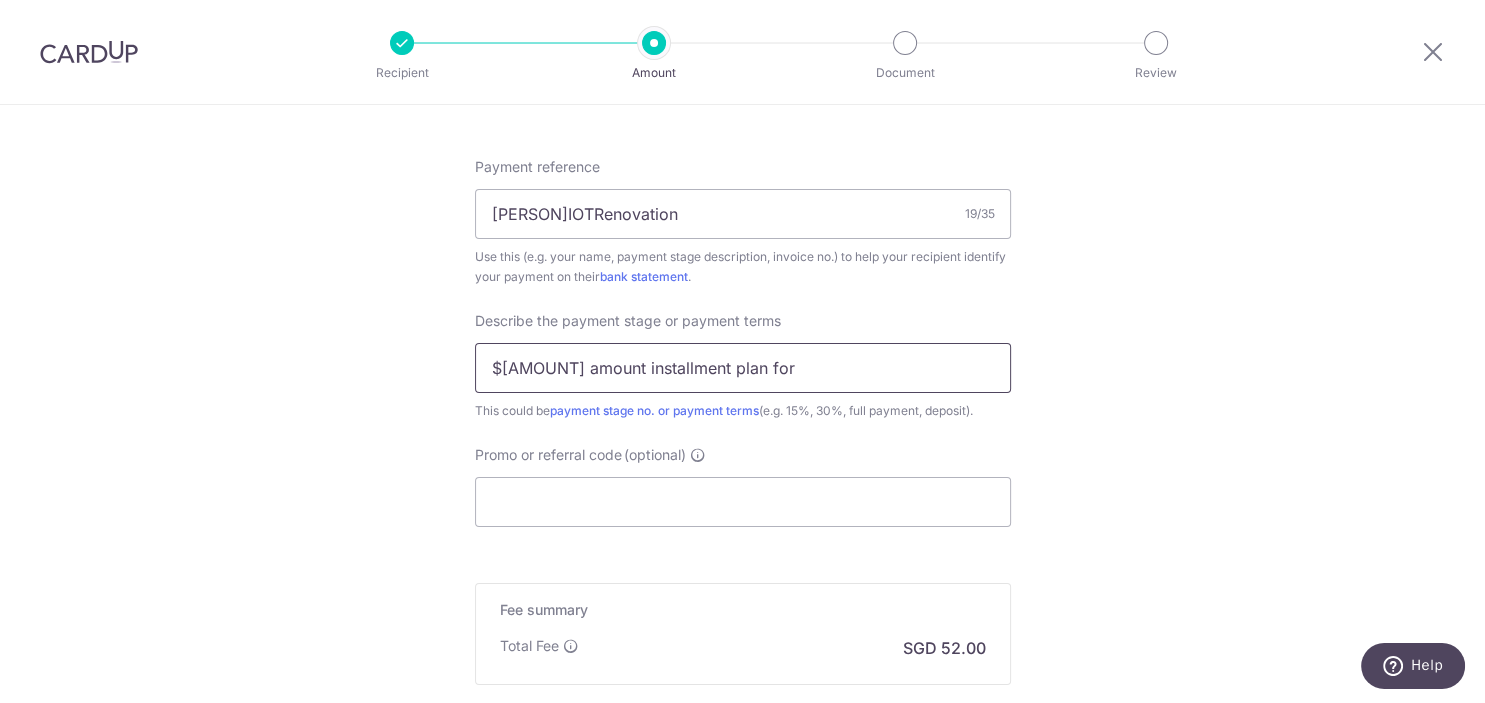 drag, startPoint x: 765, startPoint y: 362, endPoint x: 705, endPoint y: 357, distance: 60.207973 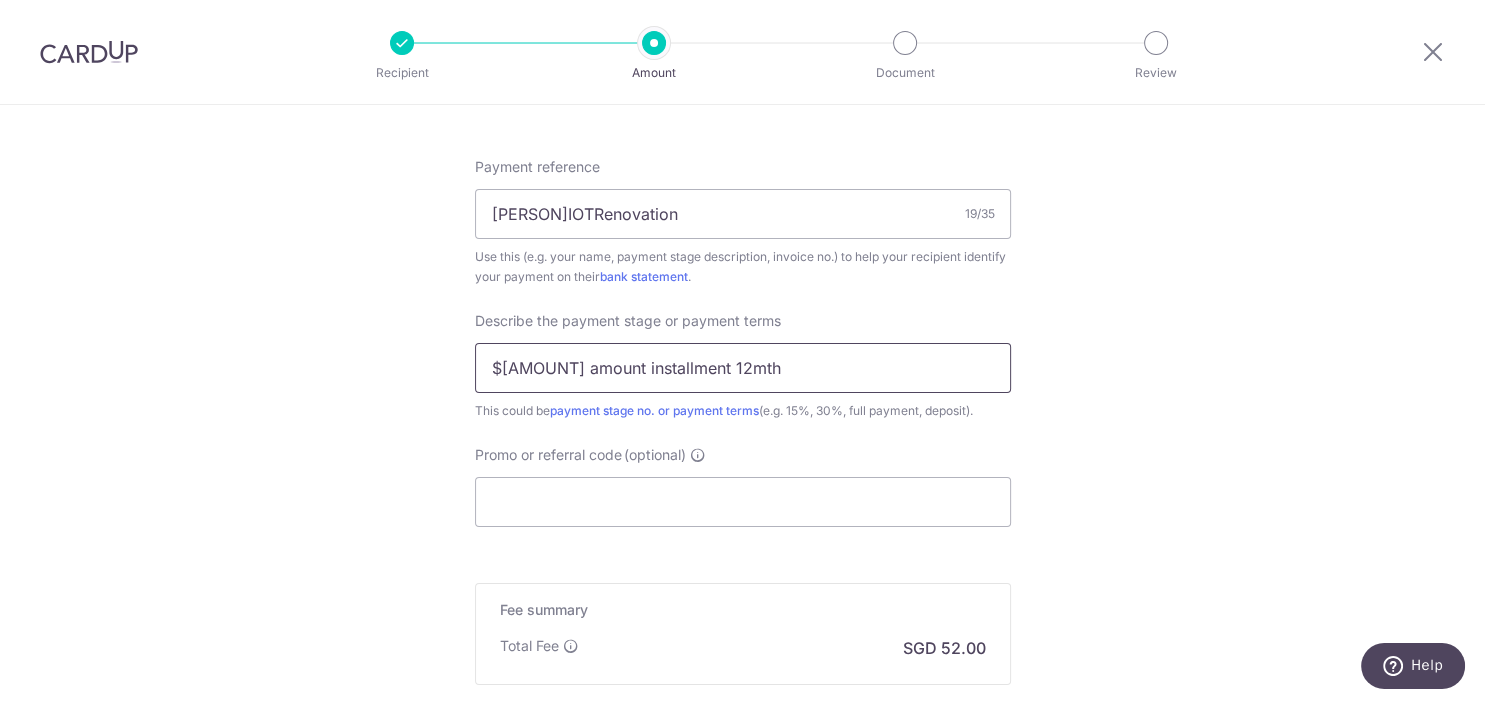 click on "$24000 amount installment 12mth" at bounding box center (743, 368) 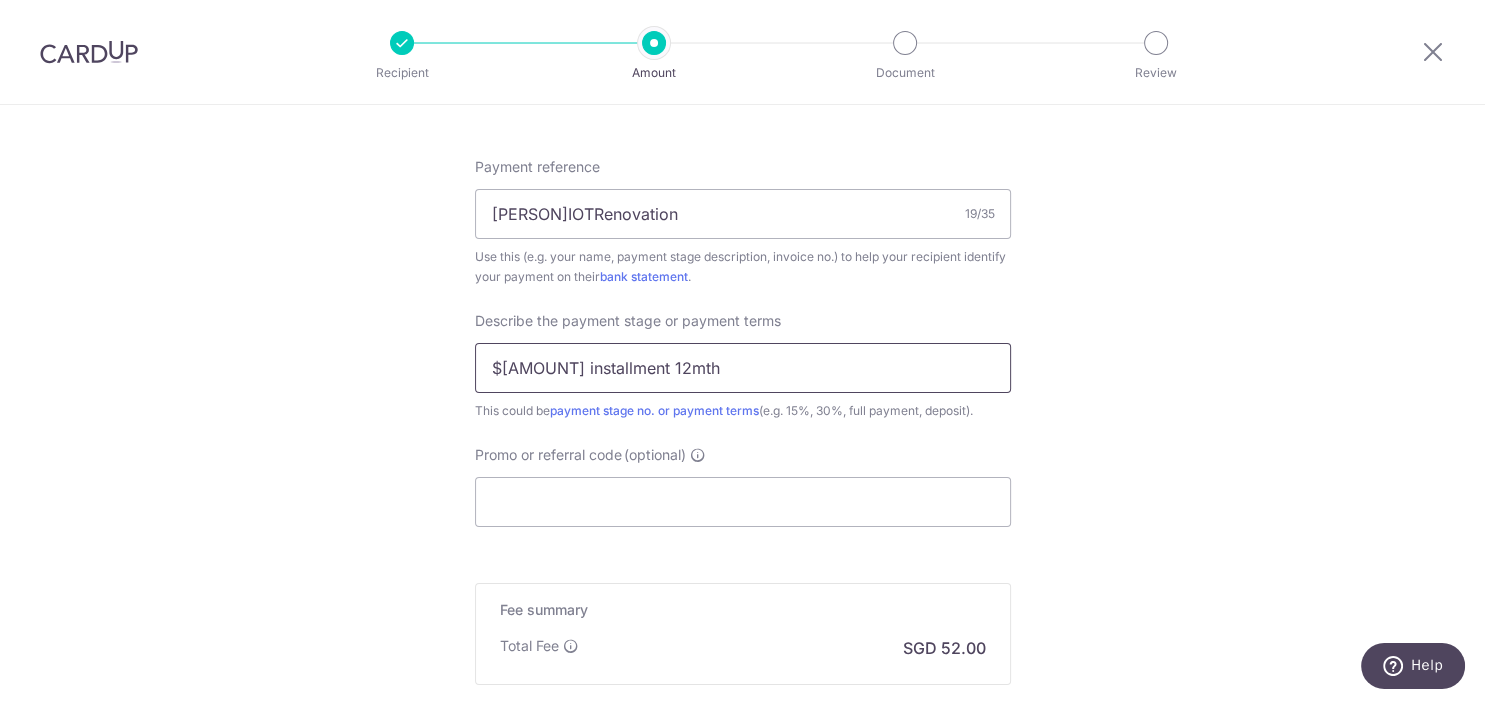 type on "$24000 installment 12mth" 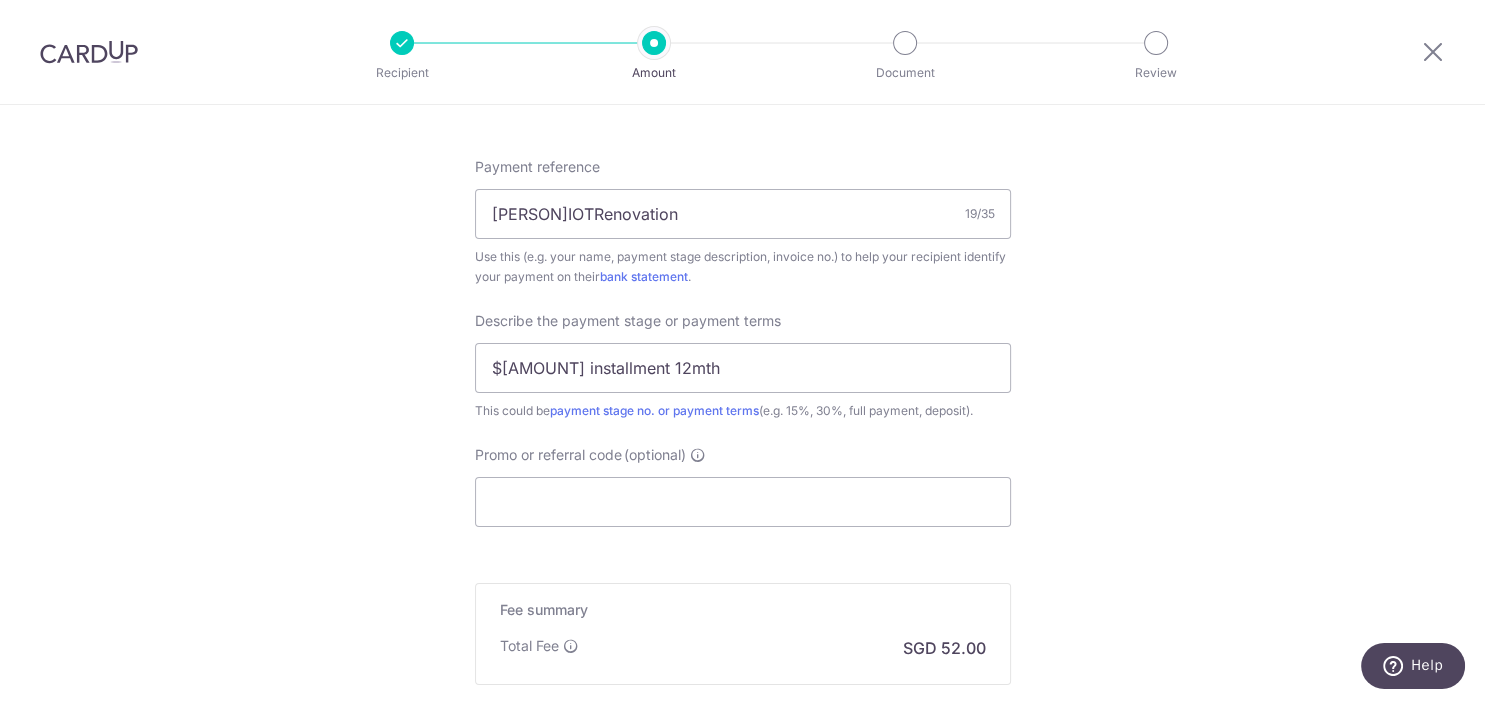 click on "Tell us more about your payment
Enter payment amount
SGD
2,000.00
2000.00
Recipient added successfully!
Select Card
**** 9355
Add credit card
Your Cards
**** 3502
**** 0954
**** 9533
**** 9355
Secure 256-bit SSL
Text
New card details" at bounding box center (742, -82) 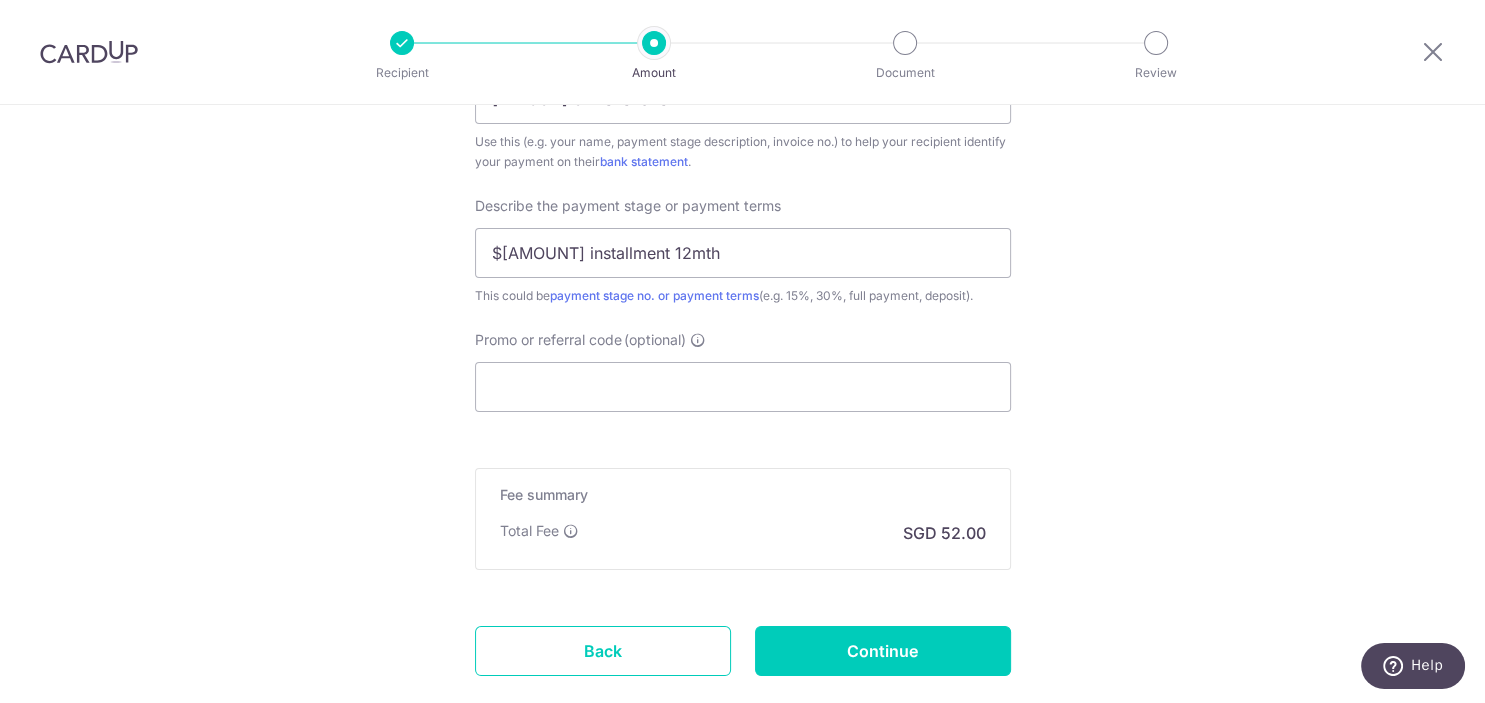 scroll, scrollTop: 1444, scrollLeft: 0, axis: vertical 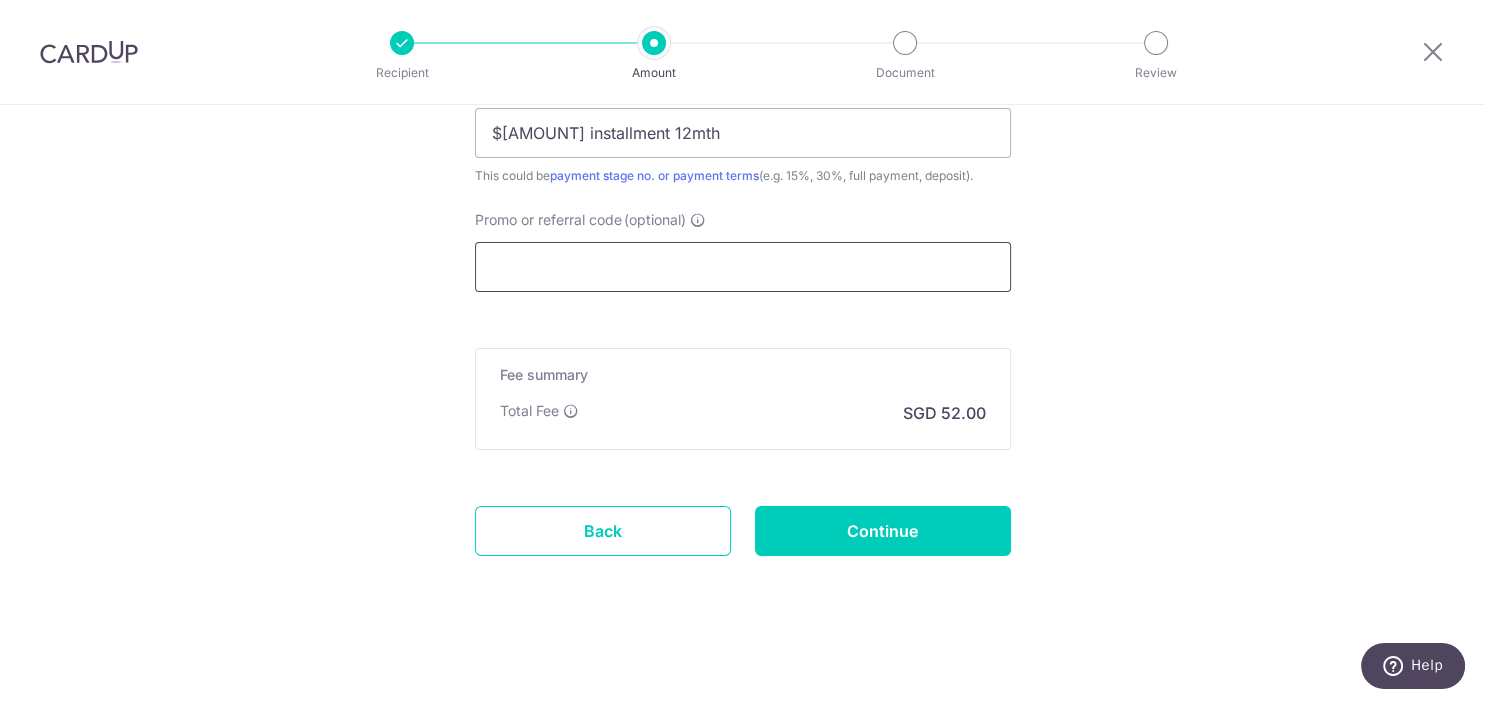 click on "Promo or referral code
(optional)" at bounding box center [743, 267] 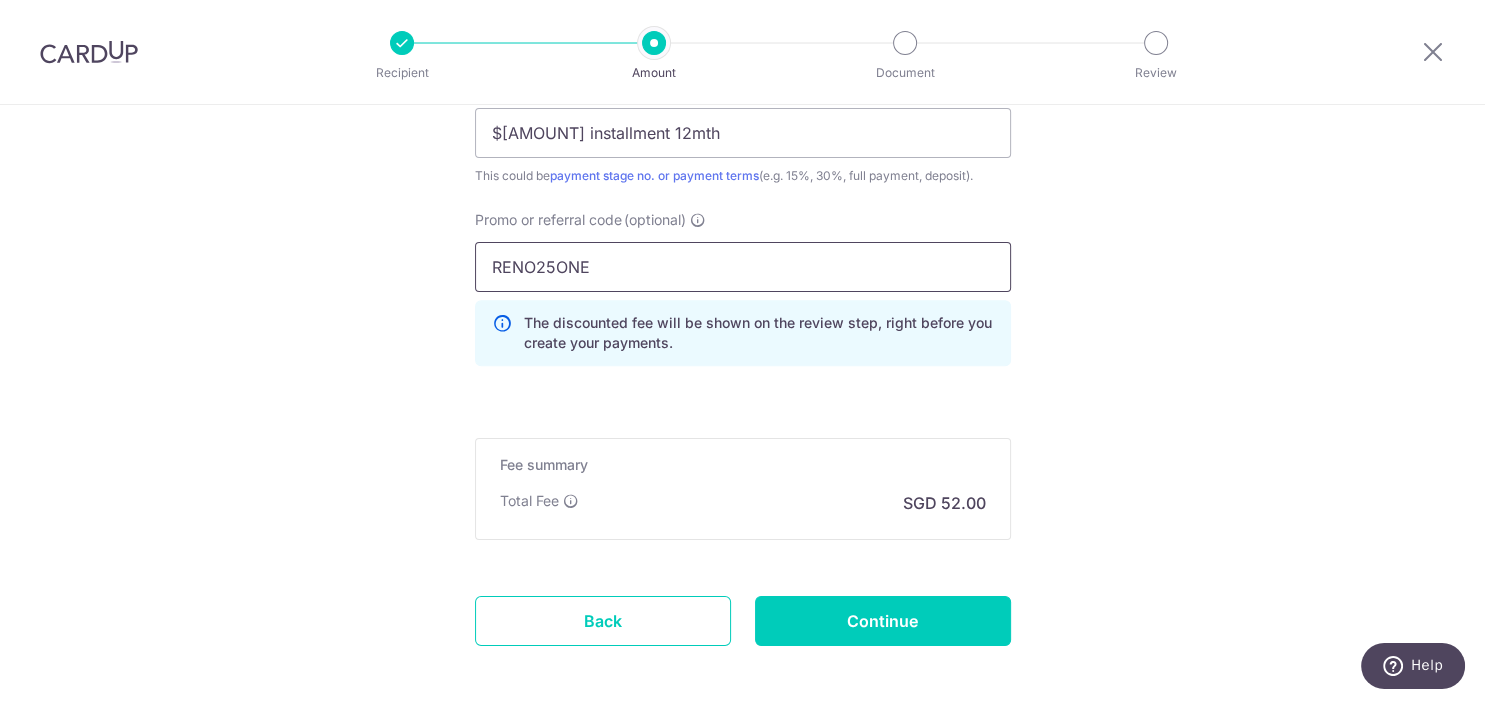 type on "RENO25ONE" 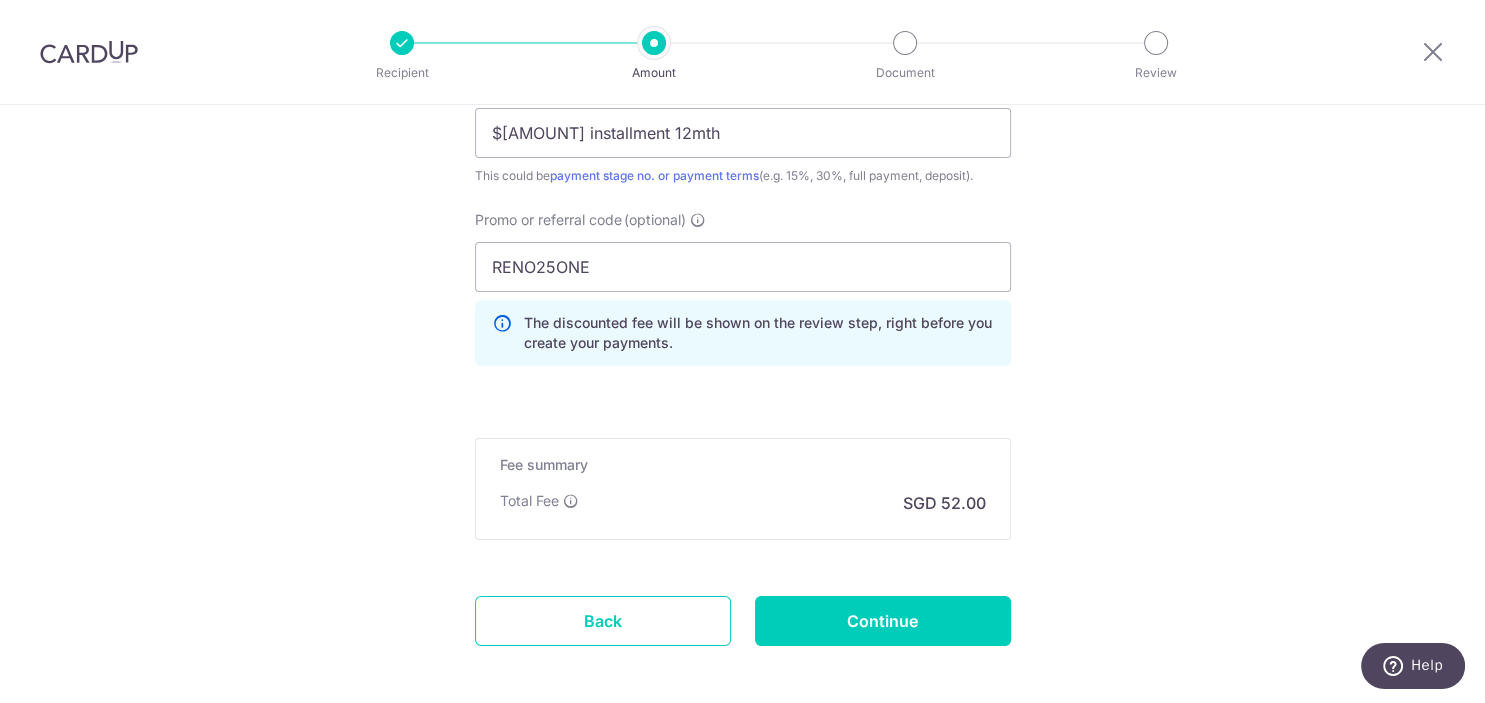 click on "Tell us more about your payment
Enter payment amount
SGD
2,000.00
2000.00
Recipient added successfully!
Select Card
**** 9355
Add credit card
Your Cards
**** 3502
**** 0954
**** 9533
**** 9355
Secure 256-bit SSL
Text
New card details" at bounding box center [742, -272] 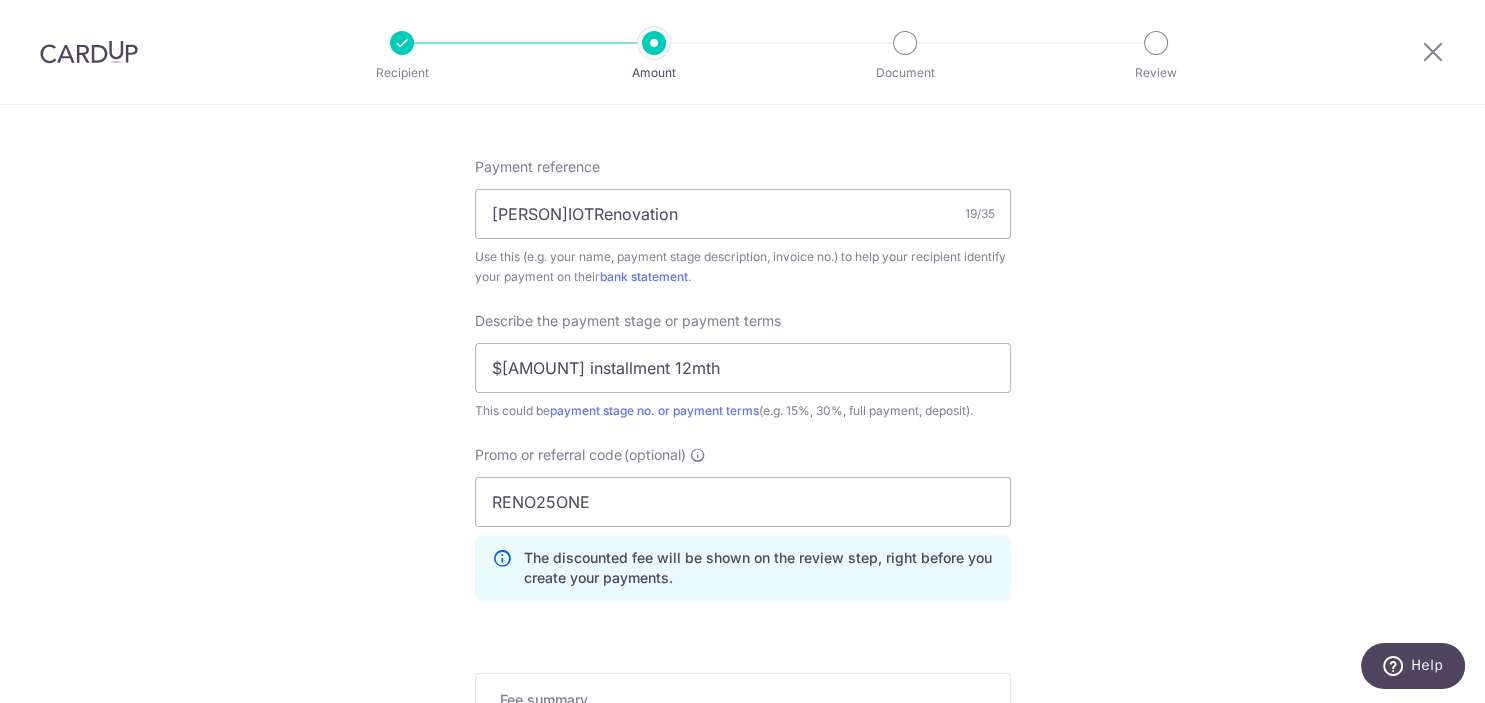 scroll, scrollTop: 1533, scrollLeft: 0, axis: vertical 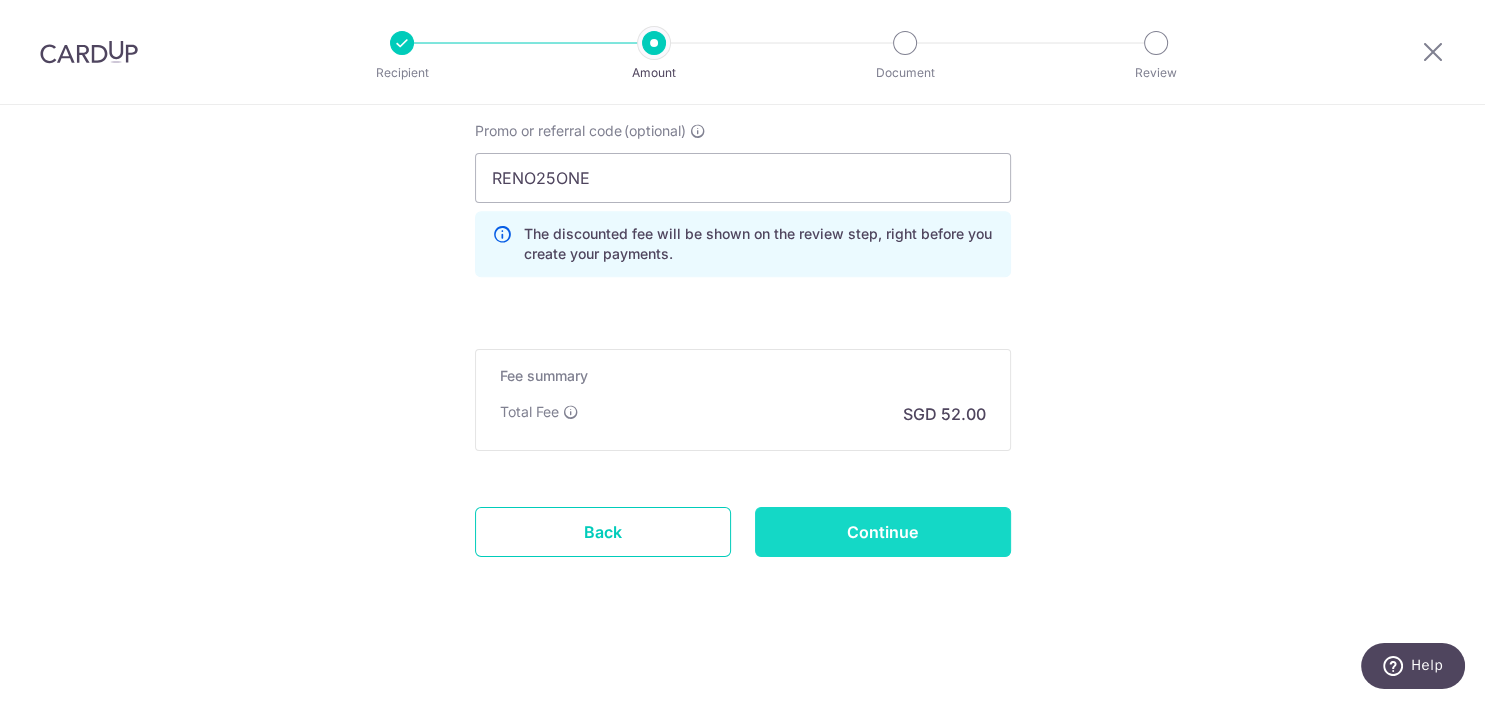 click on "Continue" at bounding box center [883, 532] 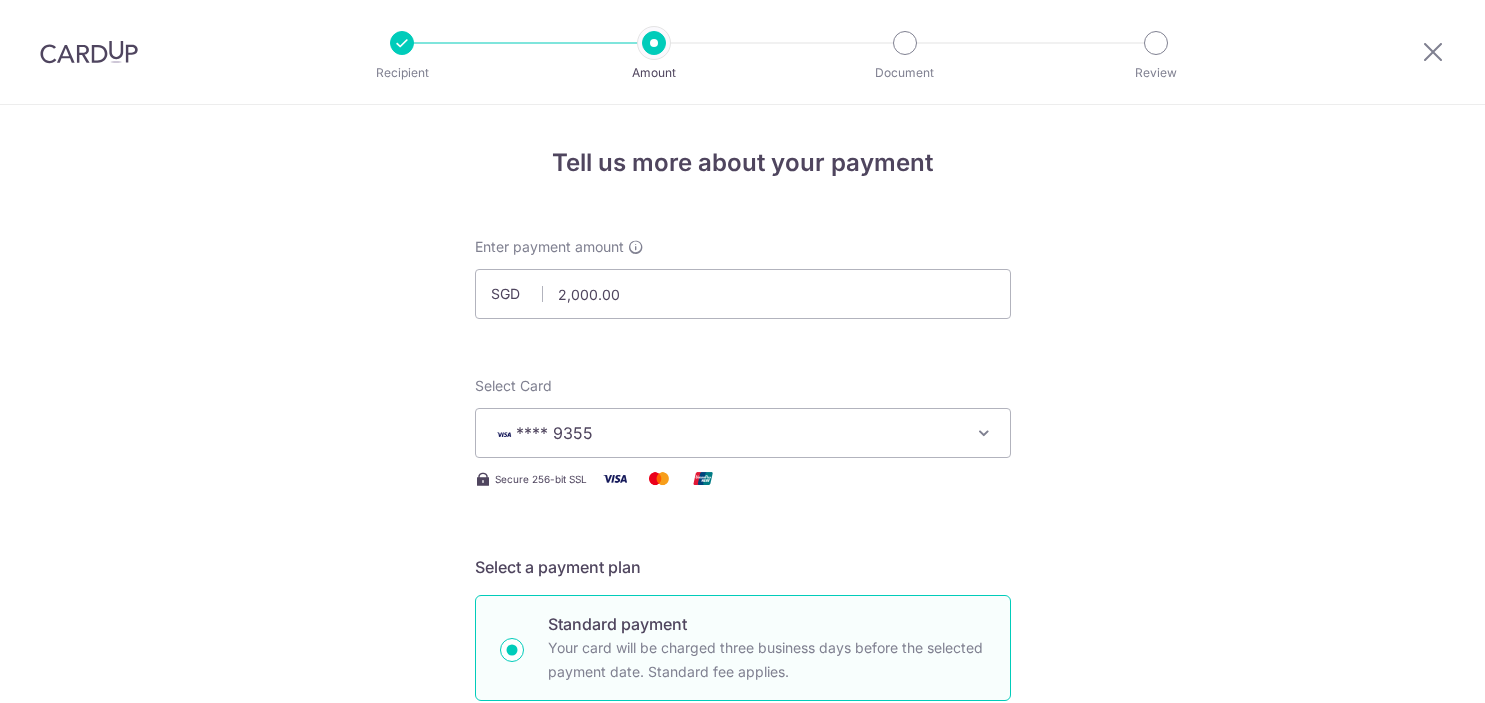 scroll, scrollTop: 0, scrollLeft: 0, axis: both 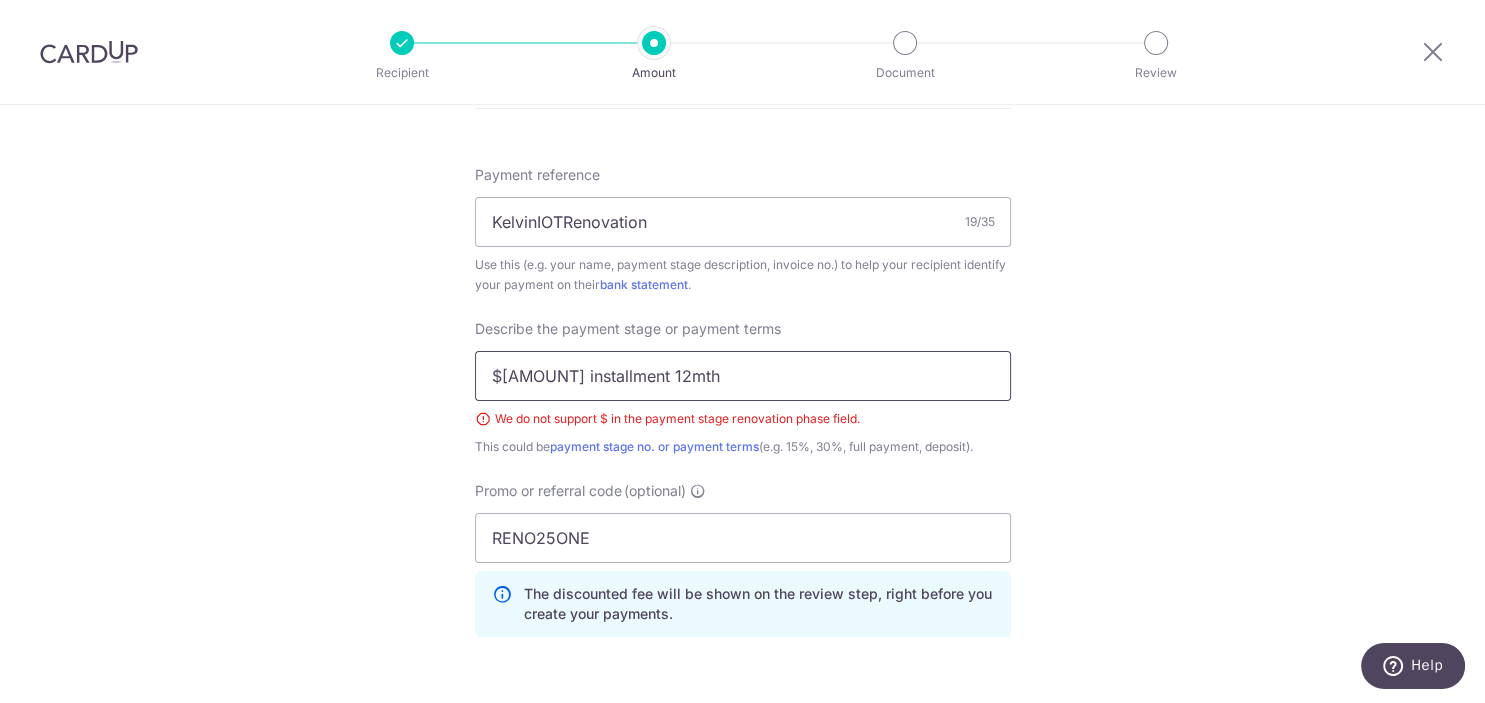 click on "$[AMOUNT] installment 12mth" at bounding box center [743, 376] 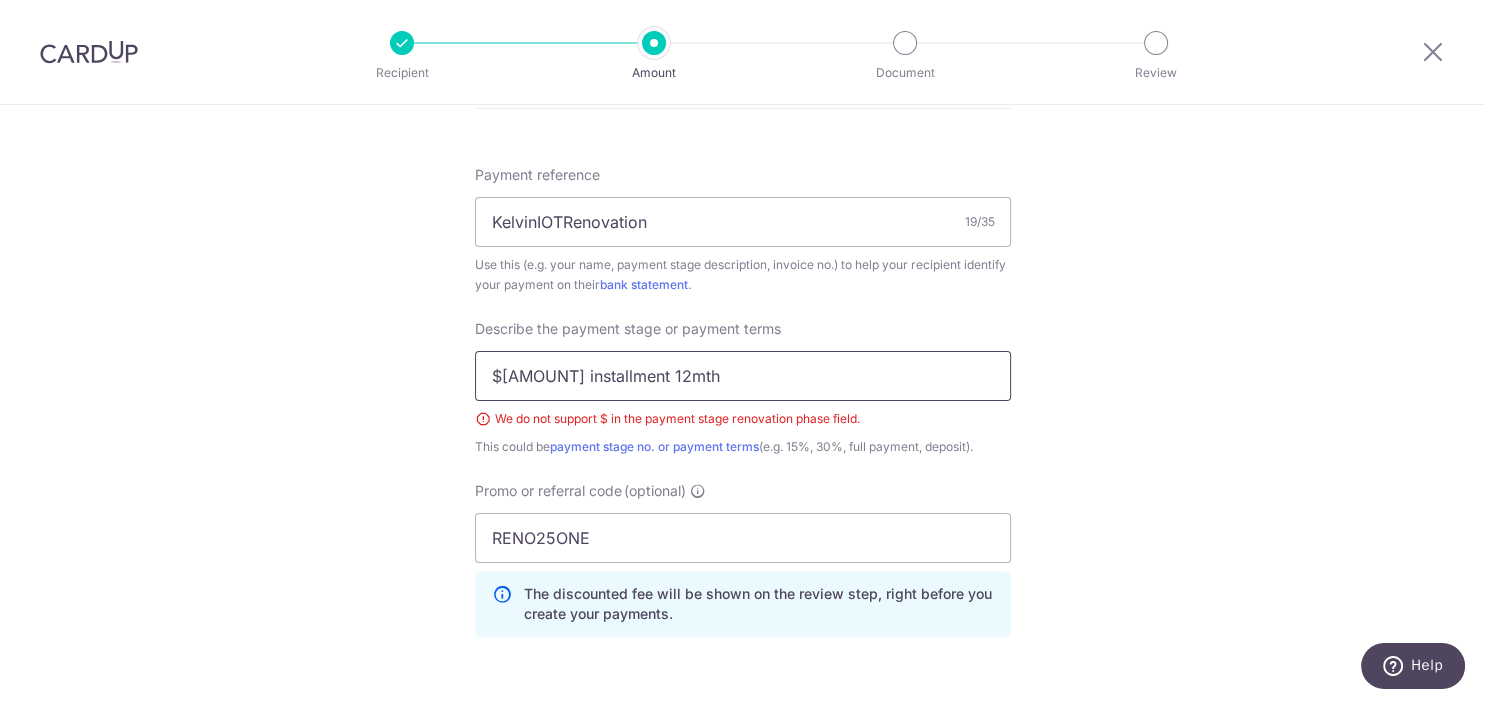 type on "$[AMOUNT] installment 12mth" 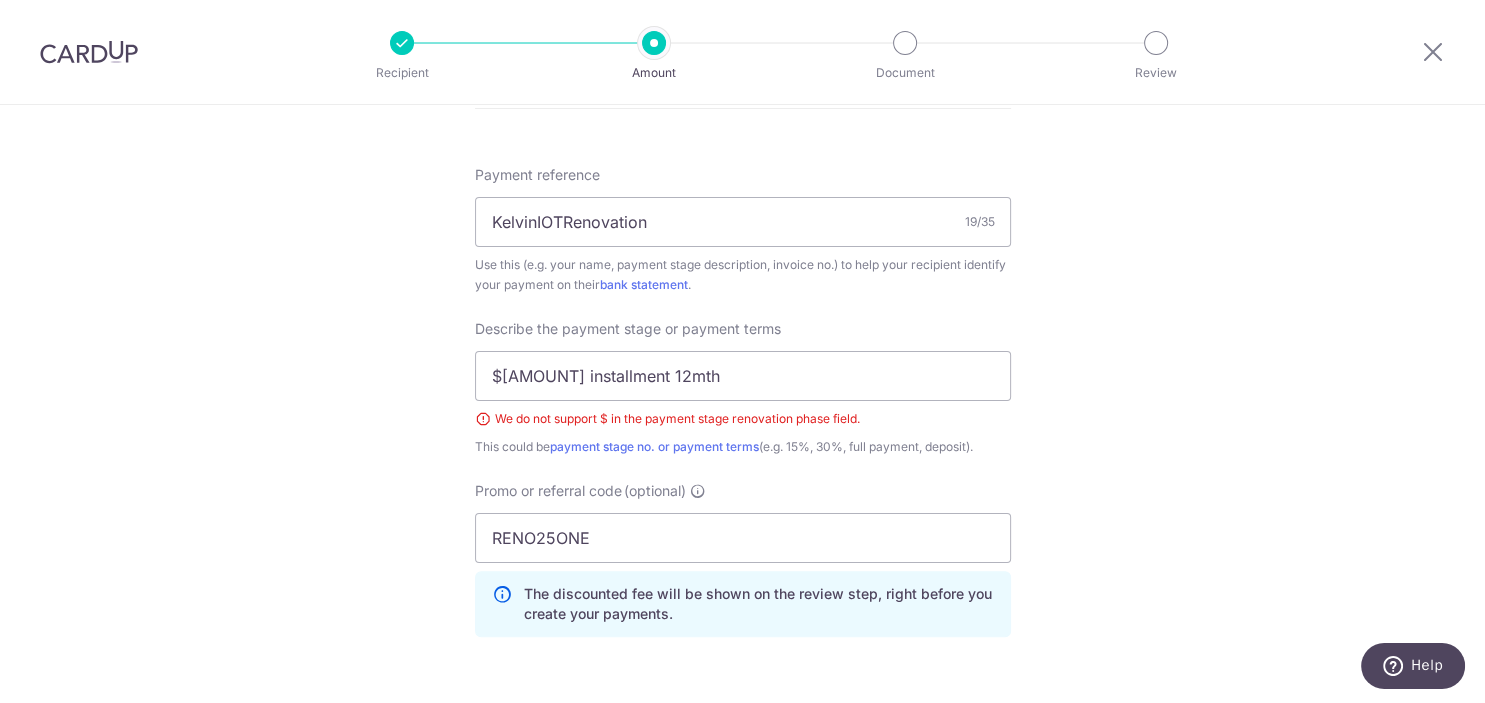 click on "Tell us more about your payment
SGD
[AMOUNT]
[AMOUNT]
Select Card
**** [LAST_FOUR]
Add credit card
Your Cards
**** [LAST_FOUR]
**** [LAST_FOUR]
**** [LAST_FOUR]
**** [LAST_FOUR]
Secure 256-bit SSL
Text
New card details
Card" at bounding box center [742, 36] 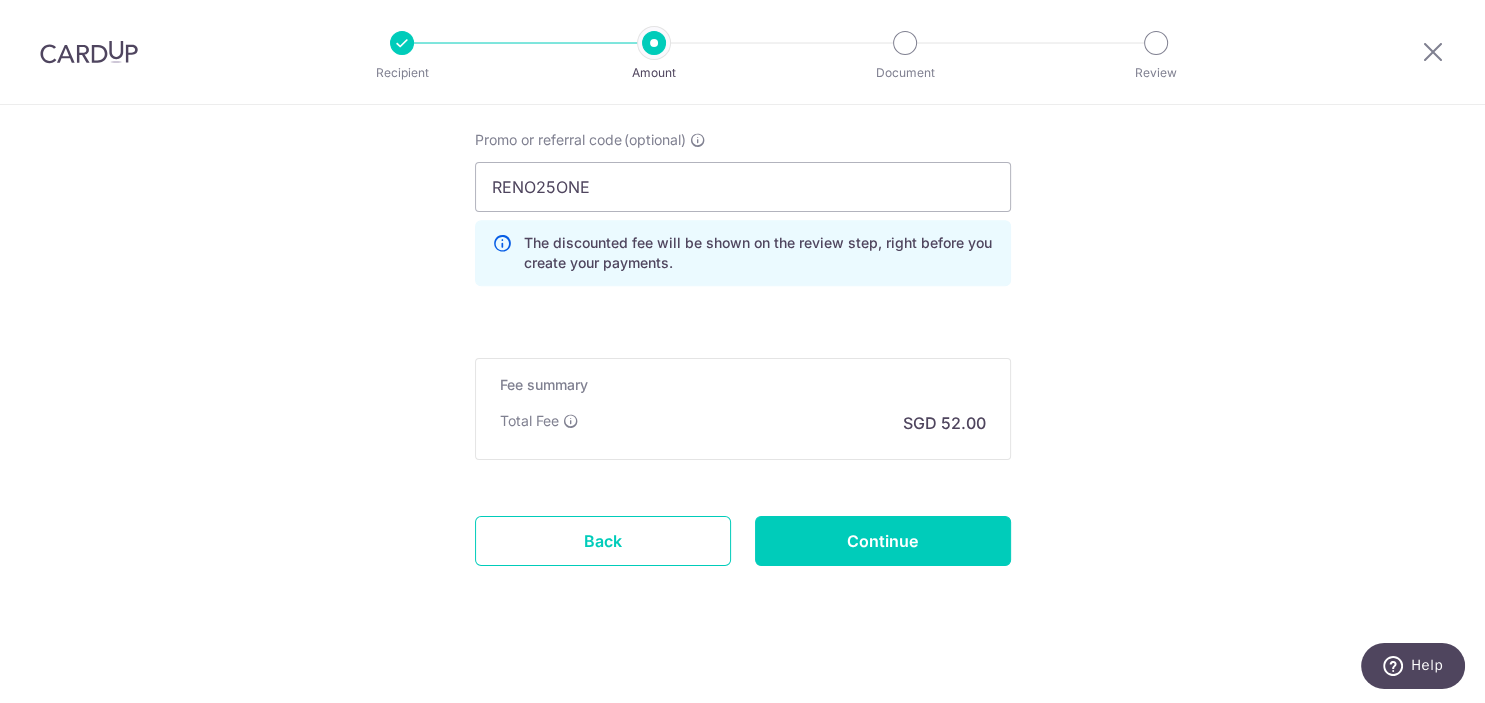 scroll, scrollTop: 1460, scrollLeft: 0, axis: vertical 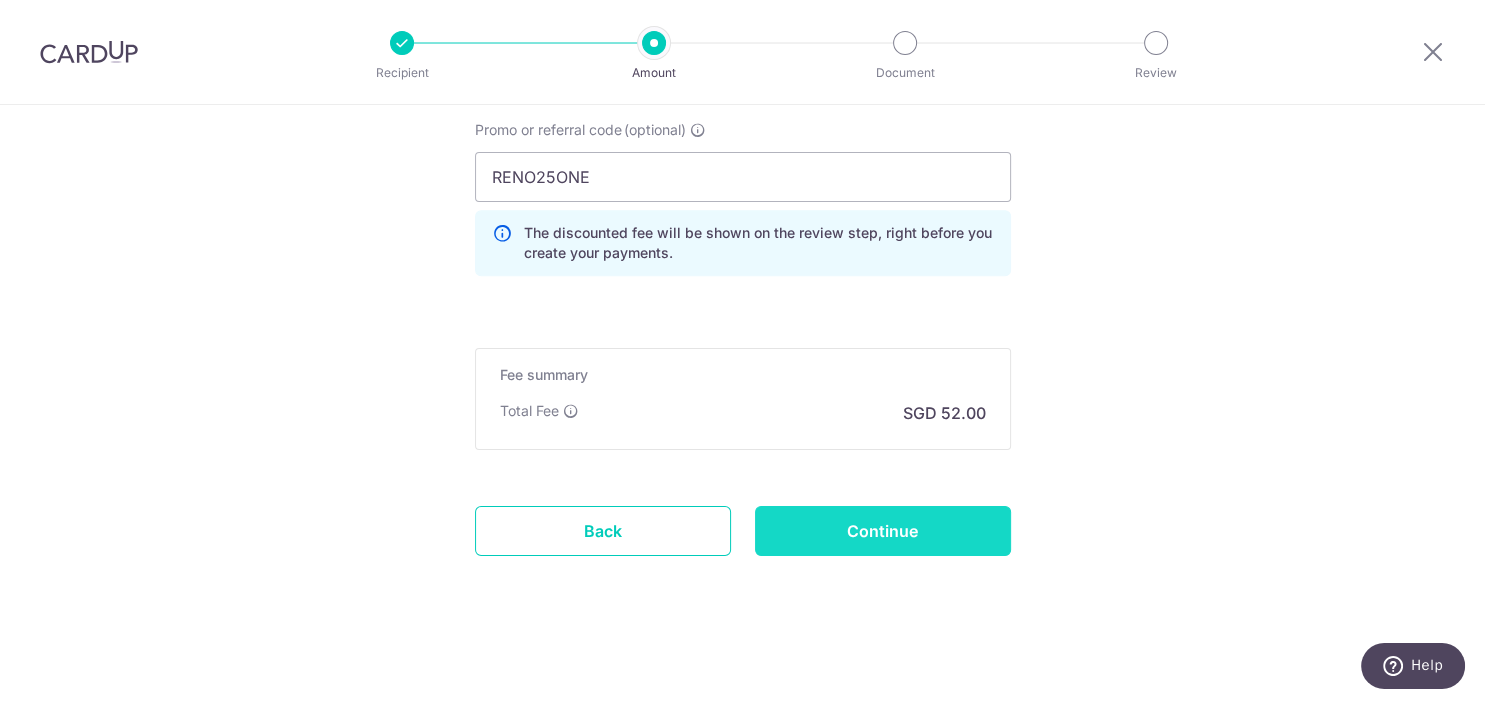 click on "Continue" at bounding box center (883, 531) 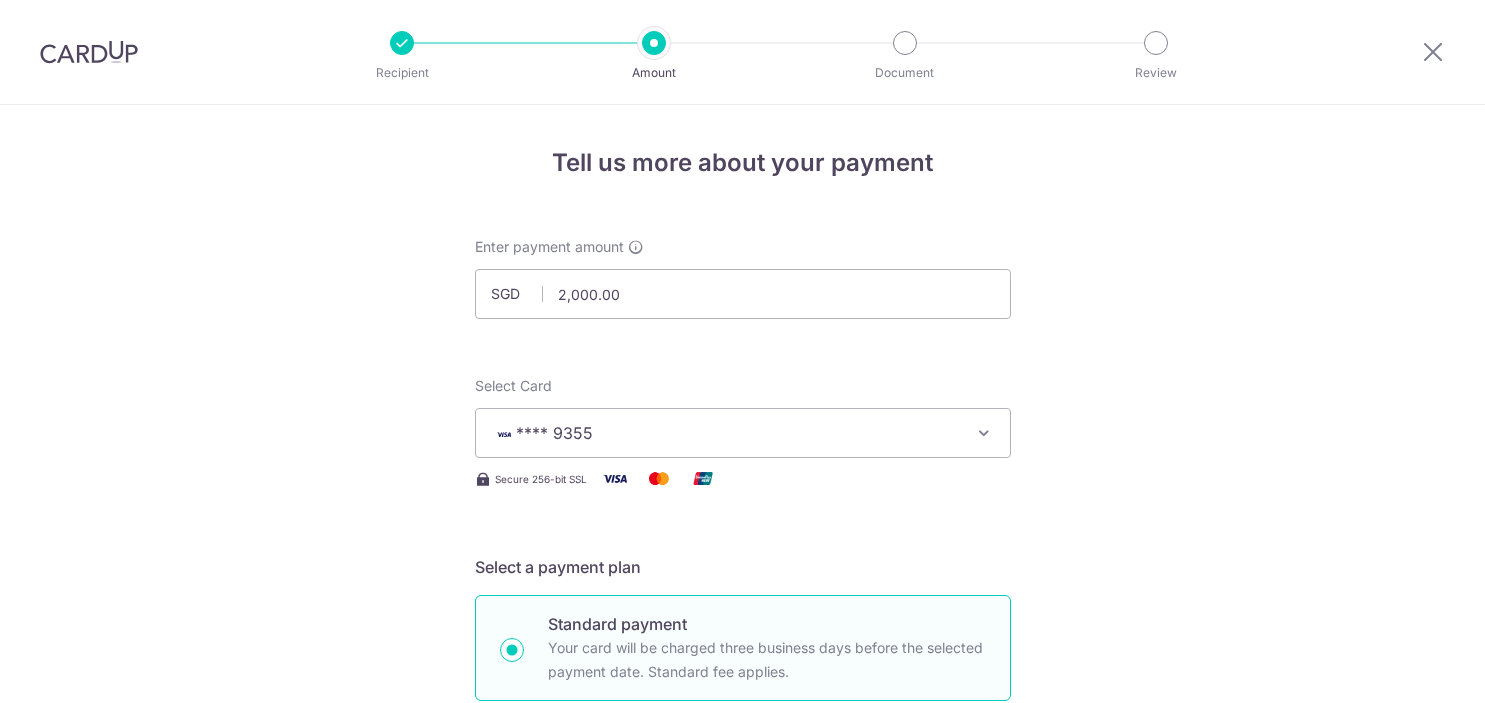 scroll, scrollTop: 0, scrollLeft: 0, axis: both 